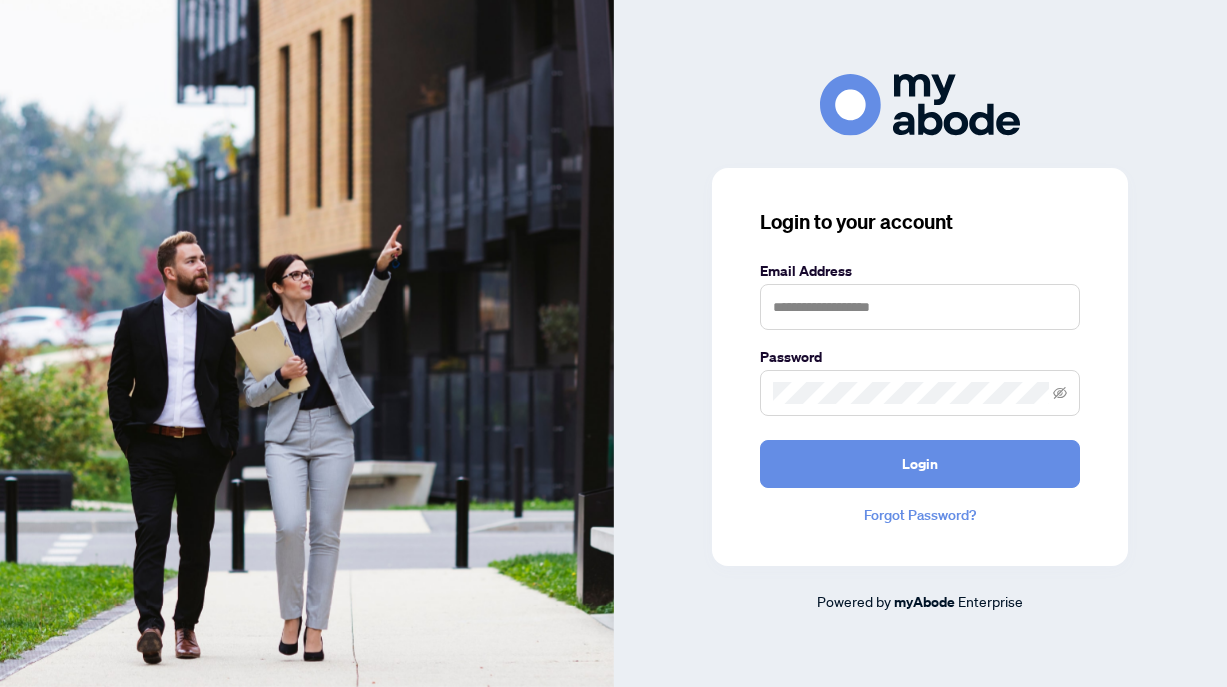 scroll, scrollTop: 0, scrollLeft: 0, axis: both 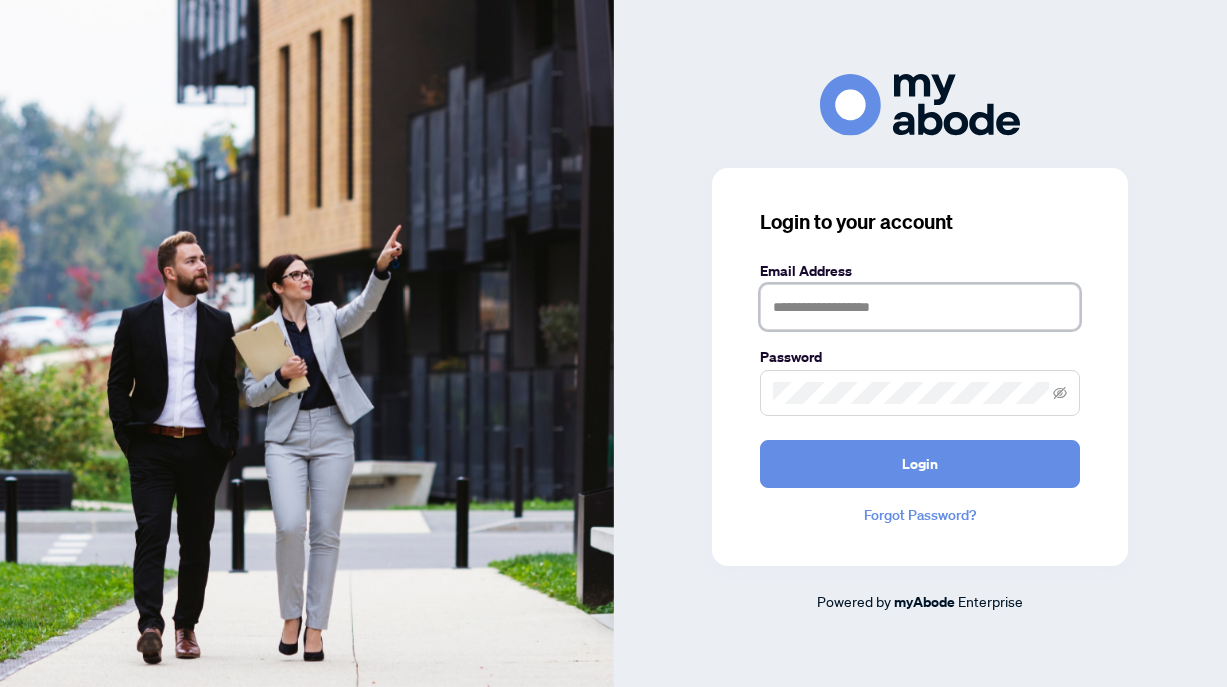 click at bounding box center [920, 307] 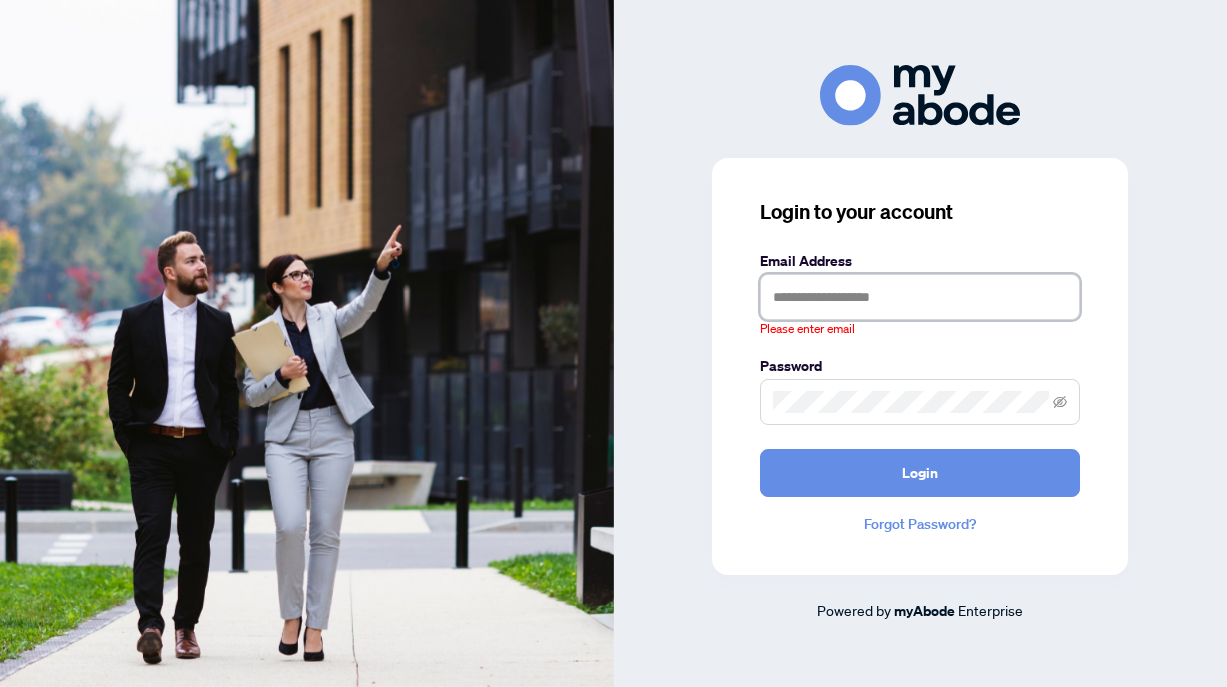 type on "**********" 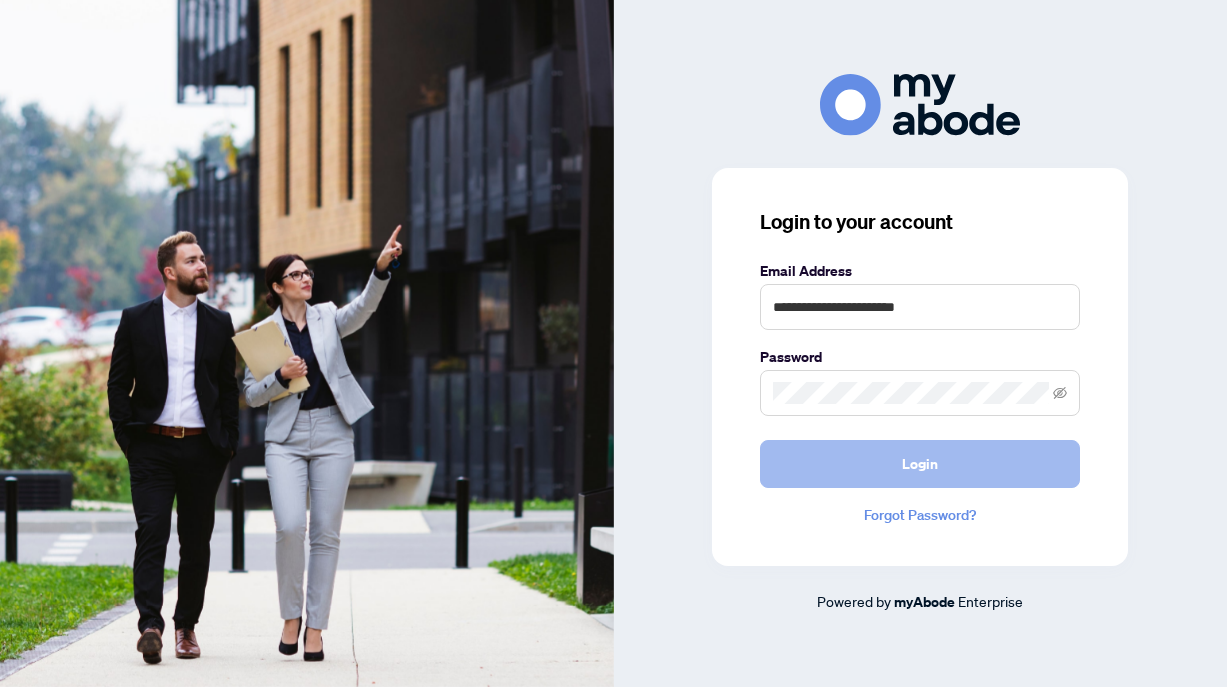 click on "Login" at bounding box center [920, 464] 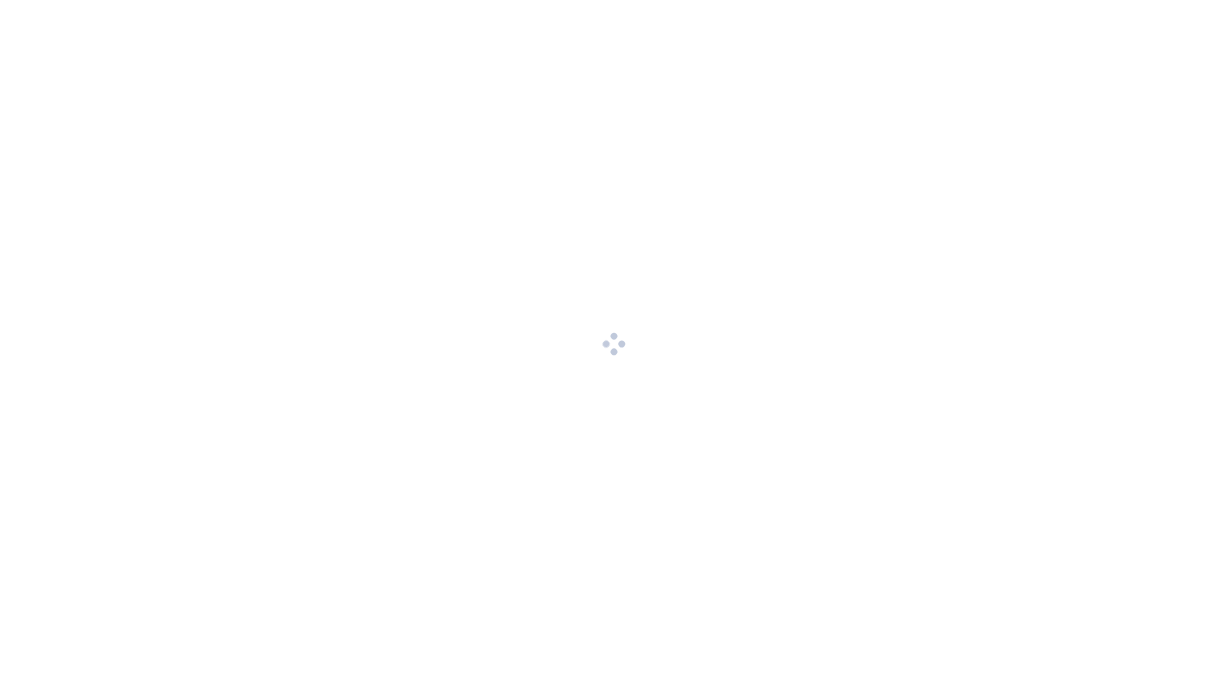 scroll, scrollTop: 0, scrollLeft: 0, axis: both 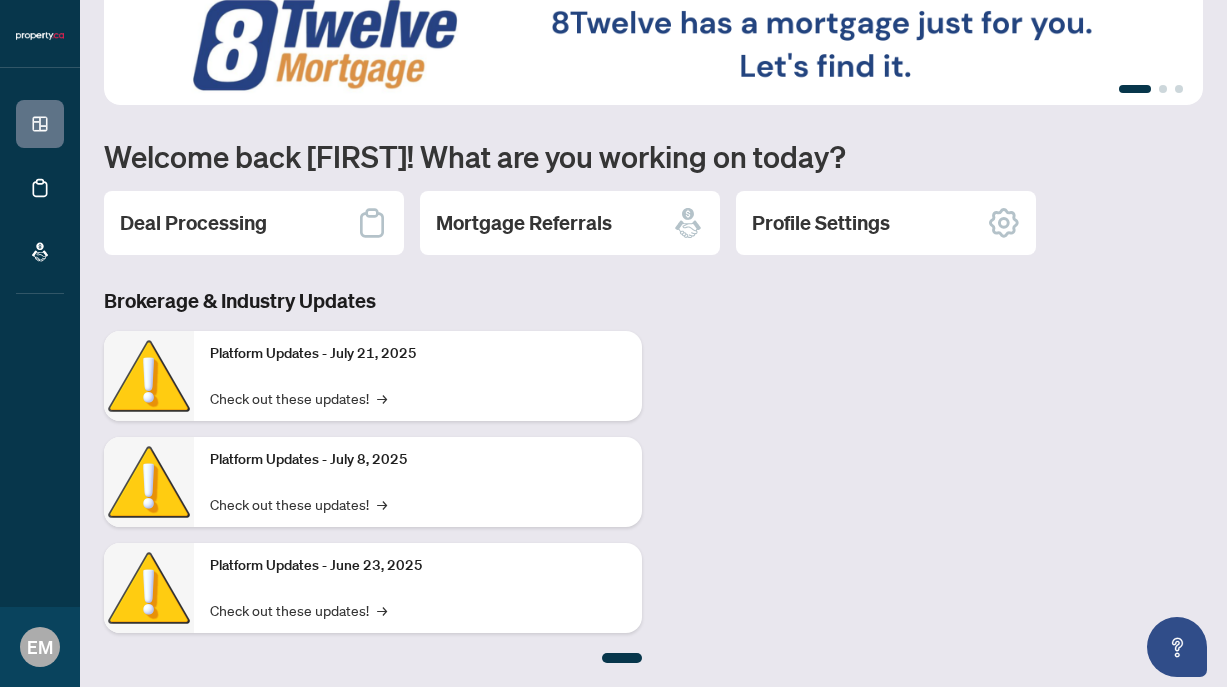 click on "Platform Updates - July 21, 2025" at bounding box center [418, 354] 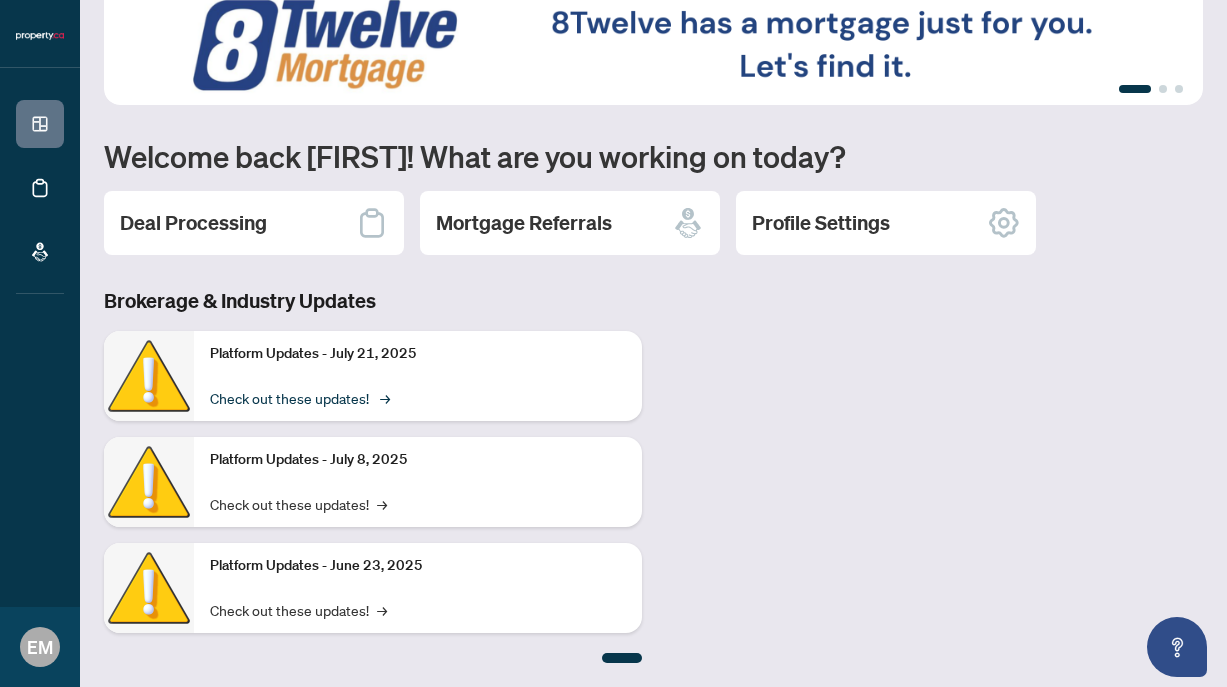 click on "Check out these updates! →" at bounding box center [298, 398] 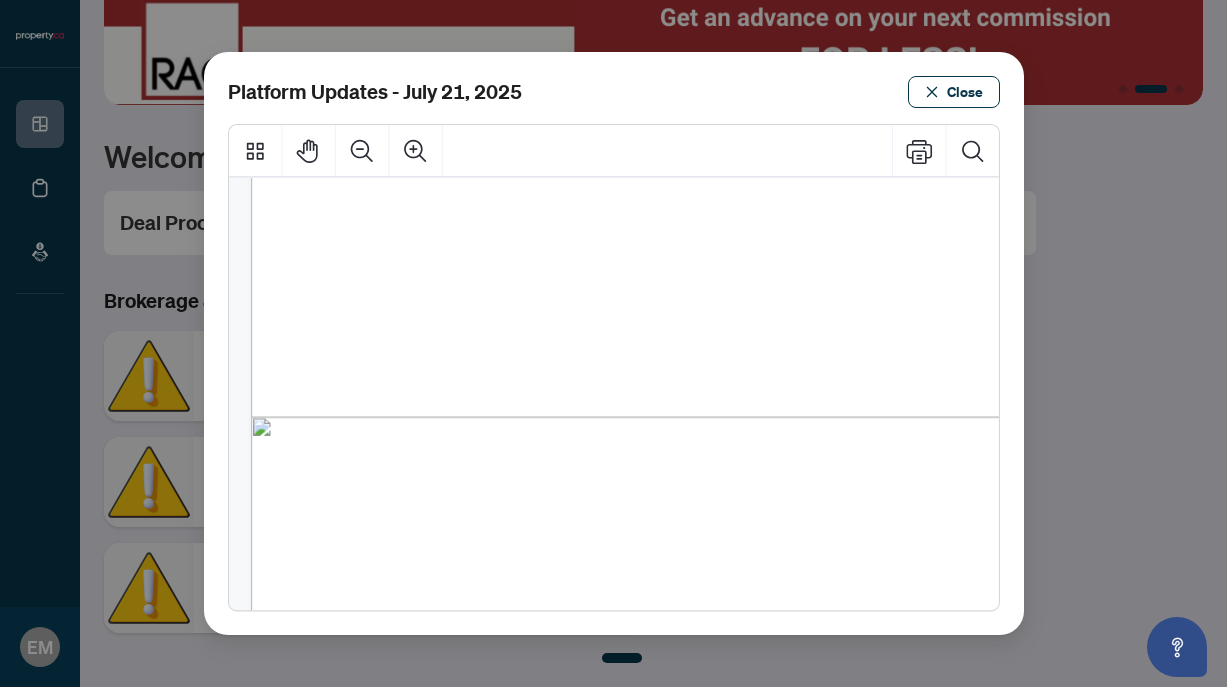 scroll, scrollTop: 639, scrollLeft: 0, axis: vertical 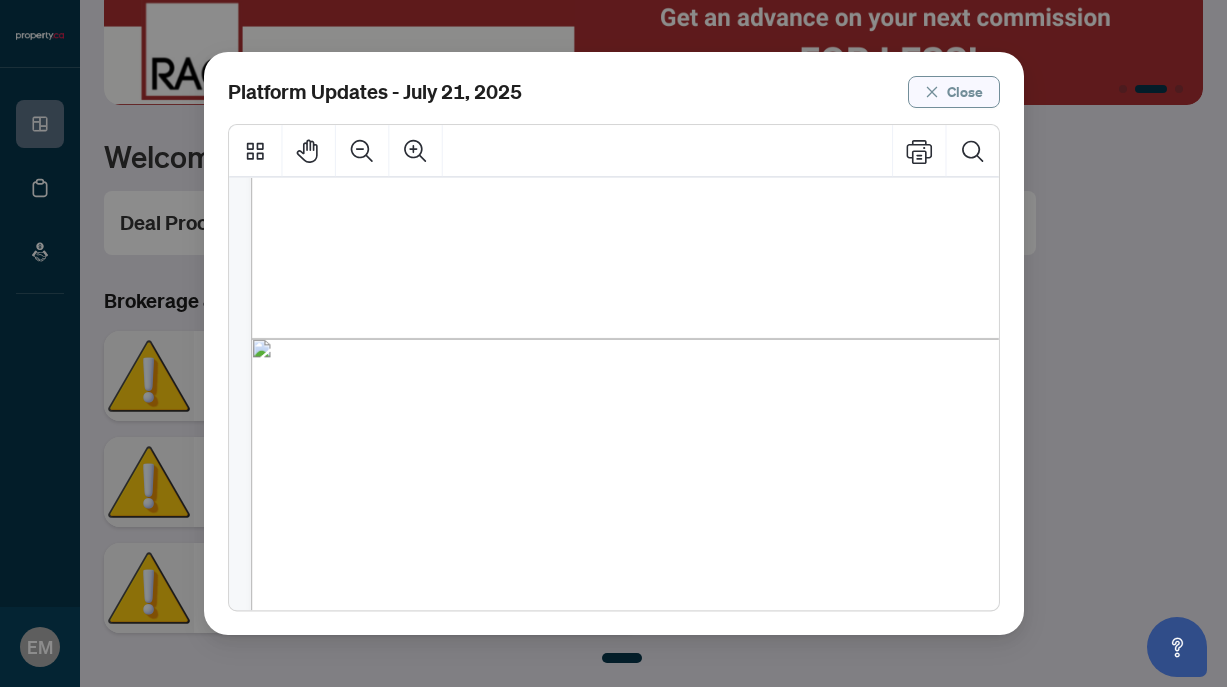 click on "Close" at bounding box center [965, 92] 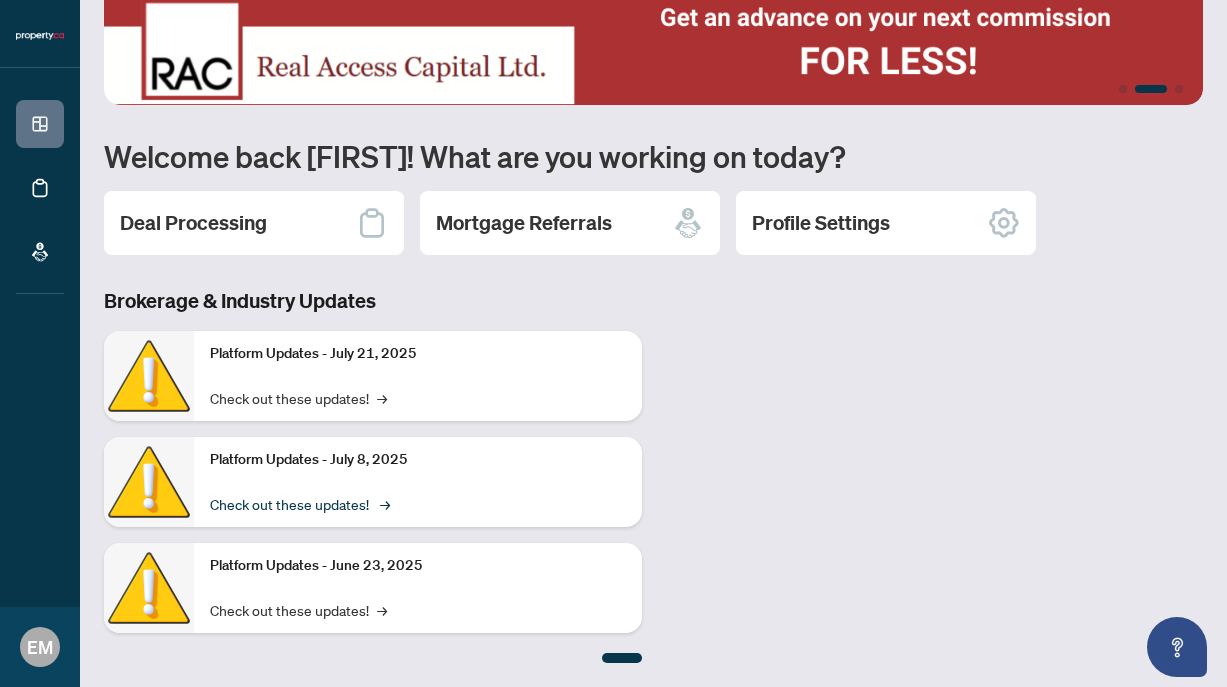 click on "Check out these updates! →" at bounding box center (298, 504) 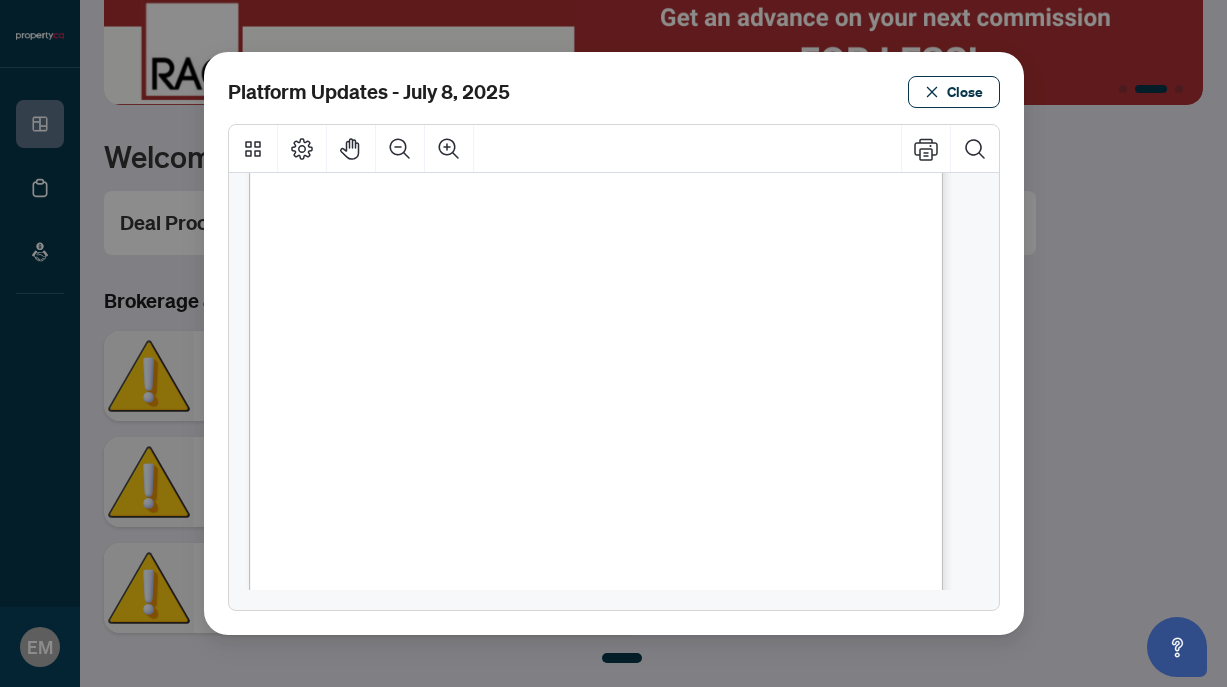 scroll, scrollTop: 605, scrollLeft: 0, axis: vertical 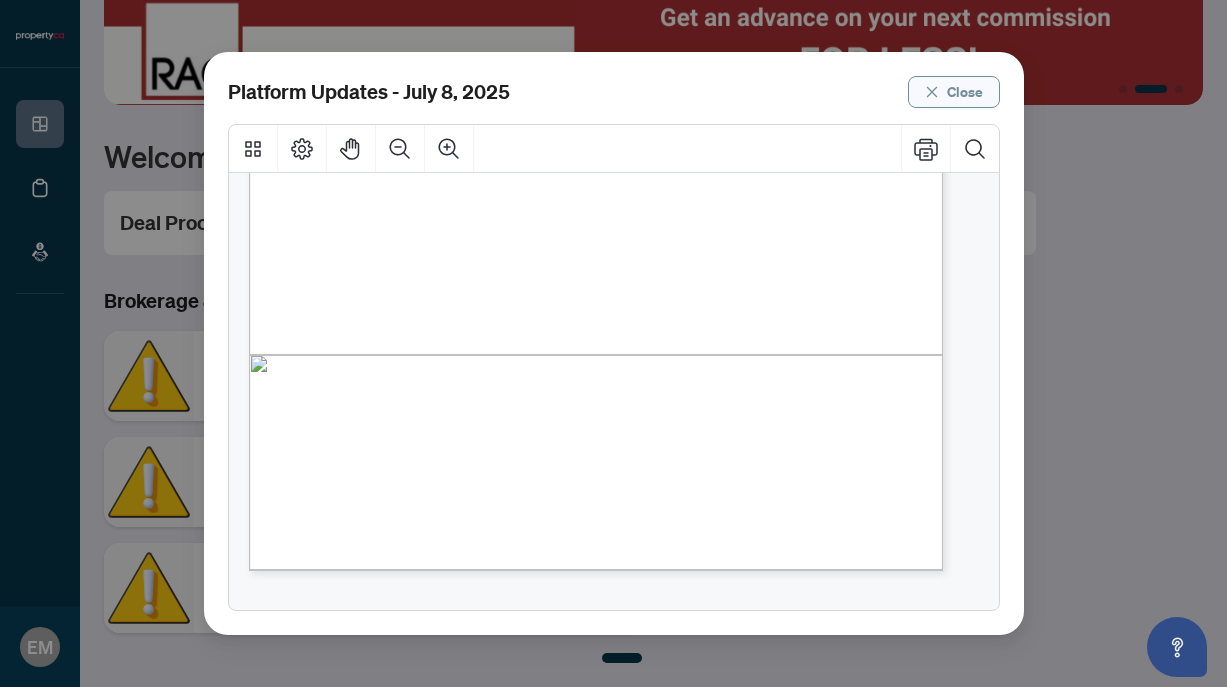 click on "Close" at bounding box center [965, 92] 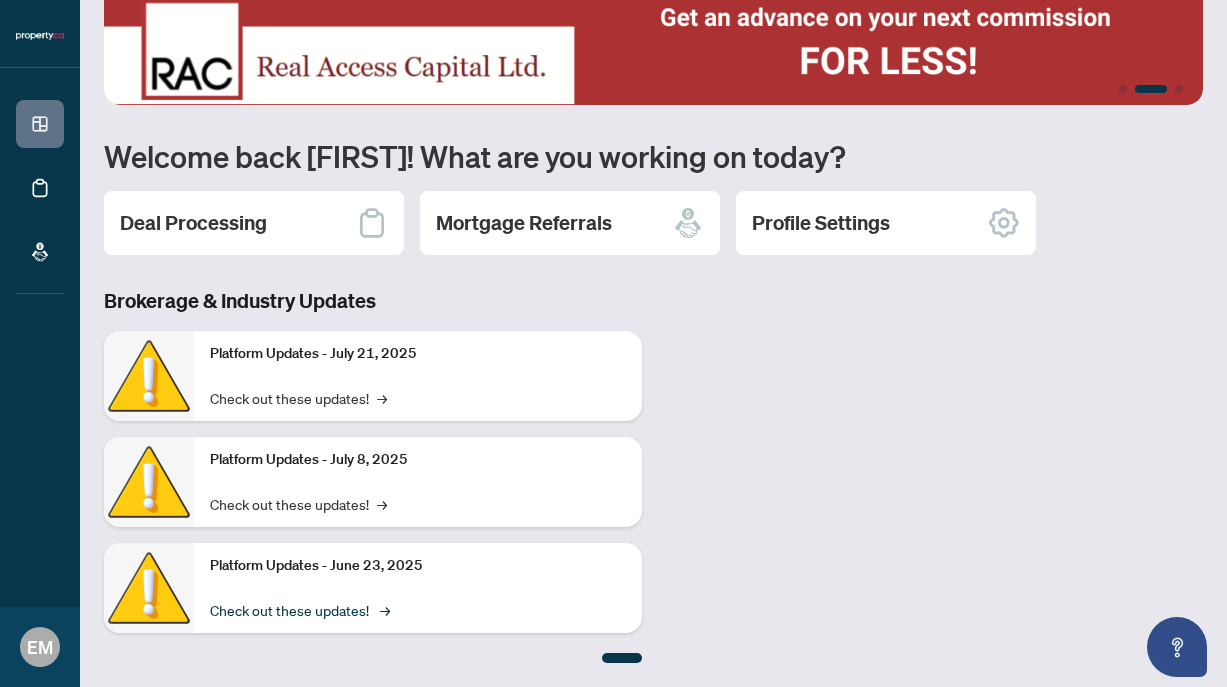 click on "Check out these updates! →" at bounding box center [298, 610] 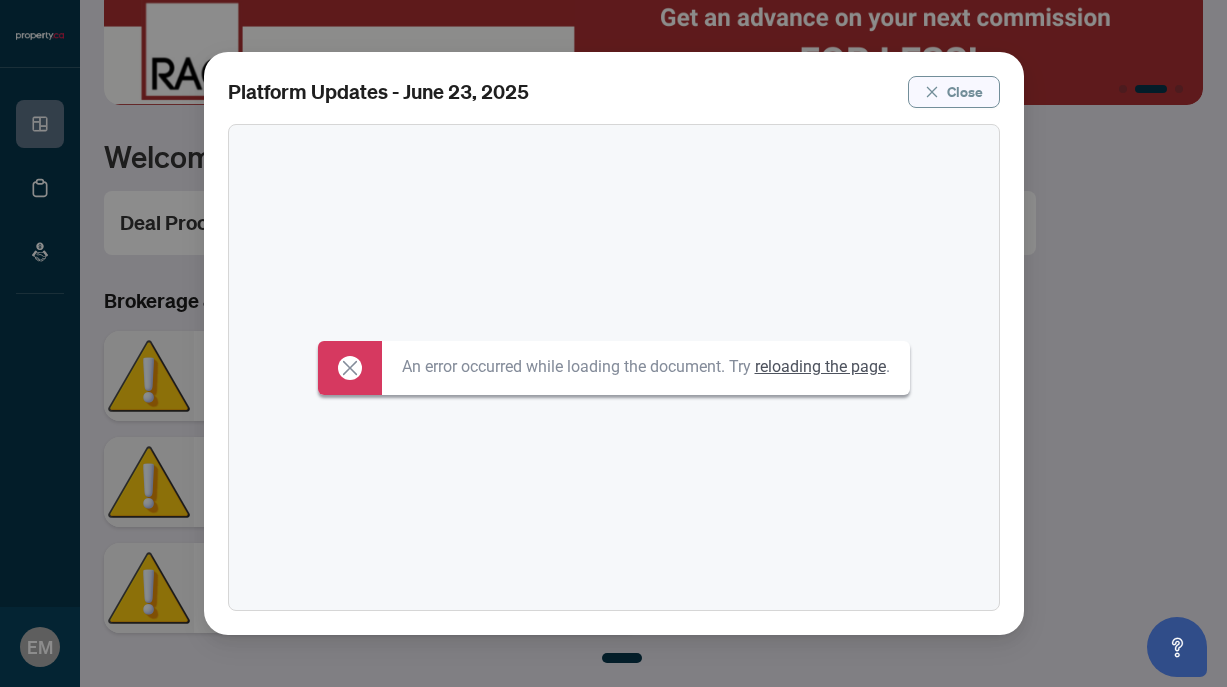 click on "Close" at bounding box center (965, 92) 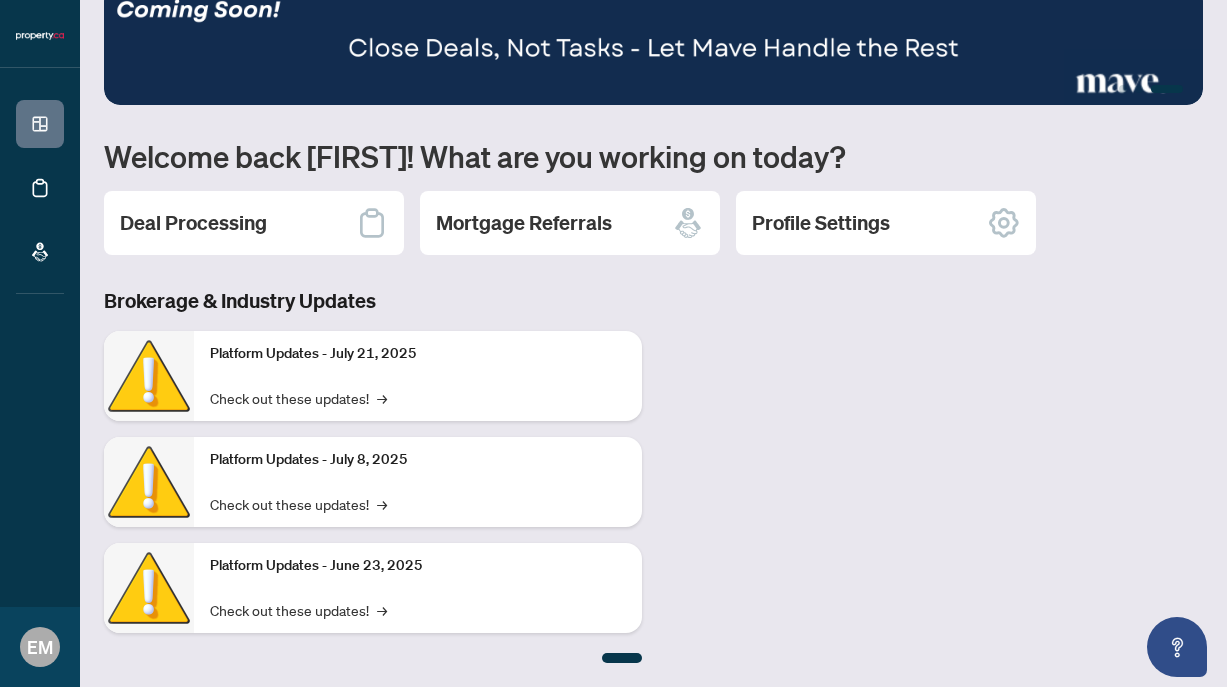 scroll, scrollTop: 0, scrollLeft: 0, axis: both 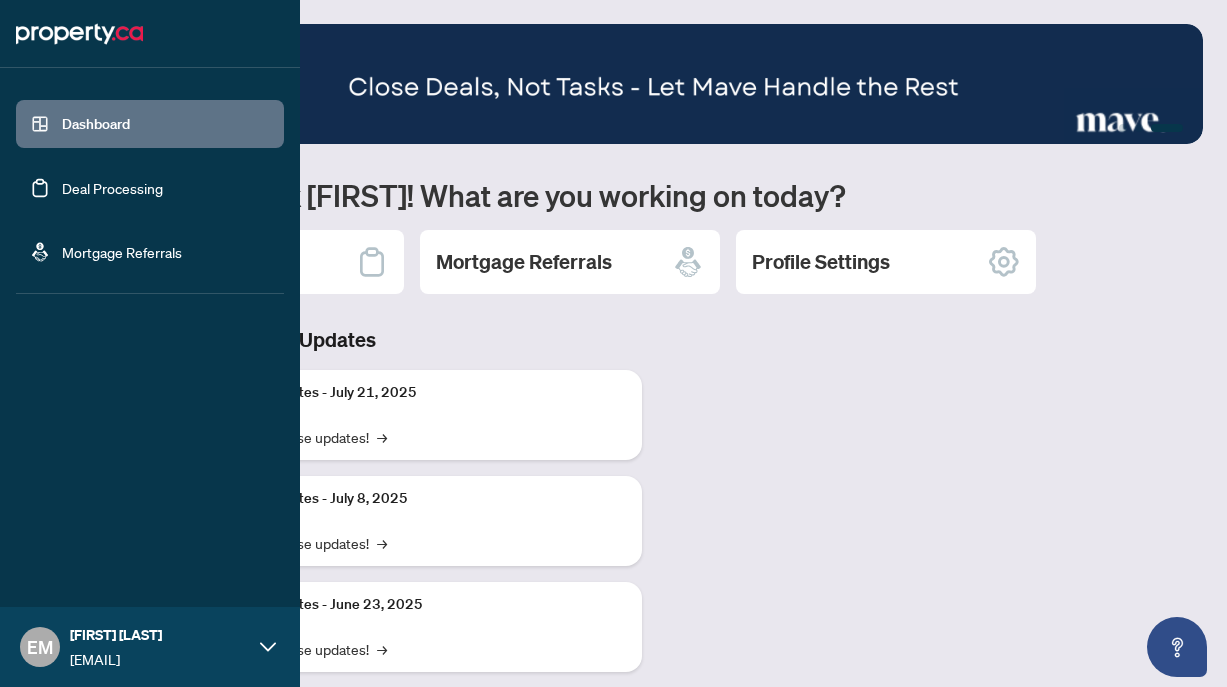 click on "Deal Processing" at bounding box center (112, 188) 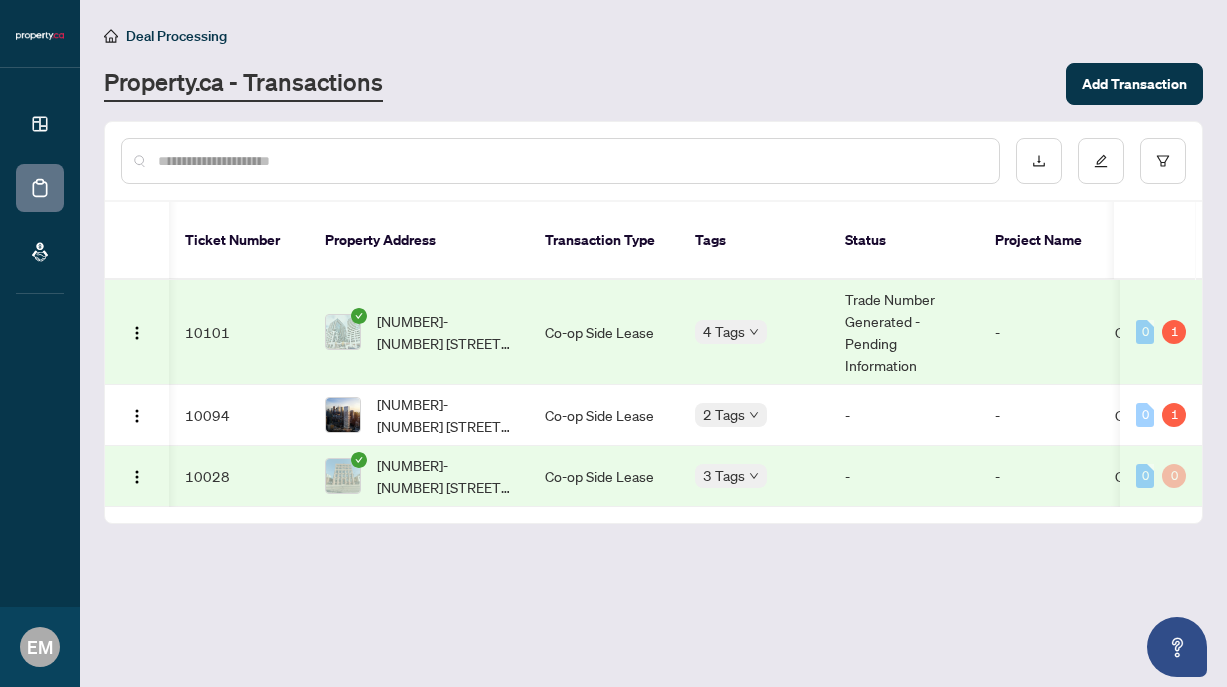 scroll, scrollTop: 0, scrollLeft: 213, axis: horizontal 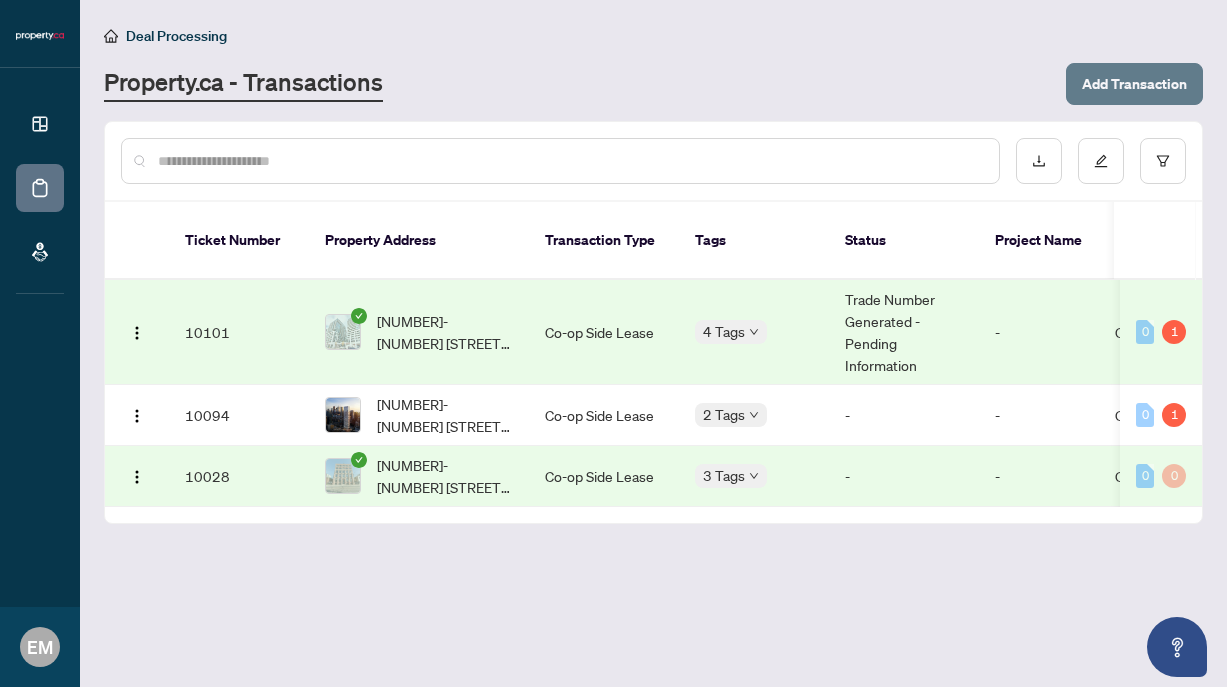 click on "Add Transaction" at bounding box center (1134, 84) 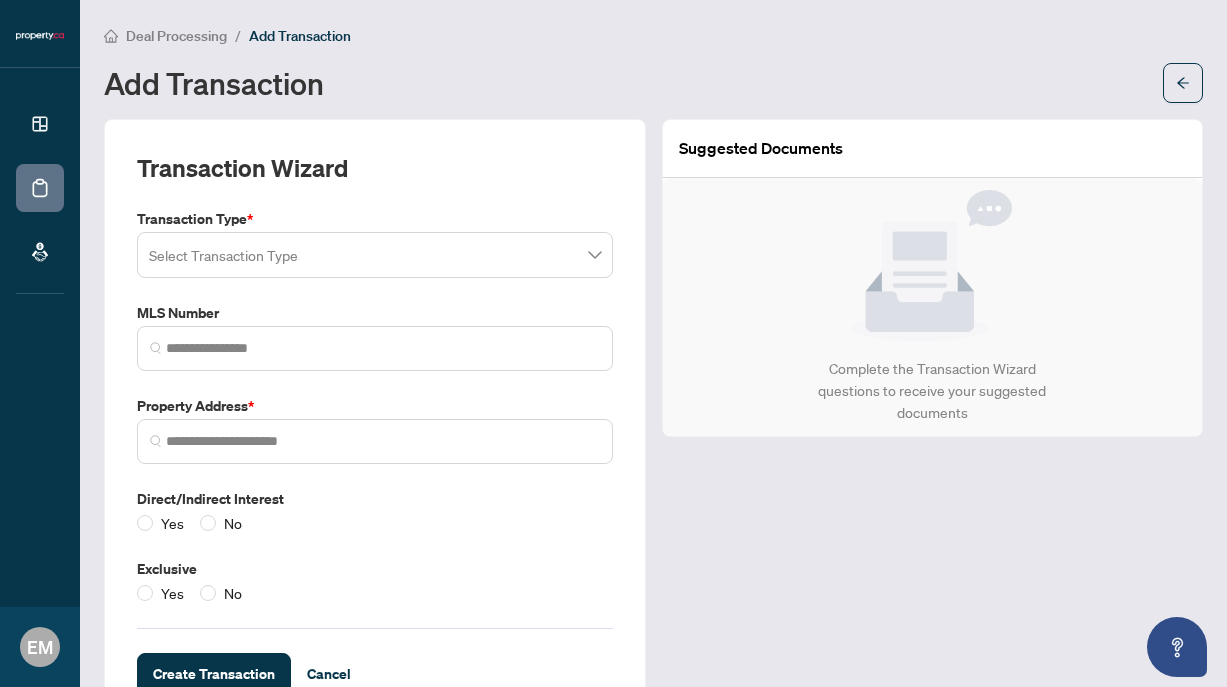 click at bounding box center (375, 255) 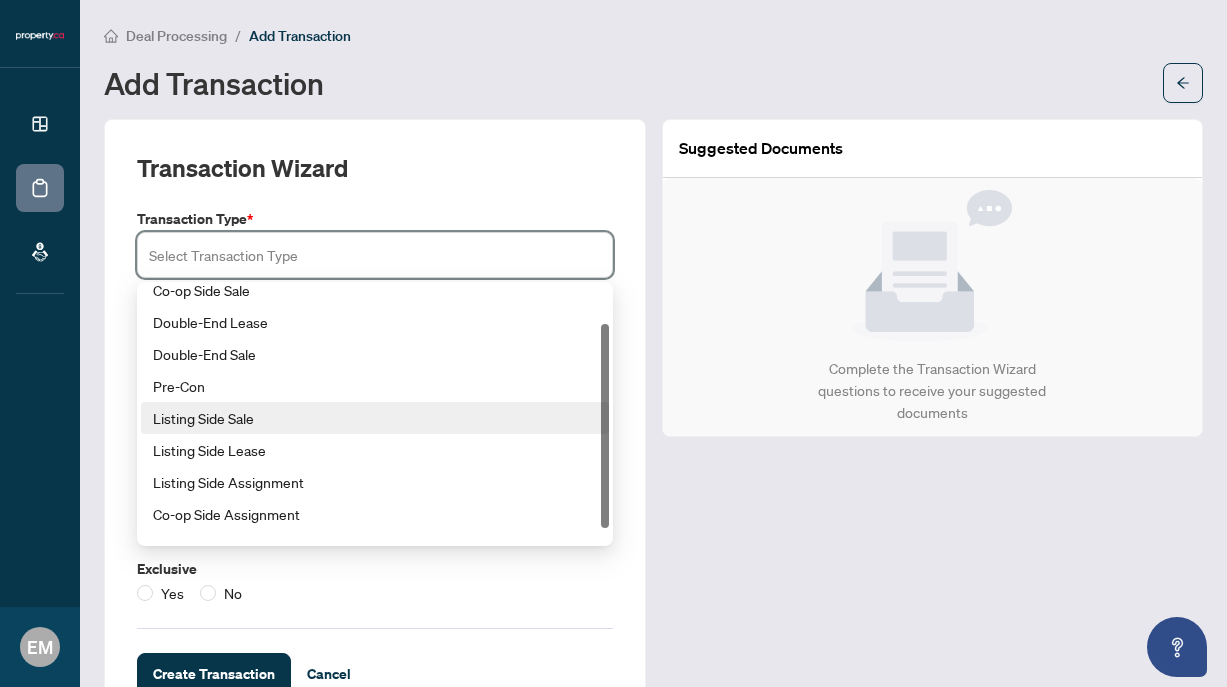scroll, scrollTop: 64, scrollLeft: 0, axis: vertical 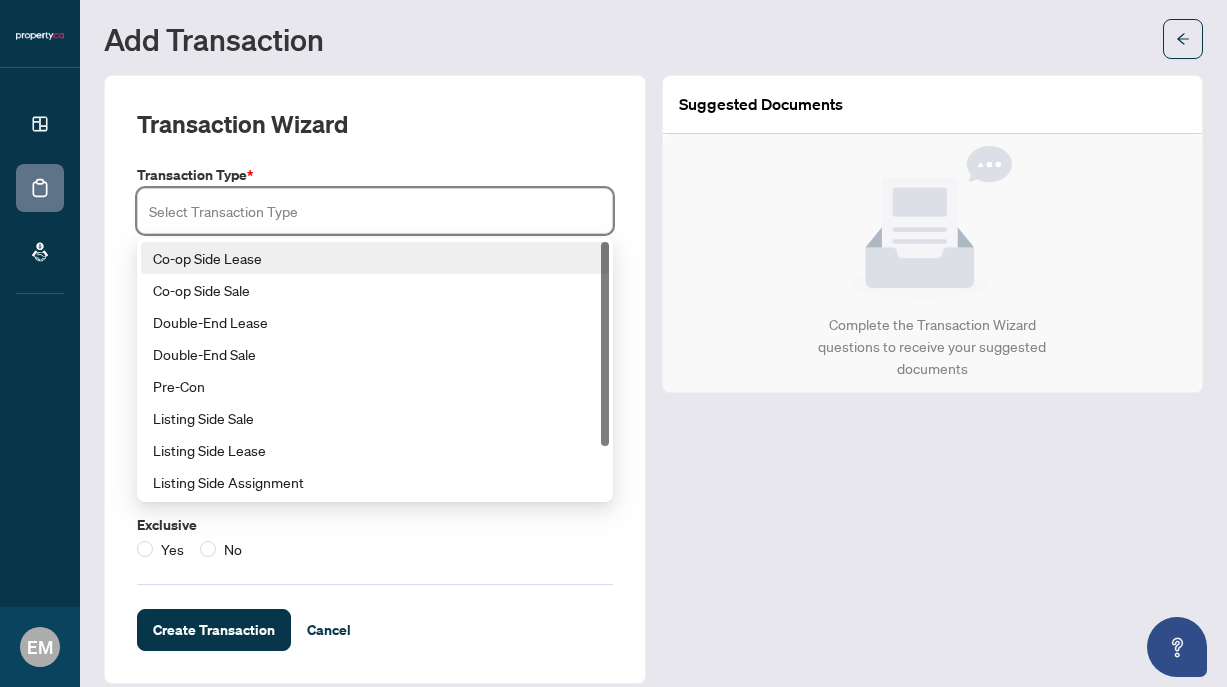 click on "Co-op Side Lease" at bounding box center [375, 258] 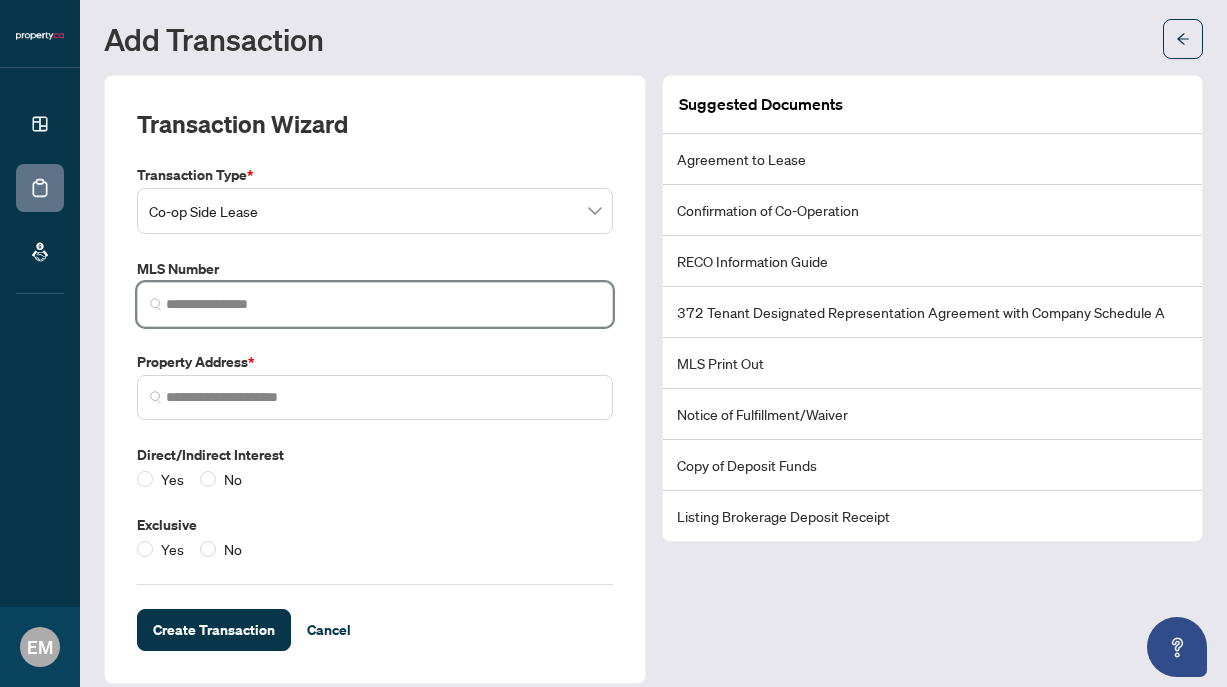click at bounding box center [383, 304] 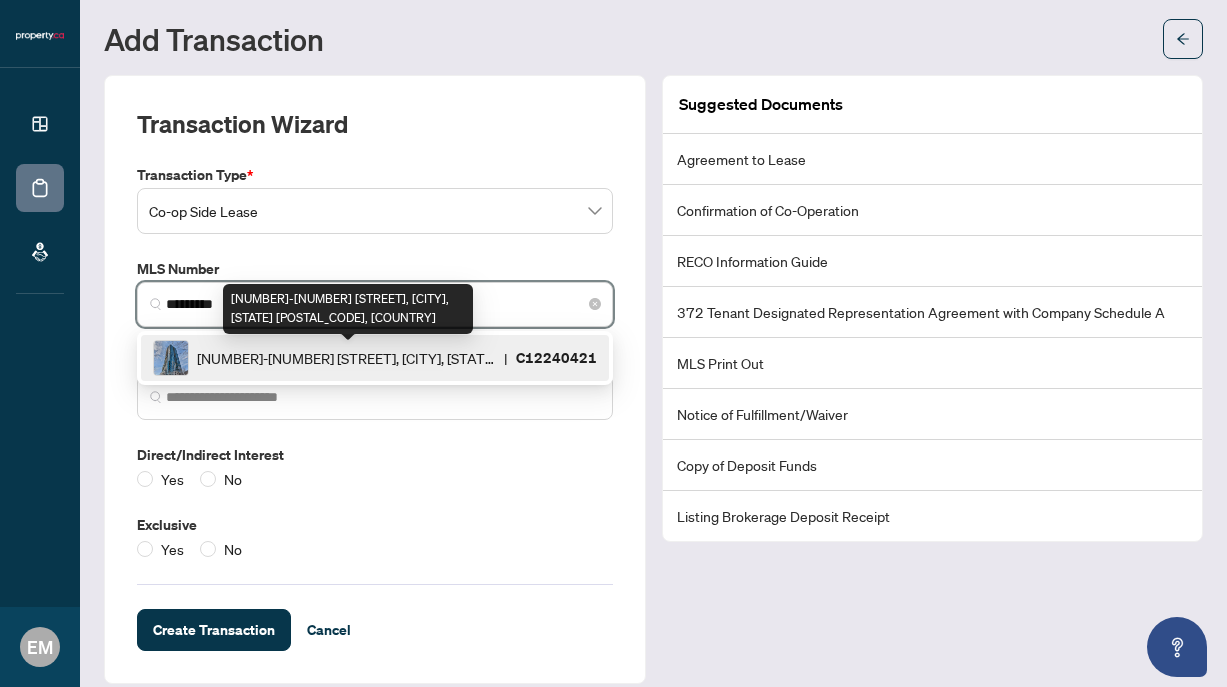 click on "[NUMBER]-[NUMBER] [STREET], [CITY], [STATE] [POSTAL_CODE], [COUNTRY]" at bounding box center [346, 358] 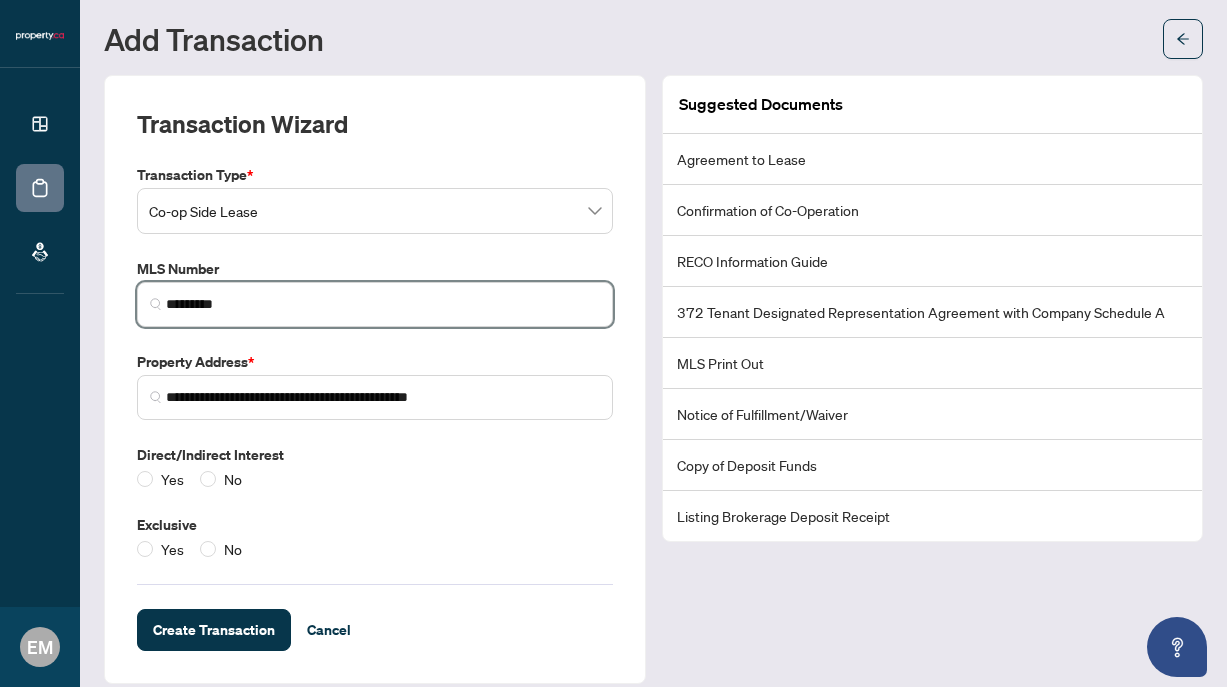 scroll, scrollTop: 64, scrollLeft: 0, axis: vertical 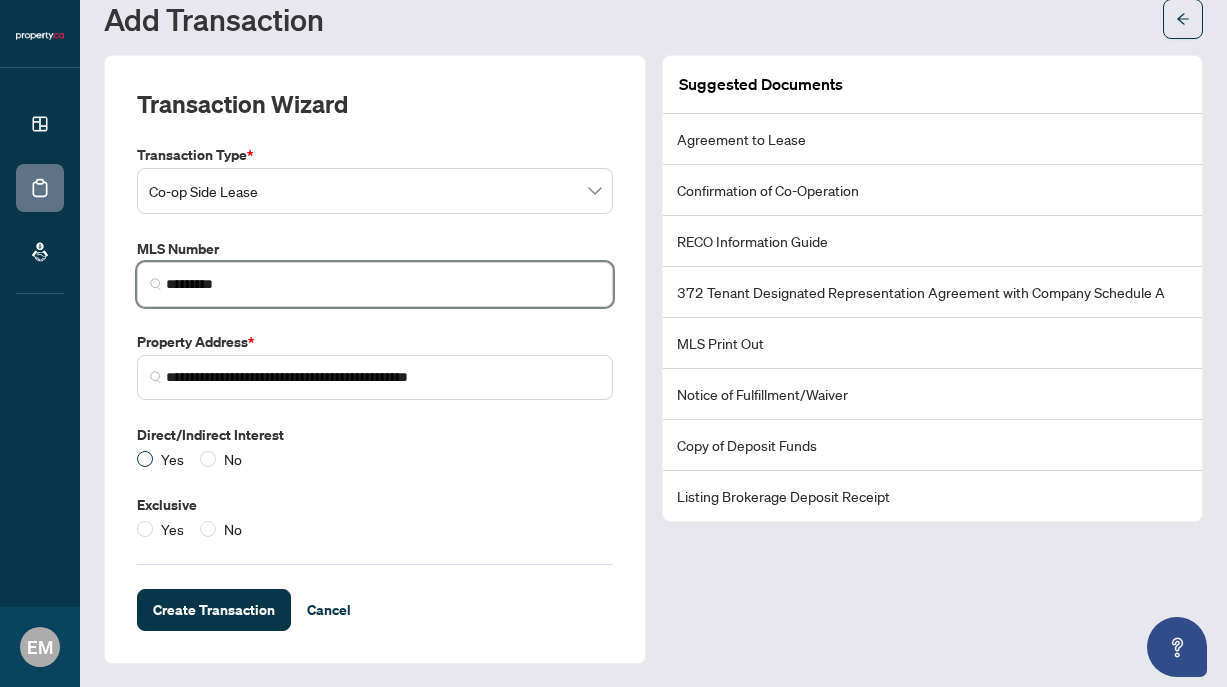 type on "*********" 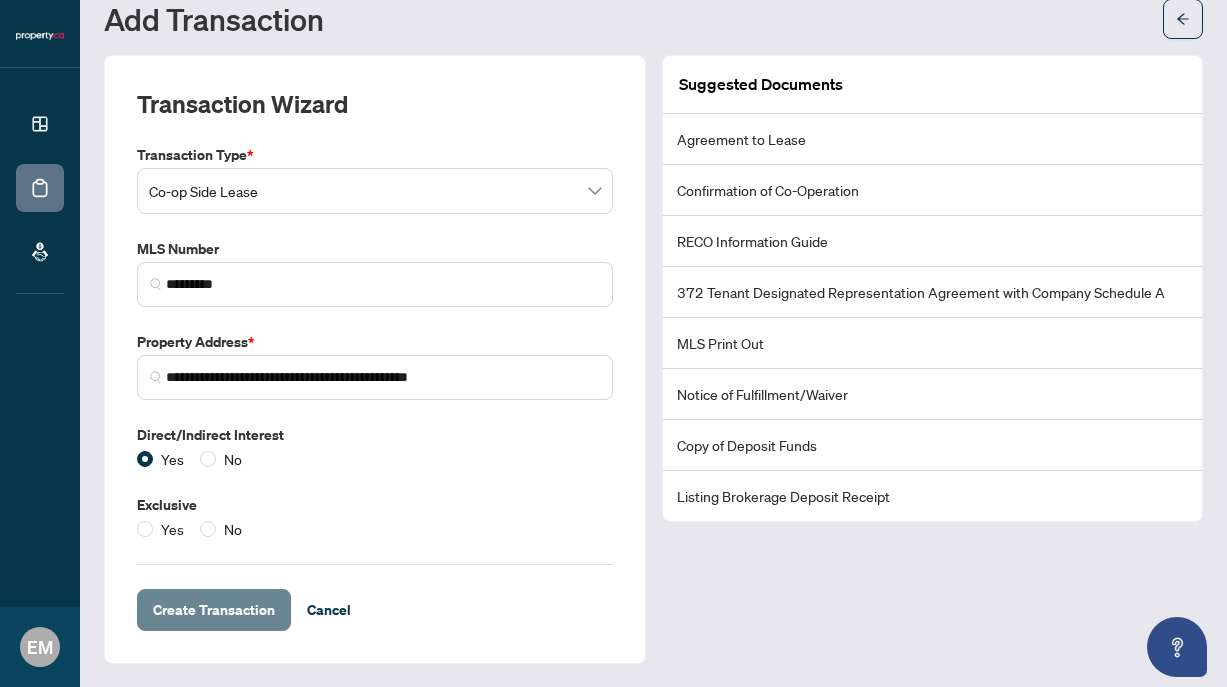 click on "Create Transaction" at bounding box center [214, 610] 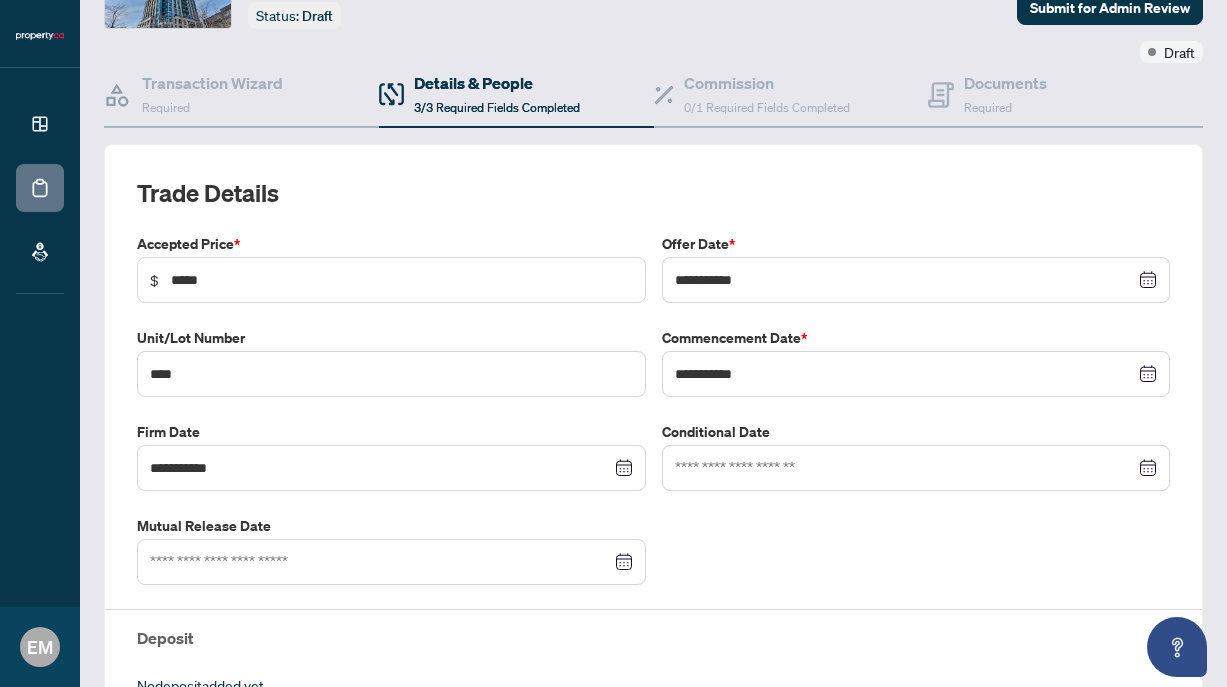 scroll, scrollTop: 132, scrollLeft: 0, axis: vertical 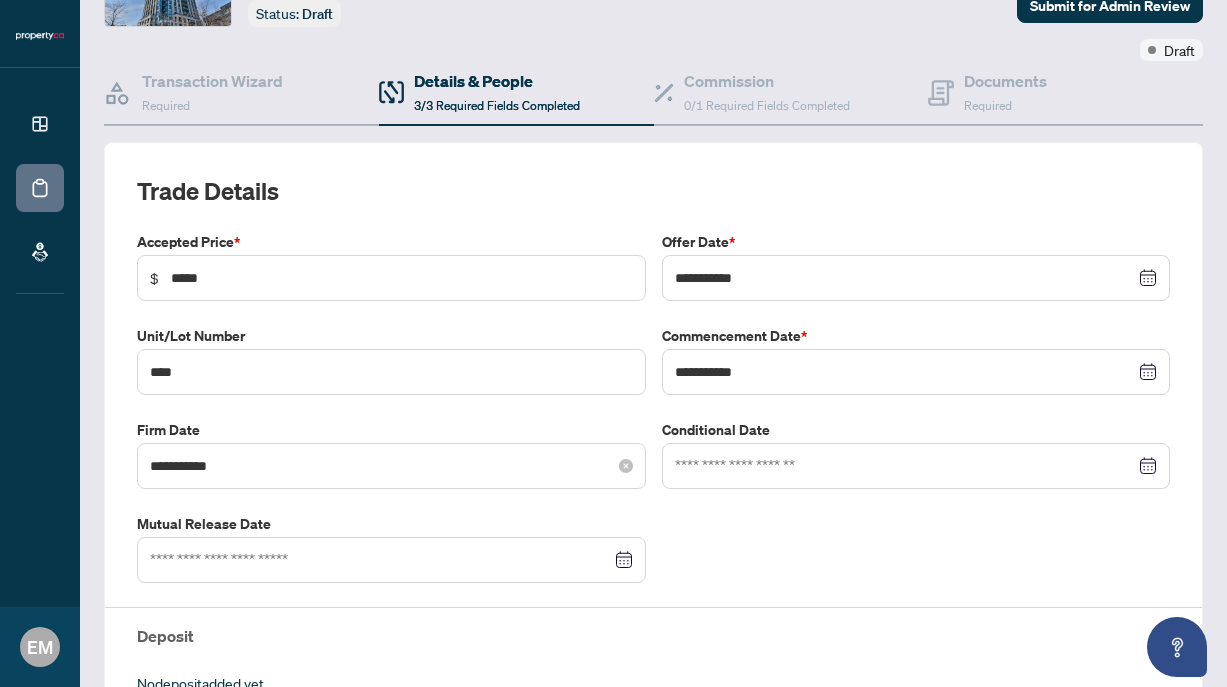 click on "**********" at bounding box center (391, 466) 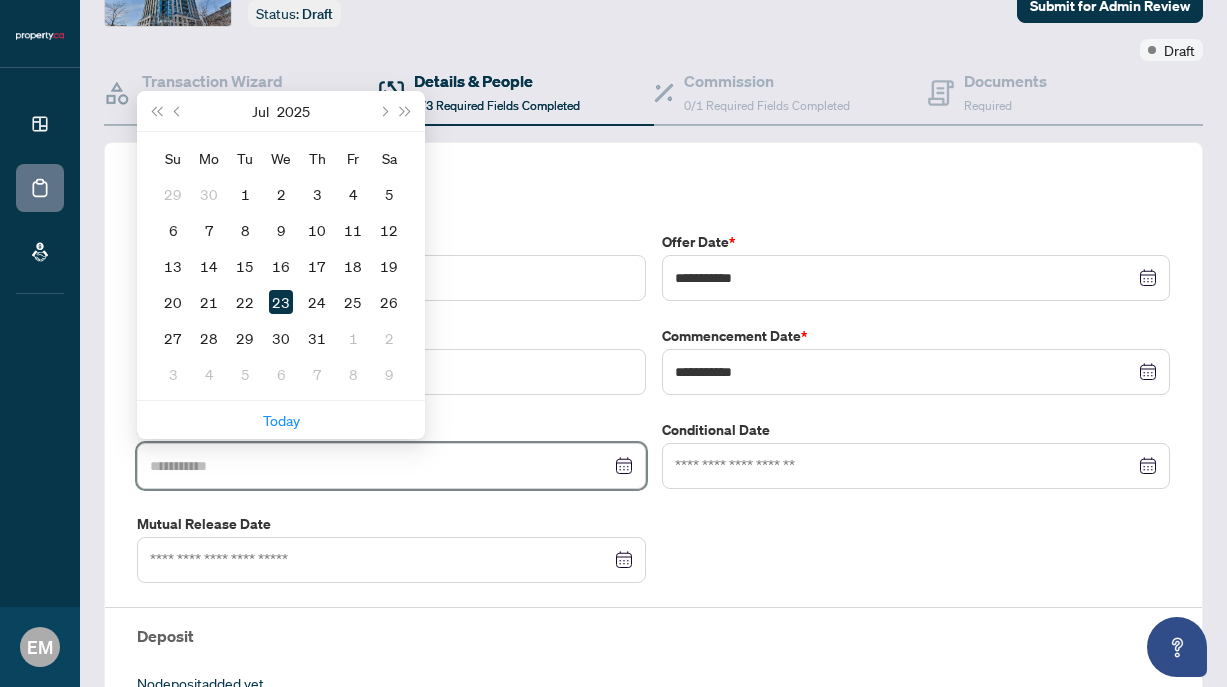 type on "**********" 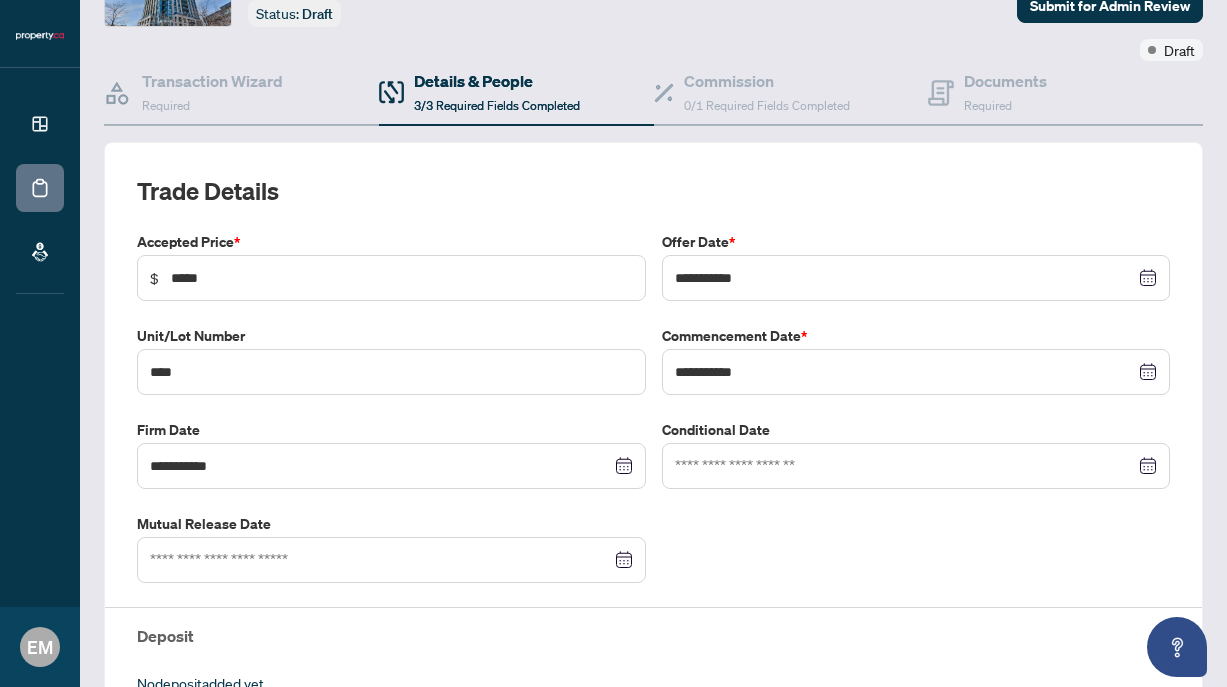 click on "**********" at bounding box center [653, 508] 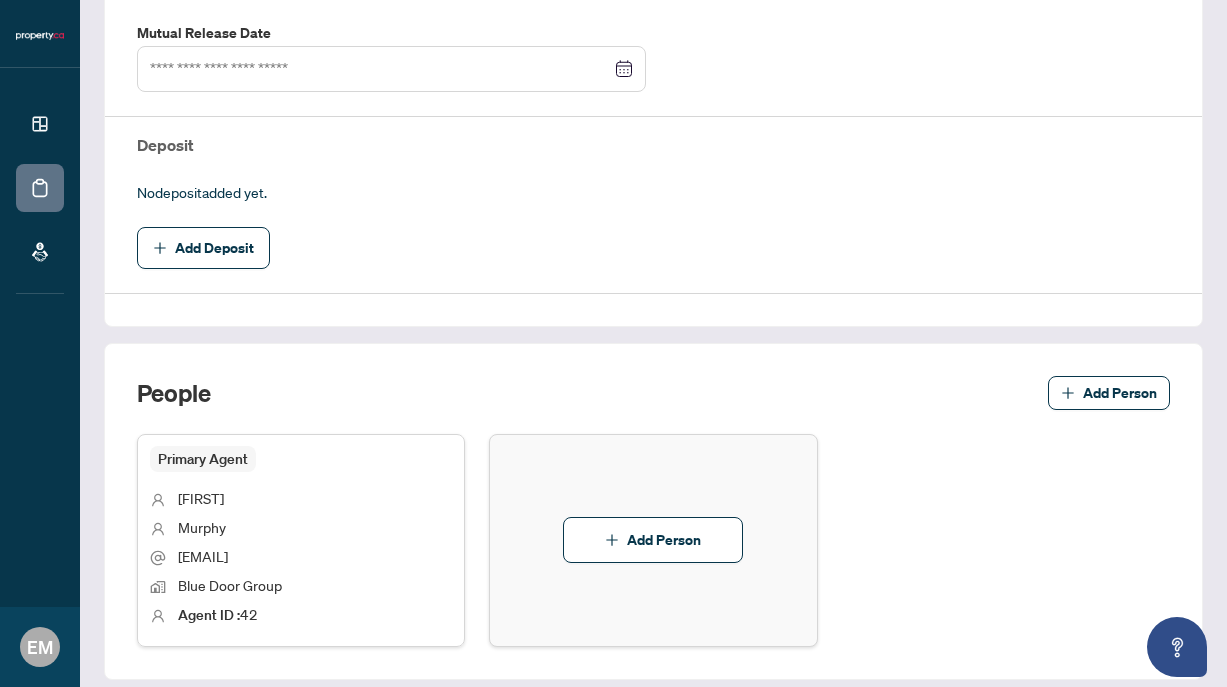 scroll, scrollTop: 619, scrollLeft: 0, axis: vertical 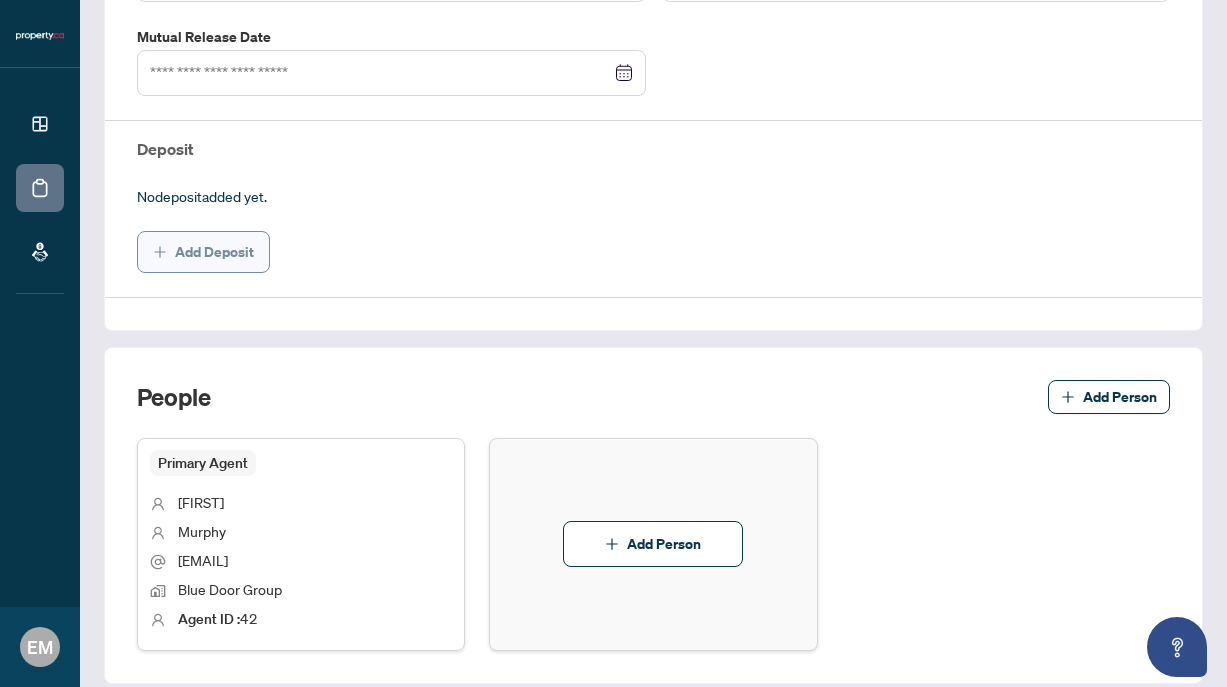 click on "Add Deposit" at bounding box center [214, 252] 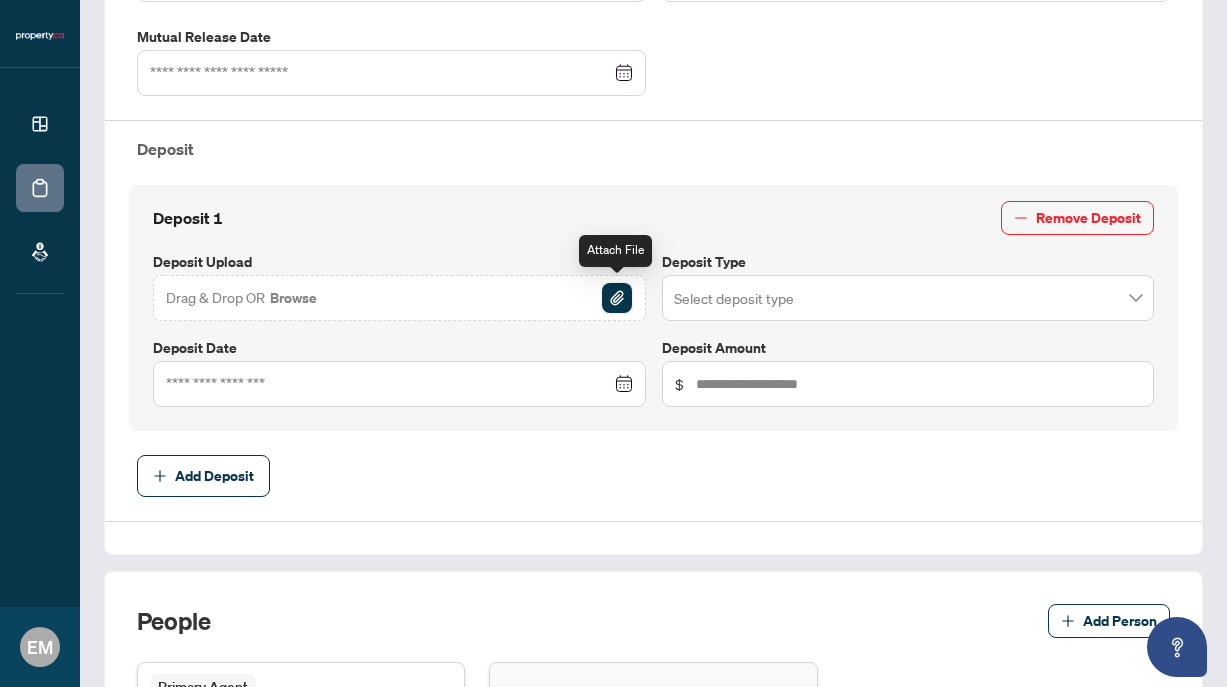 click at bounding box center (617, 298) 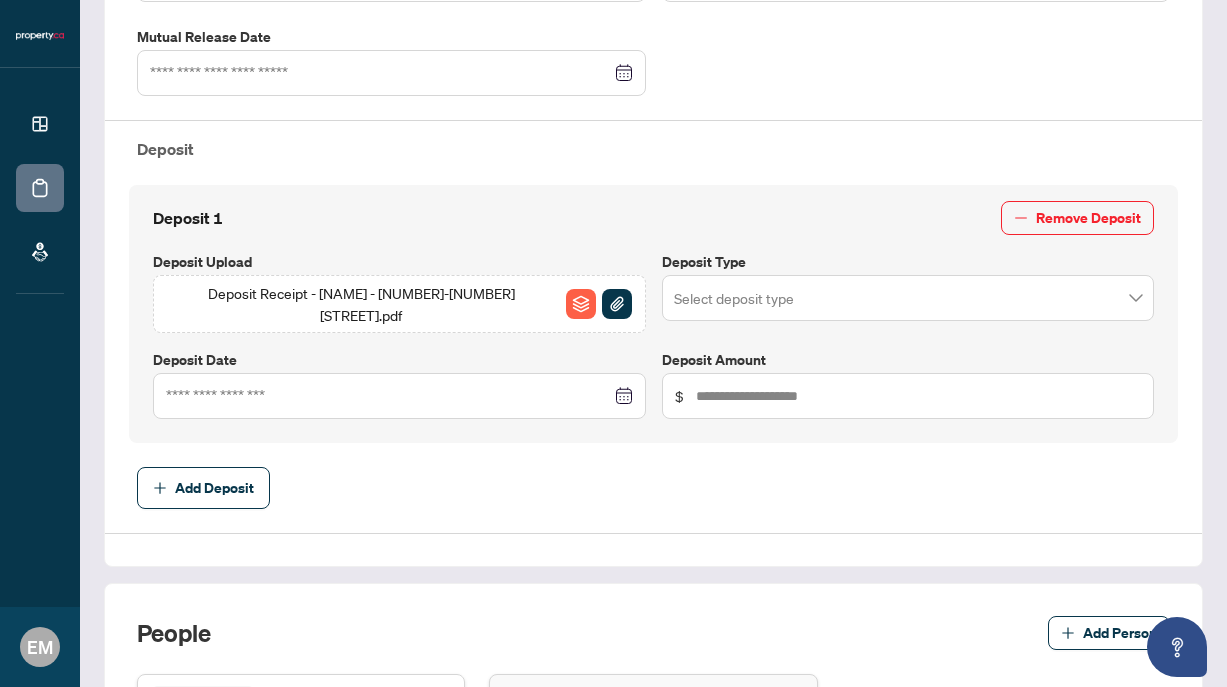 click at bounding box center (908, 298) 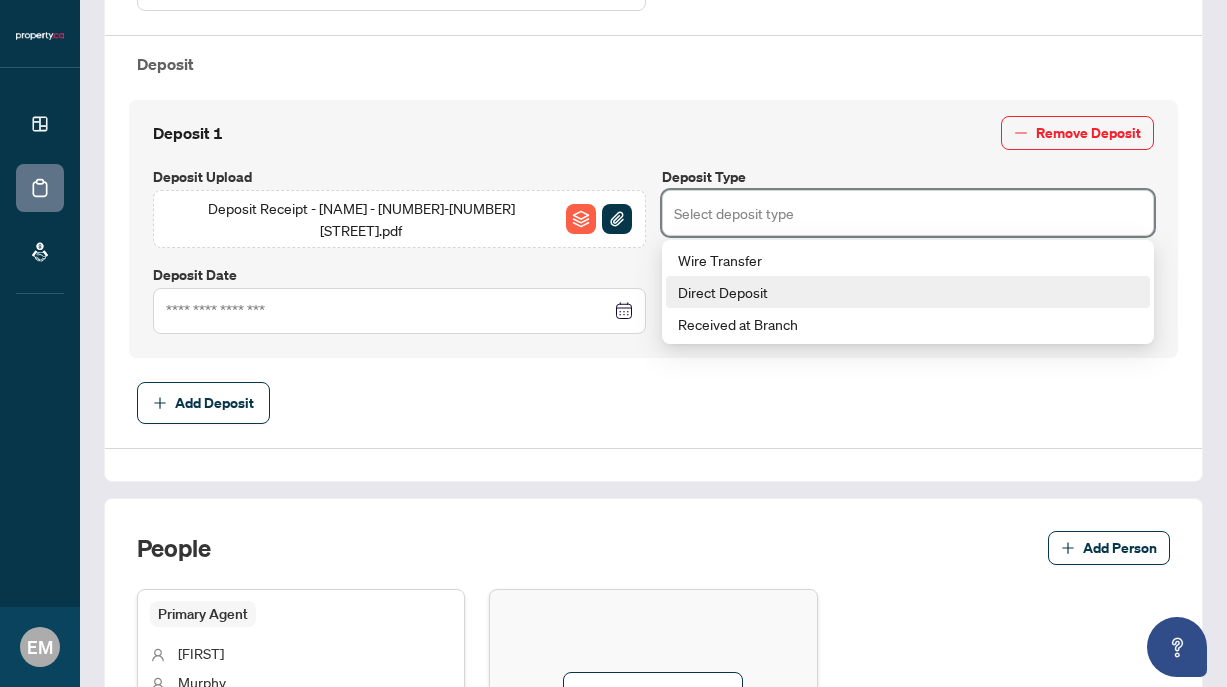 scroll, scrollTop: 649, scrollLeft: 0, axis: vertical 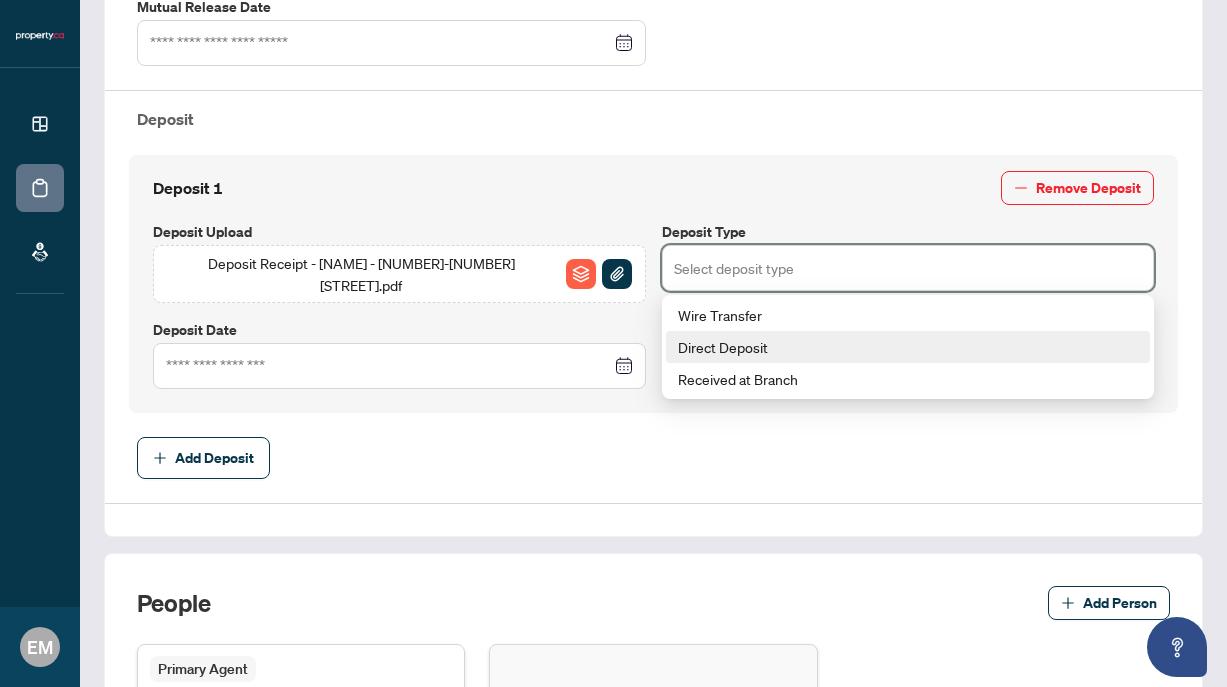 click on "Direct Deposit" at bounding box center (908, 347) 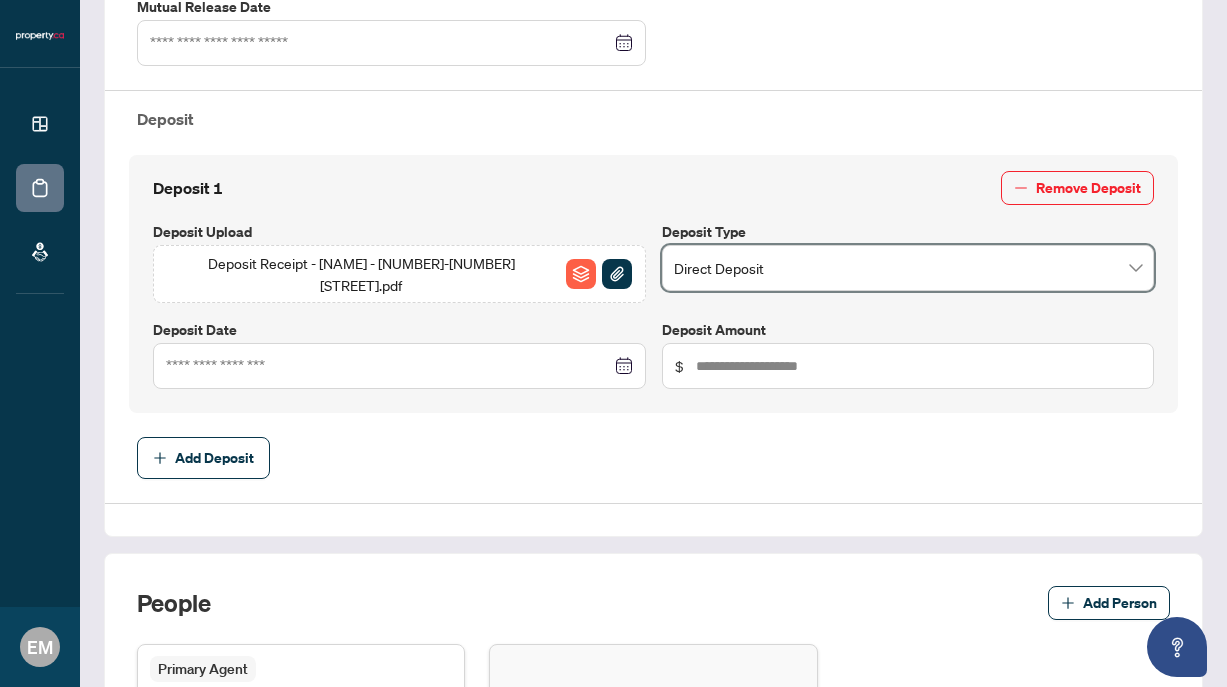 click at bounding box center (399, 366) 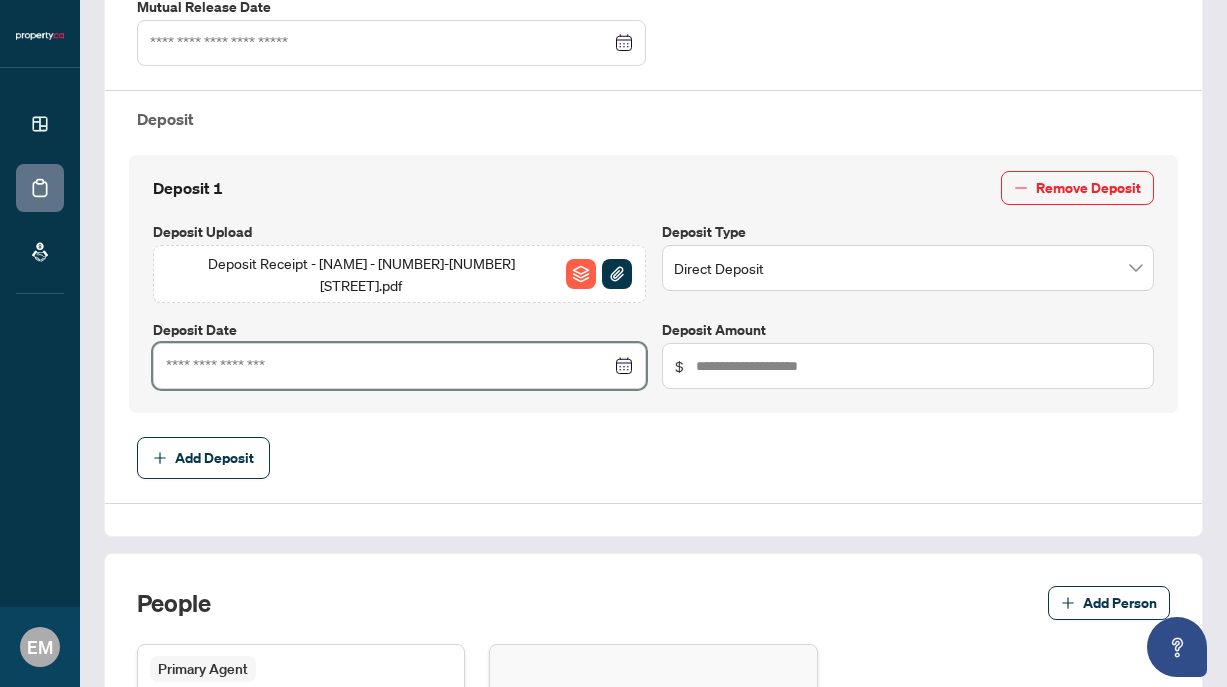 click at bounding box center [399, 366] 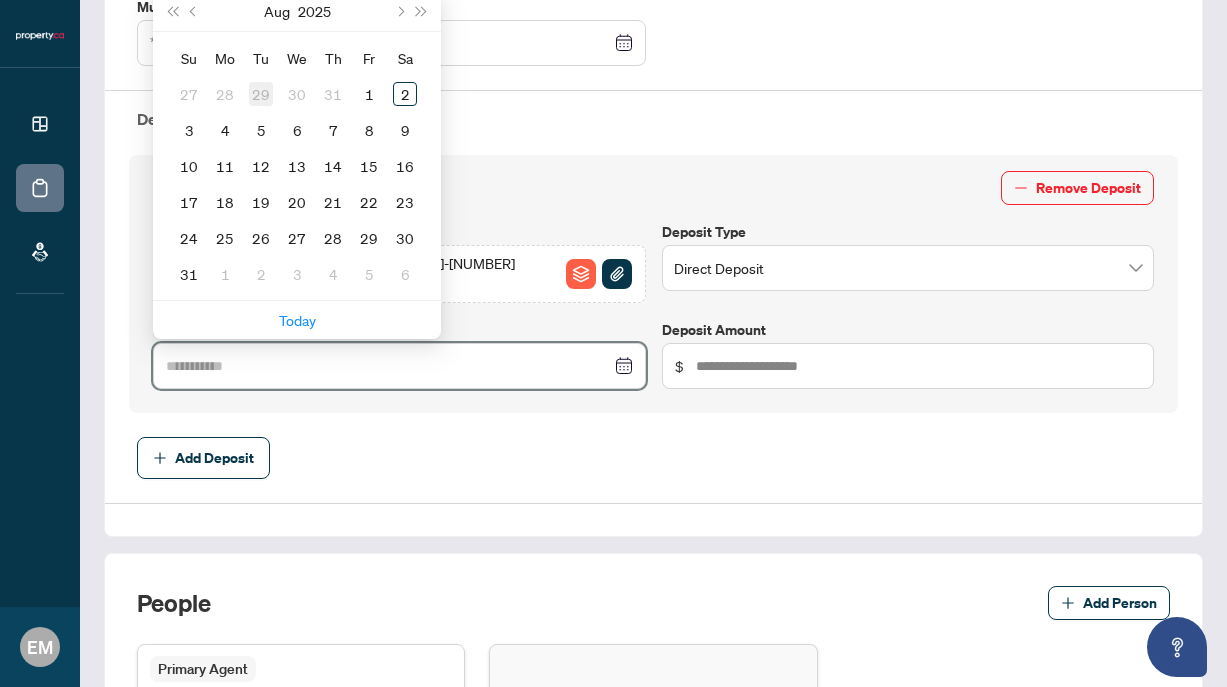 type on "**********" 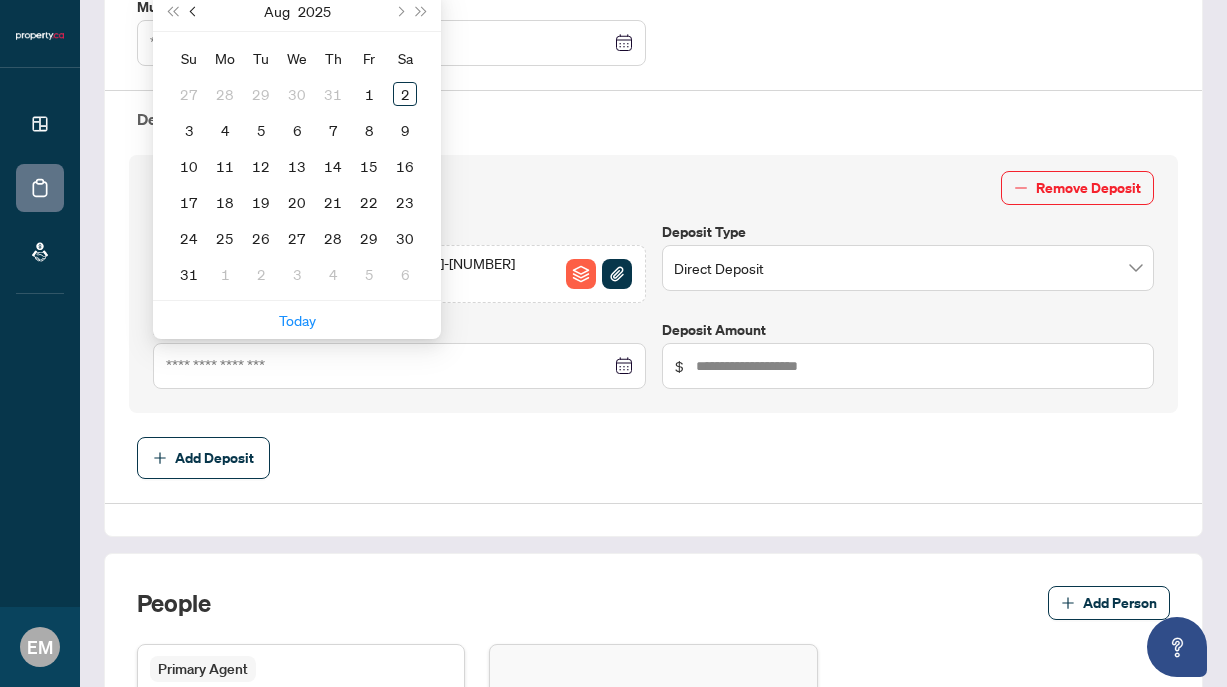 click at bounding box center [194, 11] 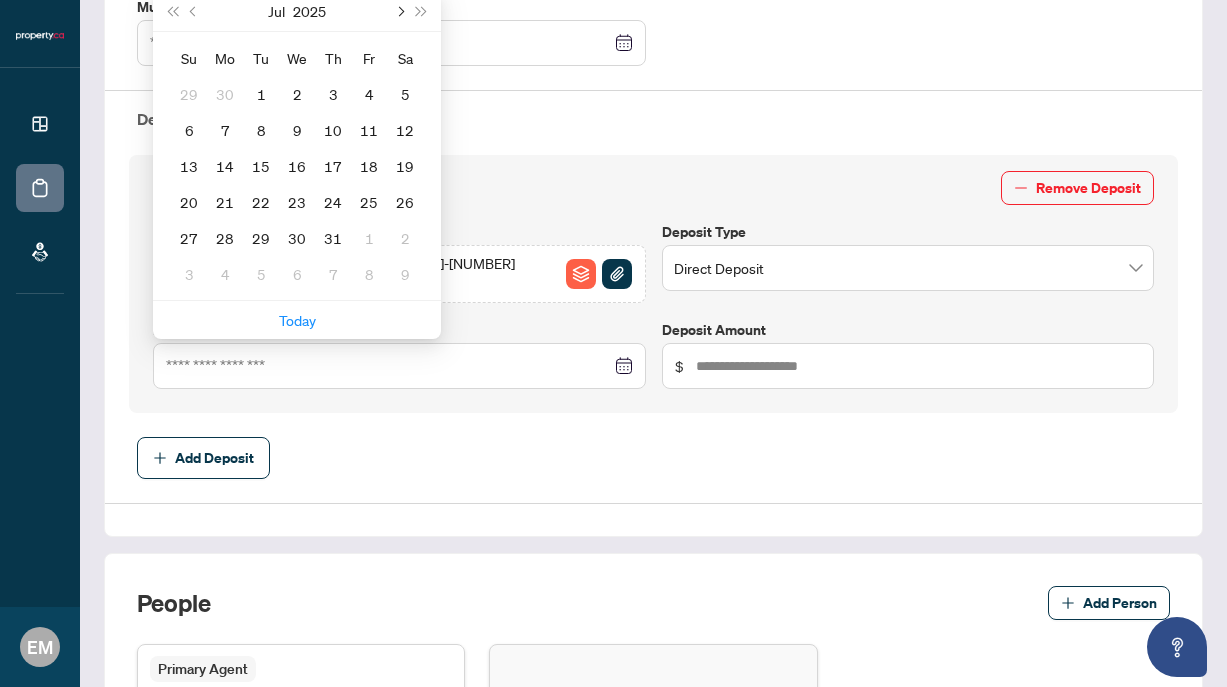 click at bounding box center (399, 11) 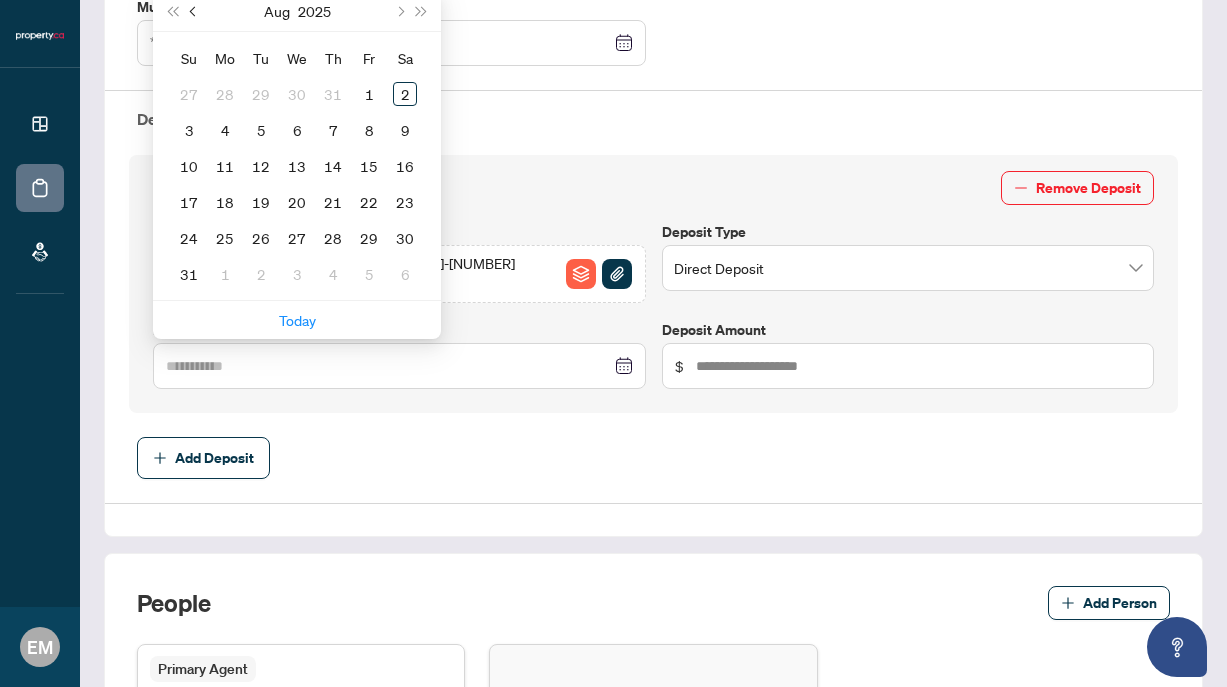 type on "**********" 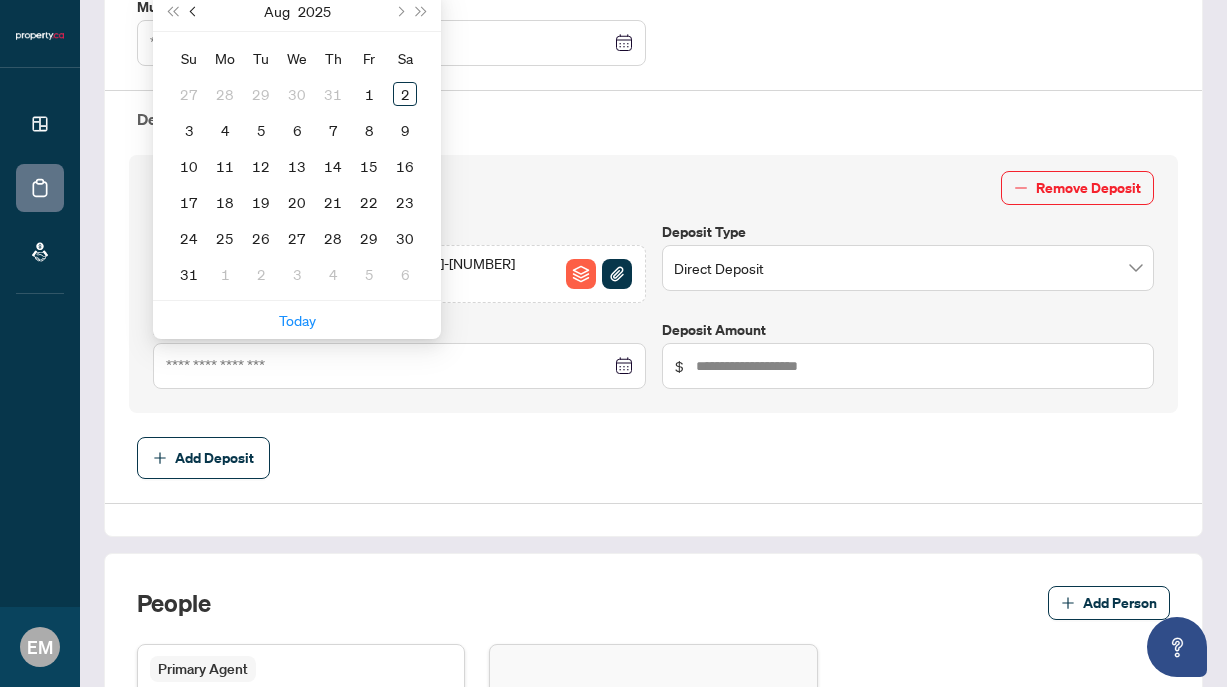 click at bounding box center [195, 11] 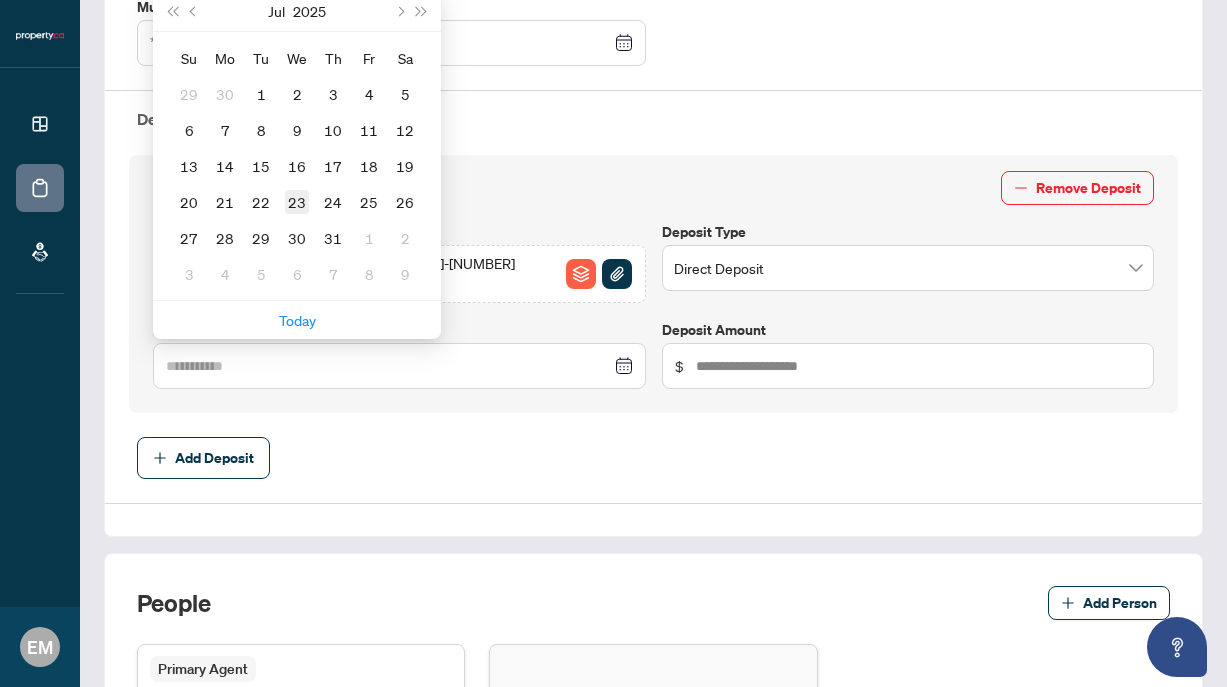 type on "**********" 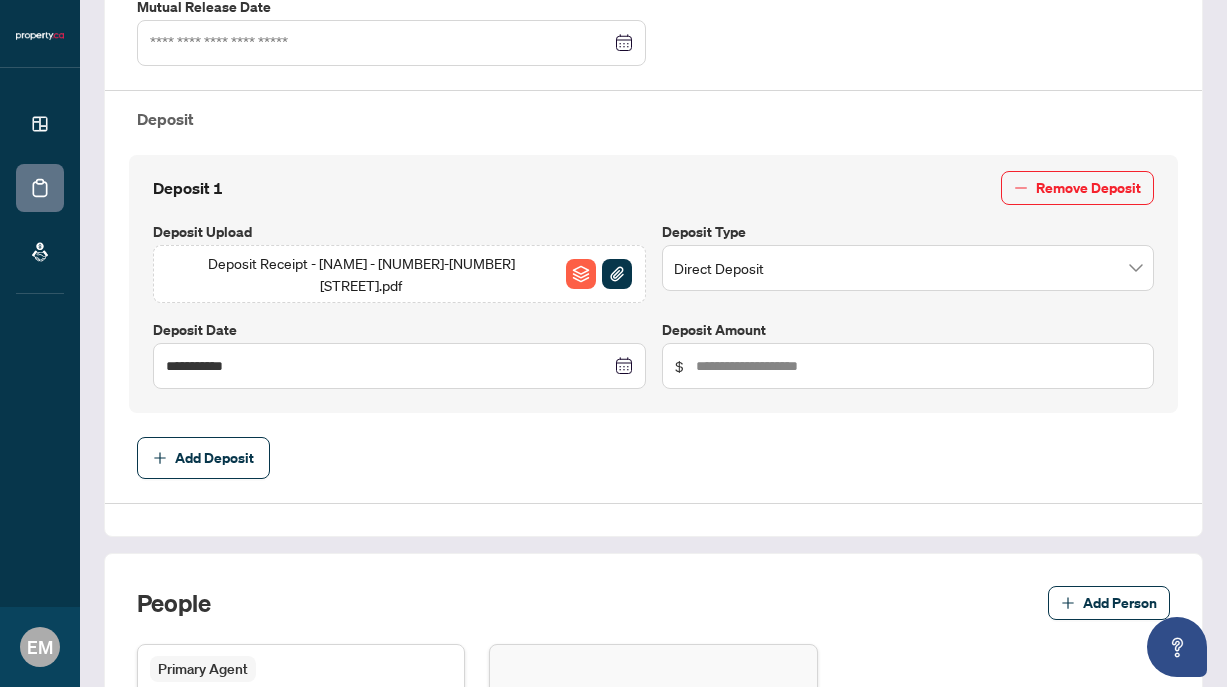 click on "$" at bounding box center [908, 366] 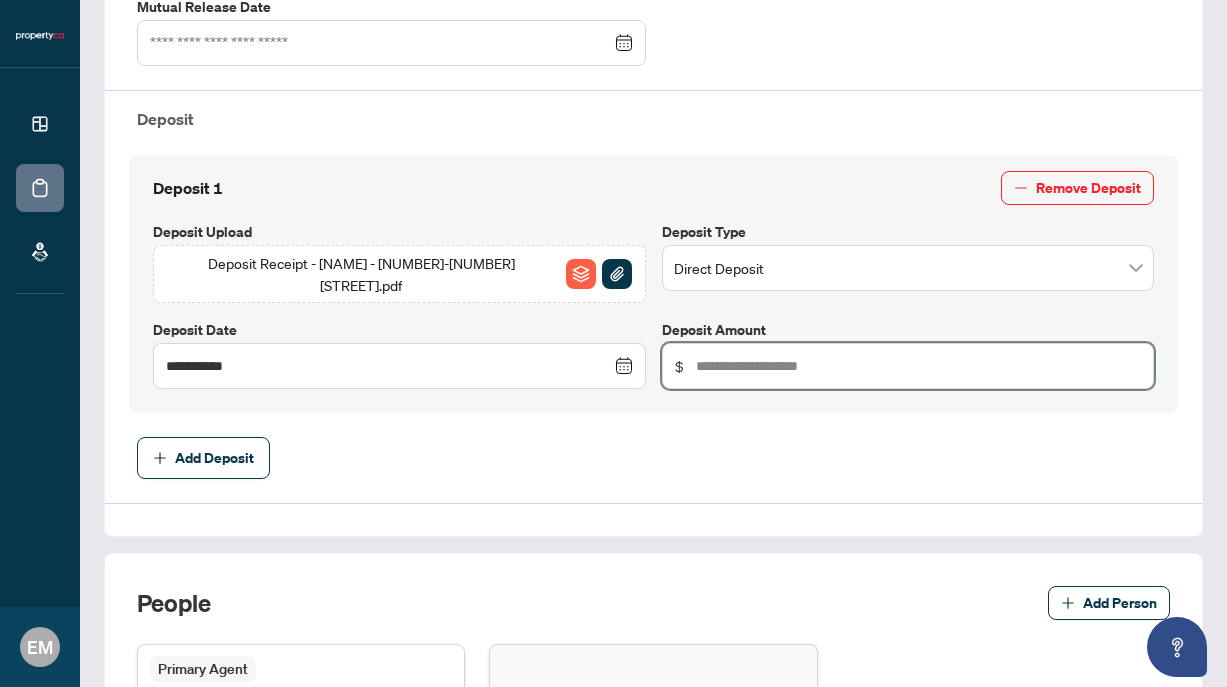 type on "*" 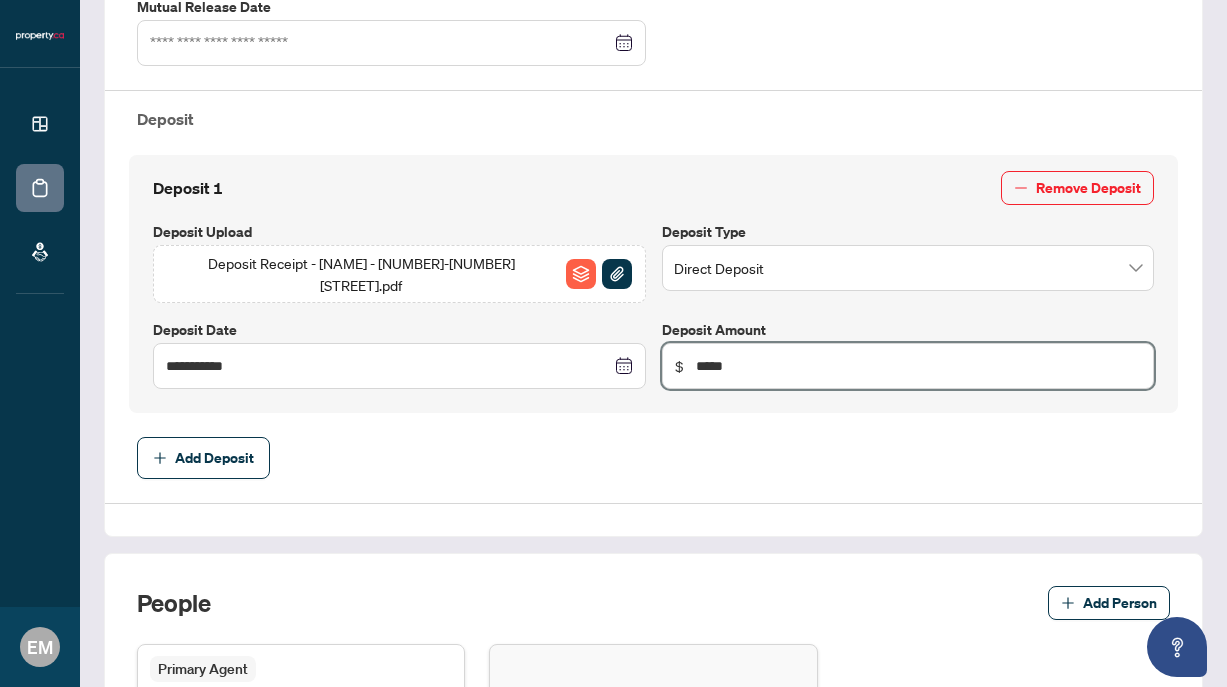 type on "*****" 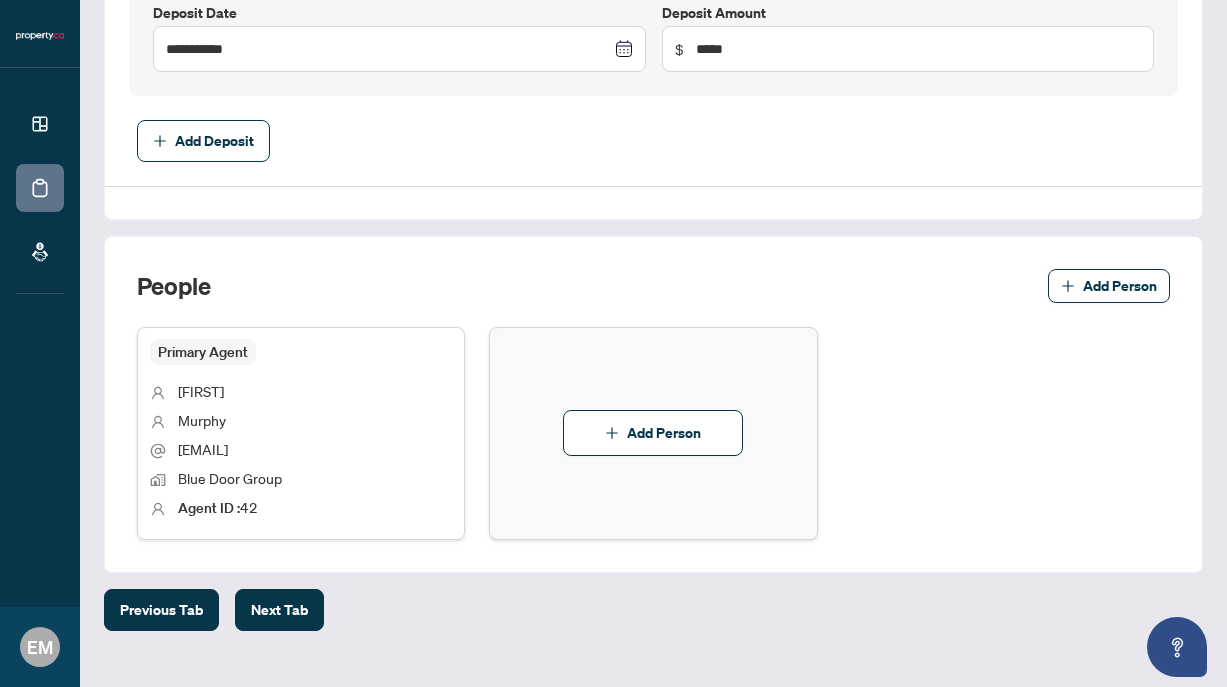 scroll, scrollTop: 1000, scrollLeft: 0, axis: vertical 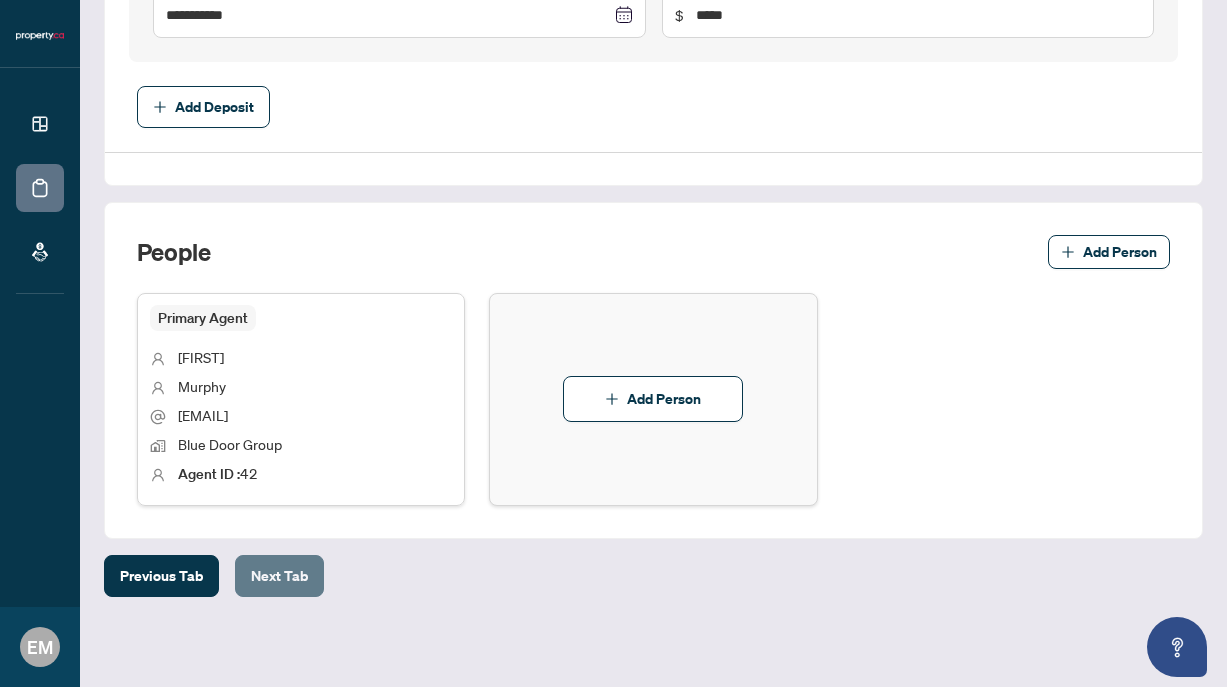 click on "Next Tab" at bounding box center [279, 576] 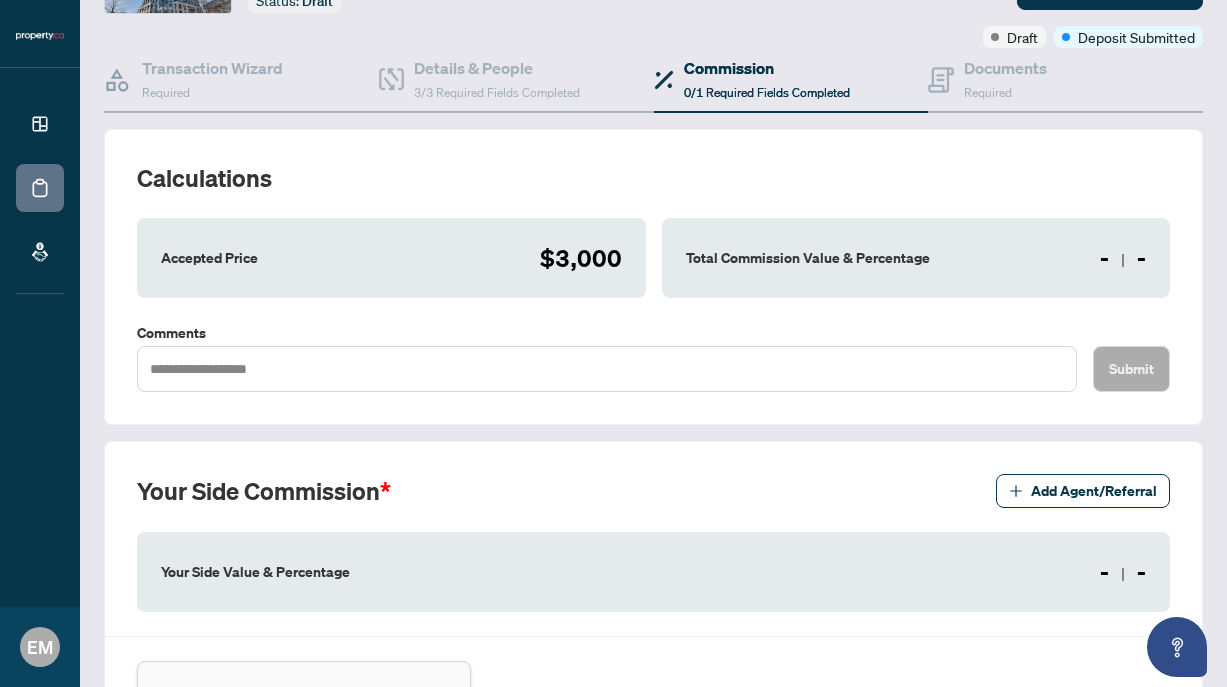 scroll, scrollTop: 108, scrollLeft: 0, axis: vertical 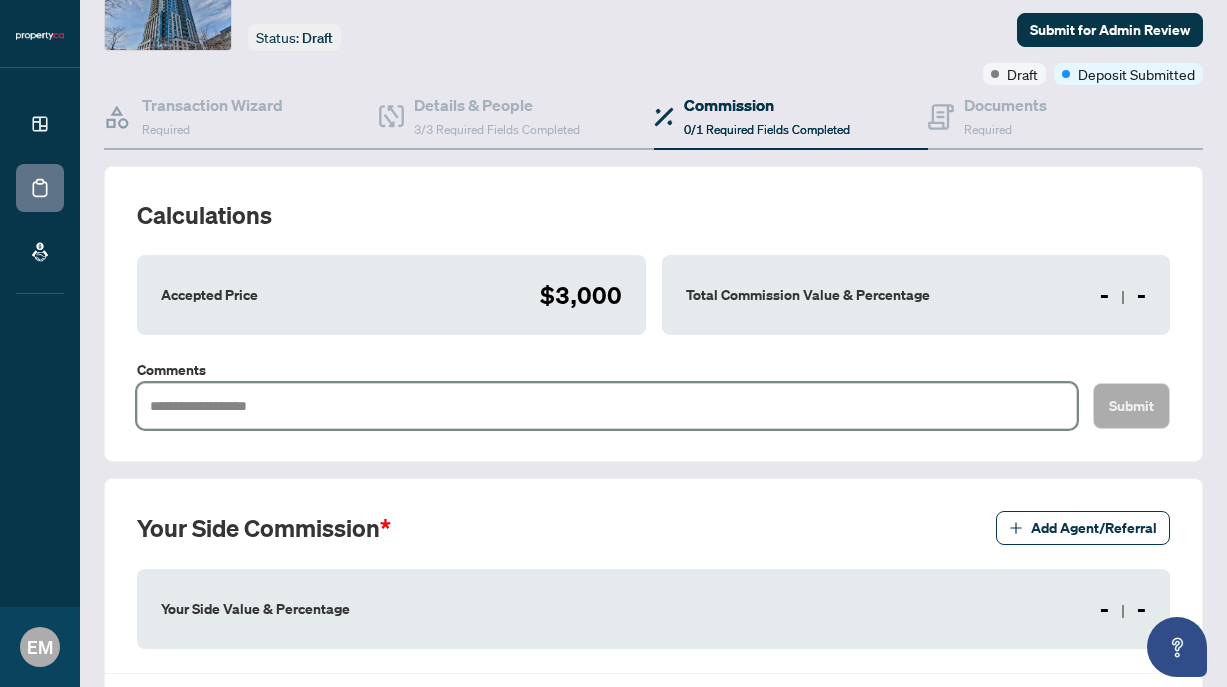 click at bounding box center (607, 406) 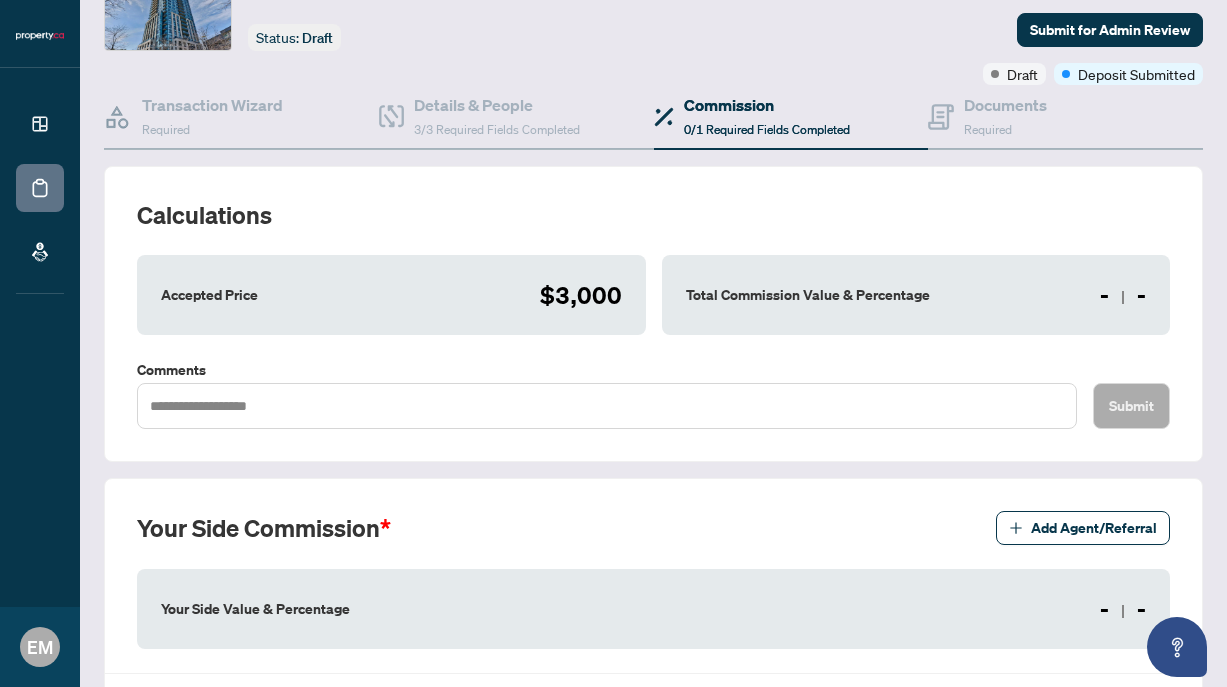 click on "Calculations Accepted Price $3,000 Total Commission Value & Percentage - - Comments Submit Your Side Commission Add Agent/Referral Your Side Value & Percentage - - Add Agent/Referral" at bounding box center (653, 548) 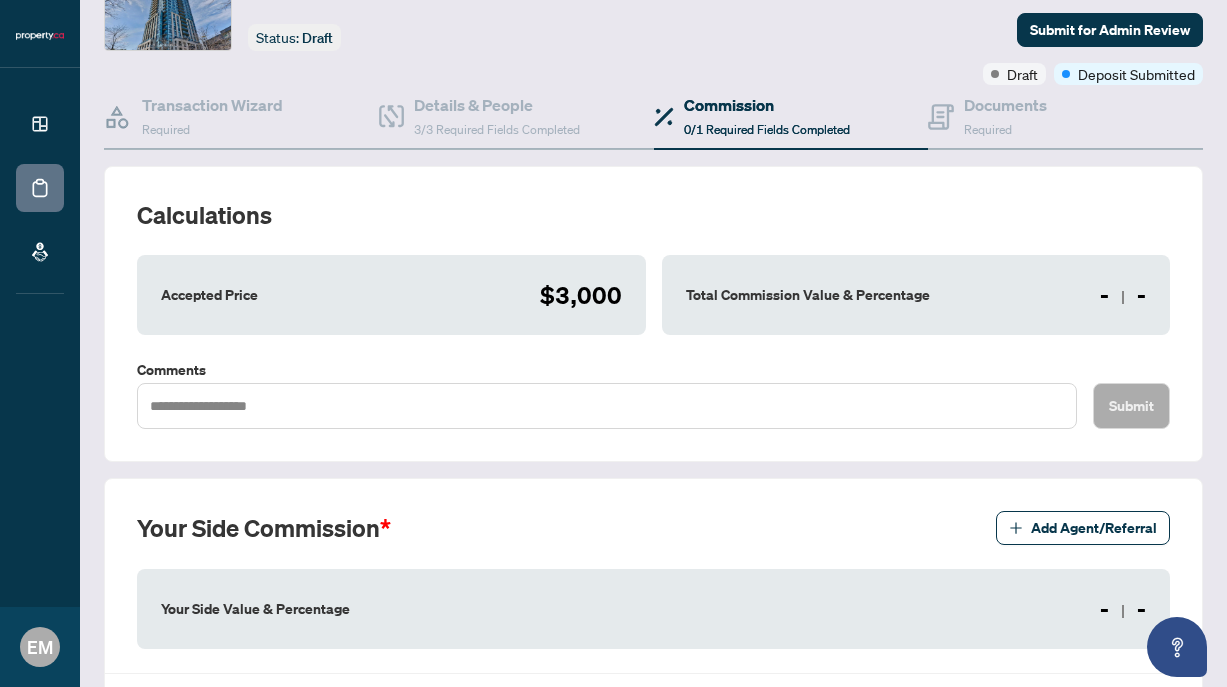 click on "Total Commission Value & Percentage -     -" at bounding box center [916, 295] 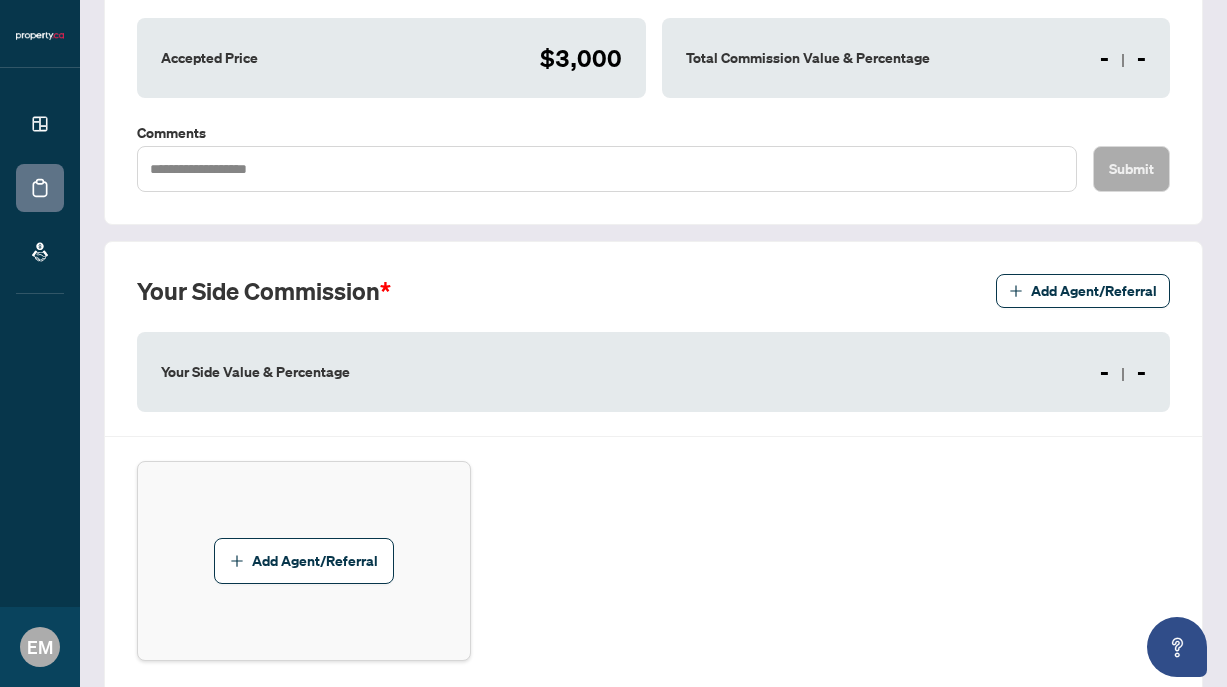 scroll, scrollTop: 352, scrollLeft: 0, axis: vertical 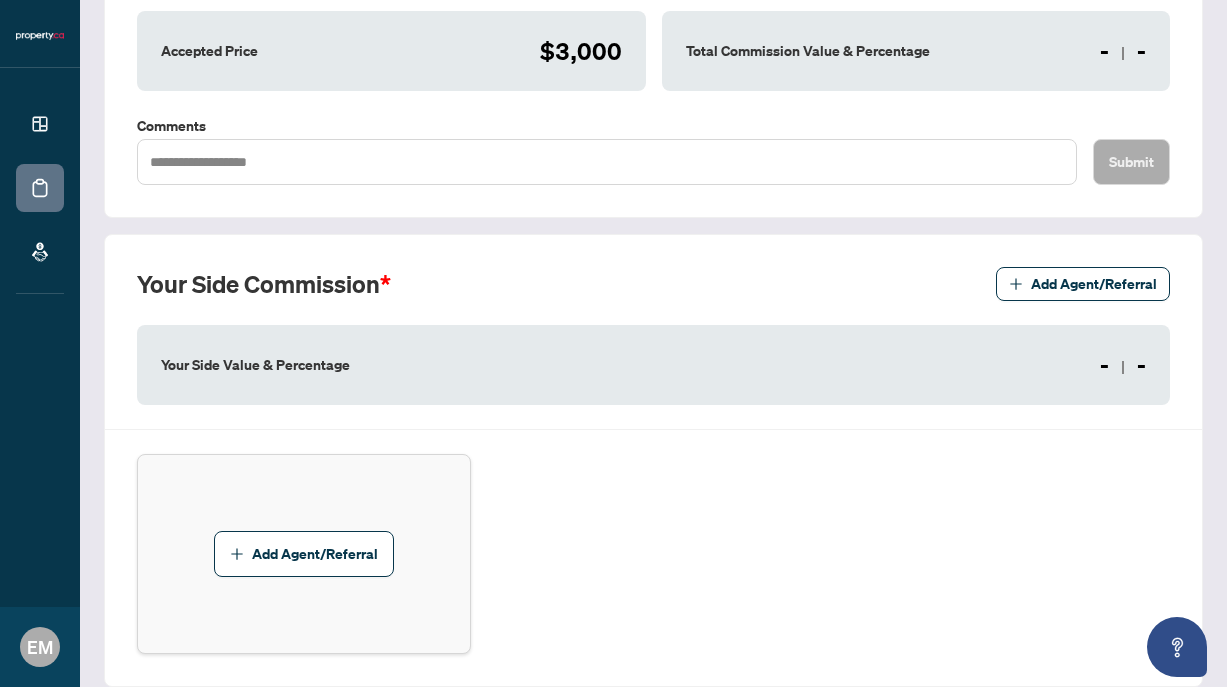 click on "Your Side Commission Add Agent/Referral Your Side Value & Percentage -     - Add Agent/Referral" at bounding box center [653, 460] 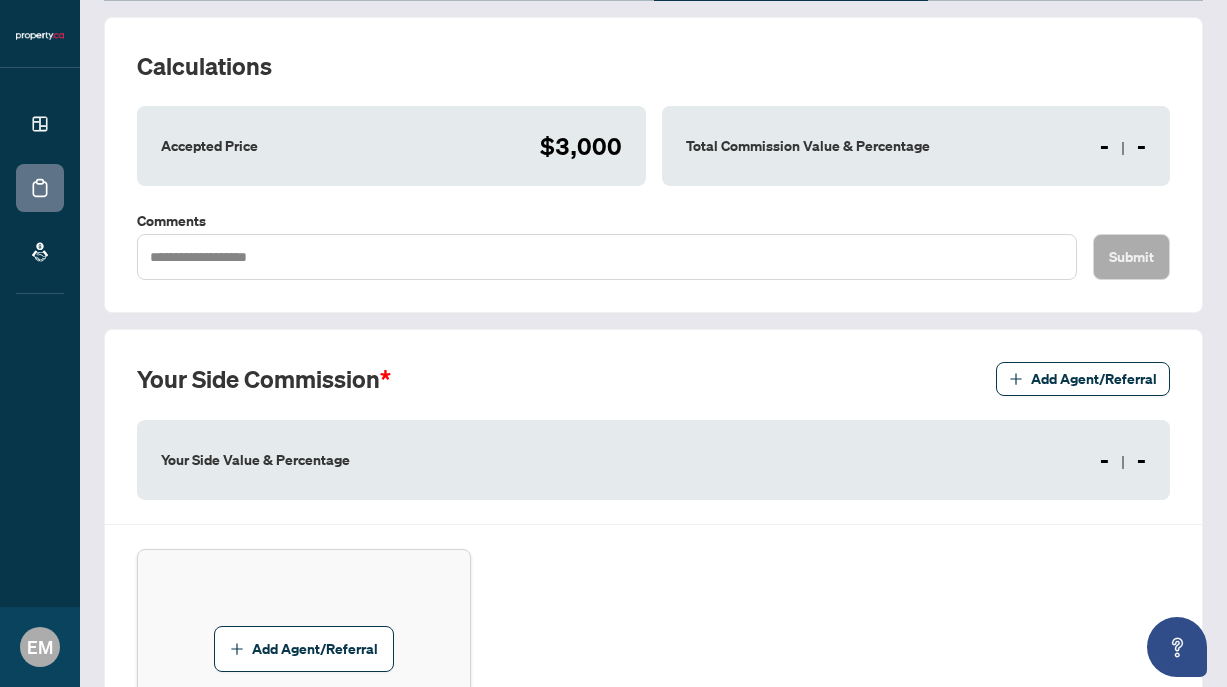 scroll, scrollTop: 247, scrollLeft: 0, axis: vertical 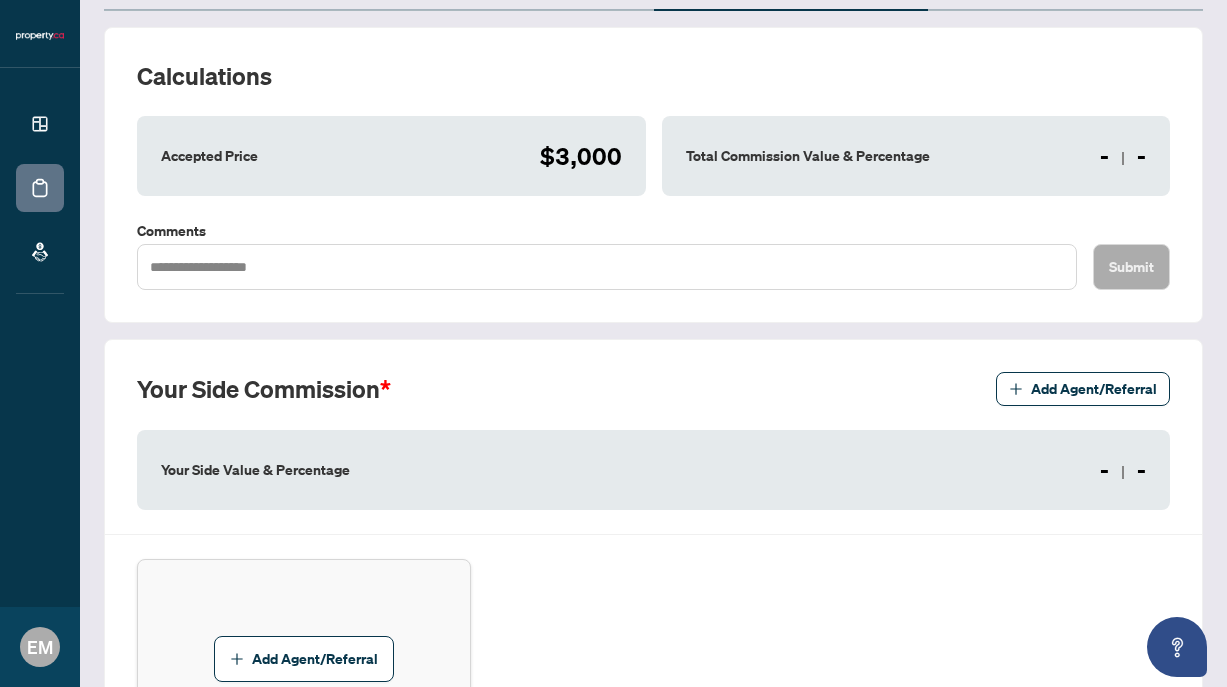 click on "Accepted Price $3,000" at bounding box center [391, 156] 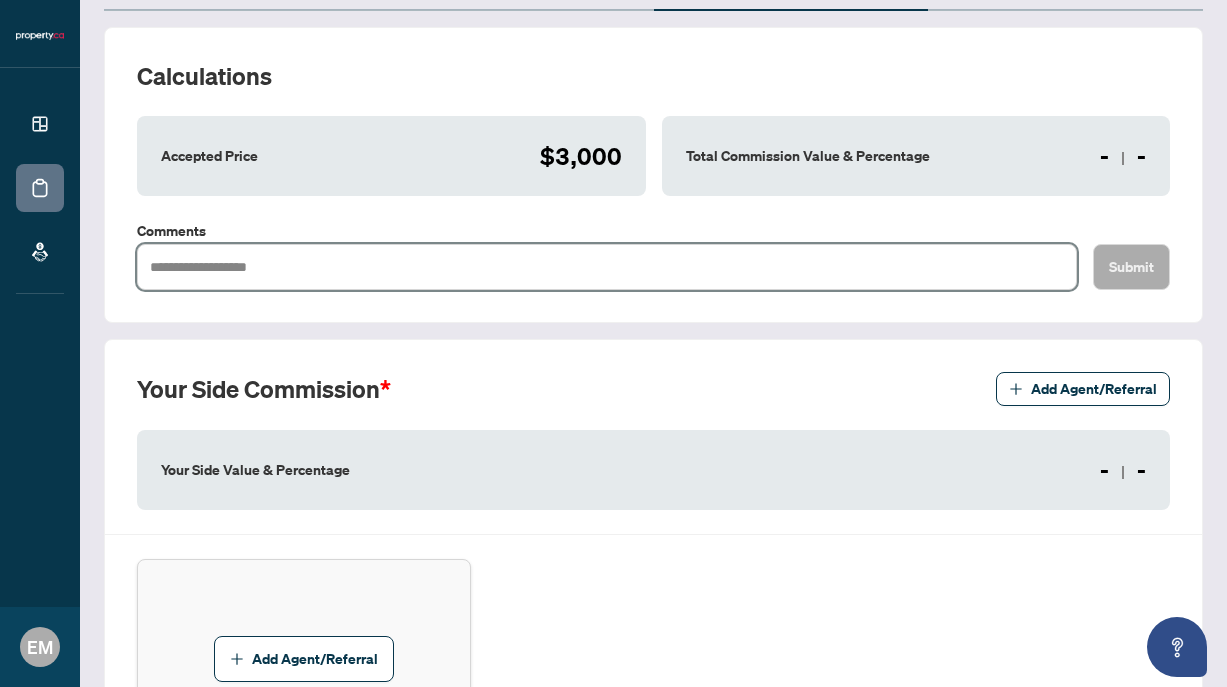 click at bounding box center (607, 267) 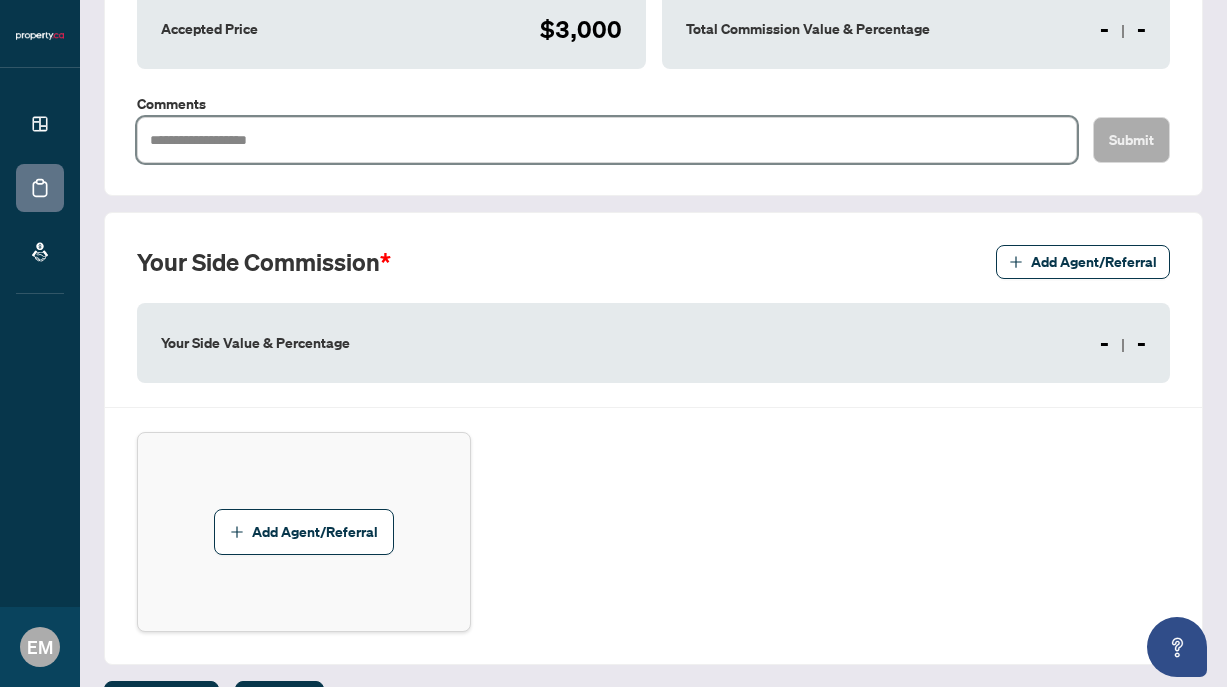 scroll, scrollTop: 375, scrollLeft: 0, axis: vertical 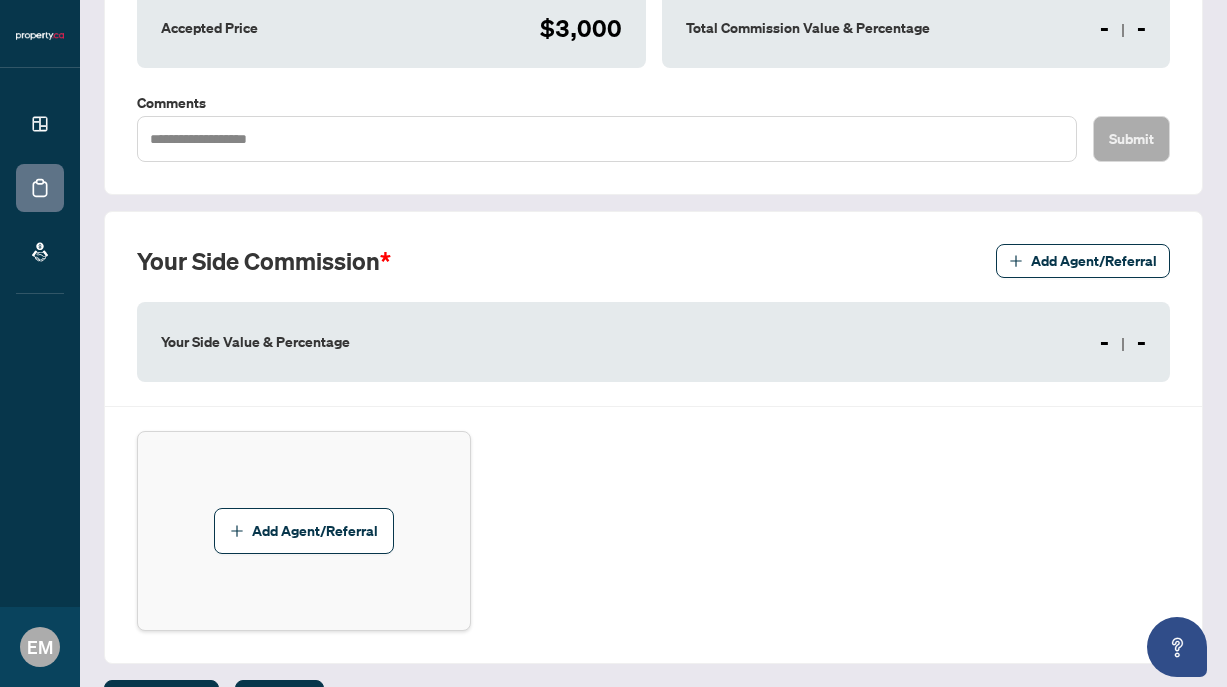 click on "Your Side Value & Percentage -     -" at bounding box center [653, 342] 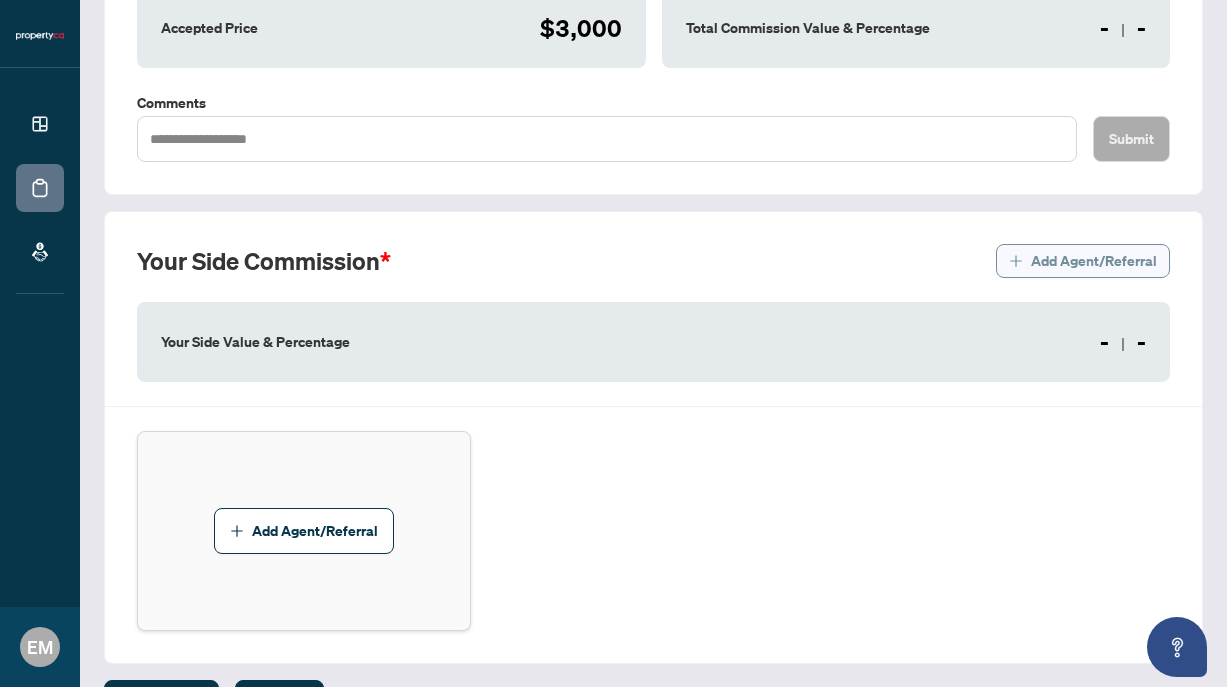 click on "Add Agent/Referral" at bounding box center (1094, 261) 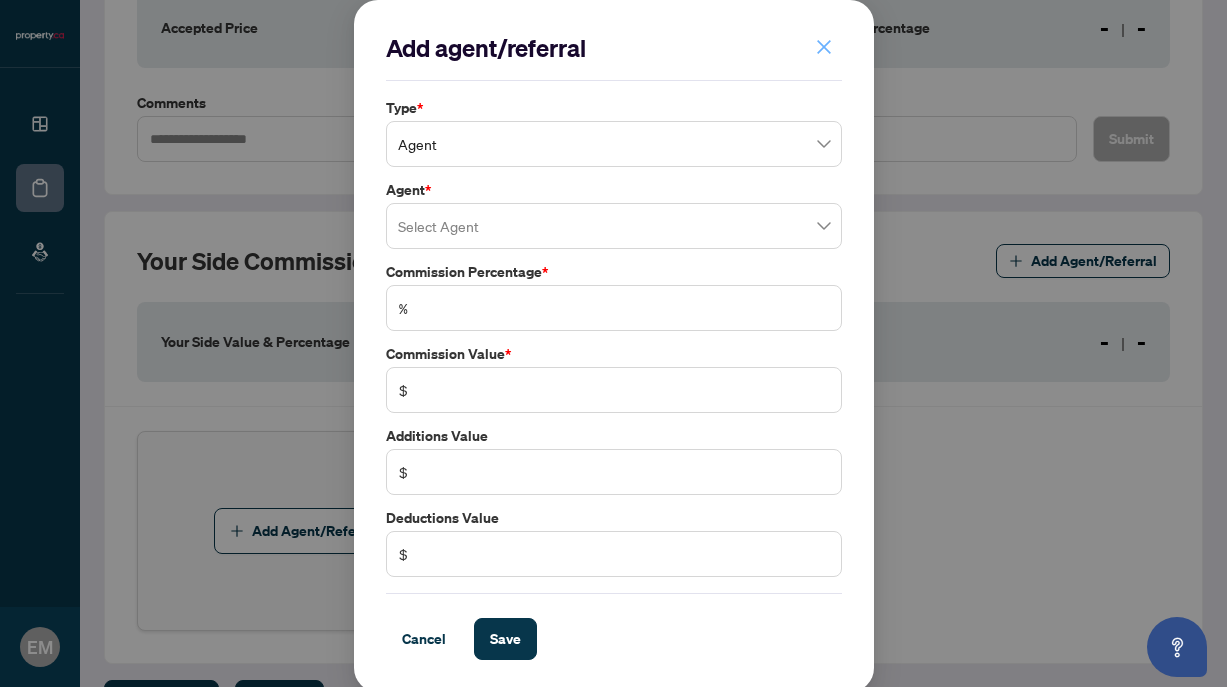 click 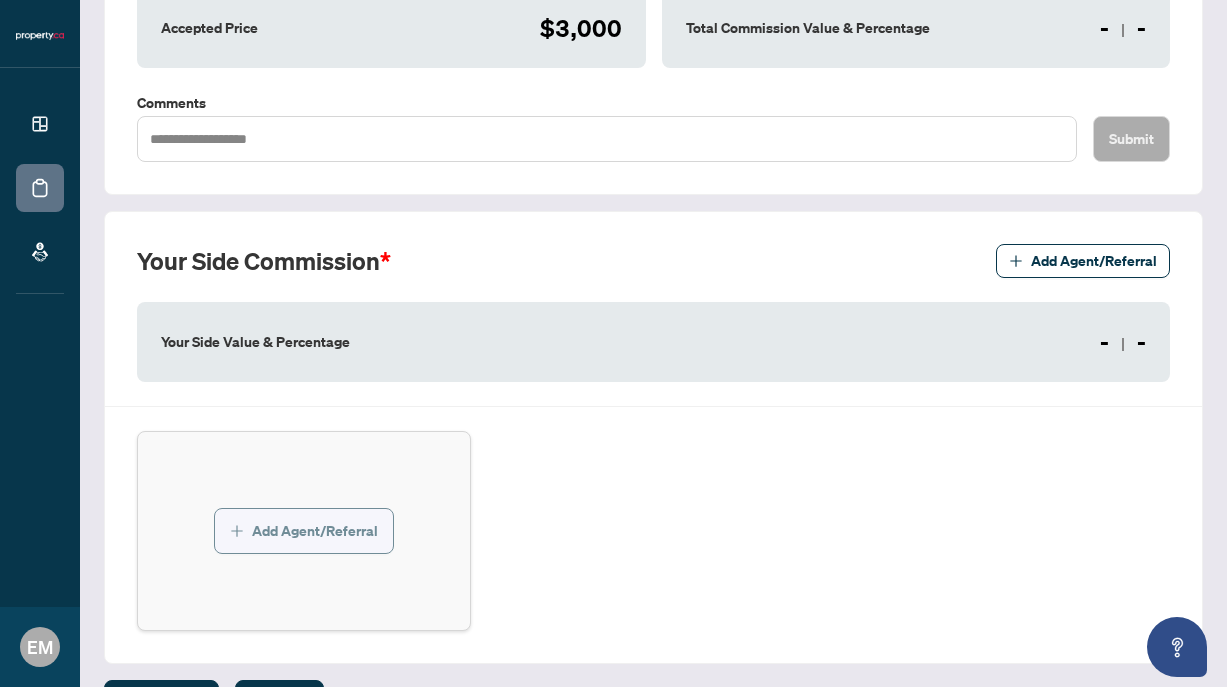 click on "Add Agent/Referral" at bounding box center [315, 531] 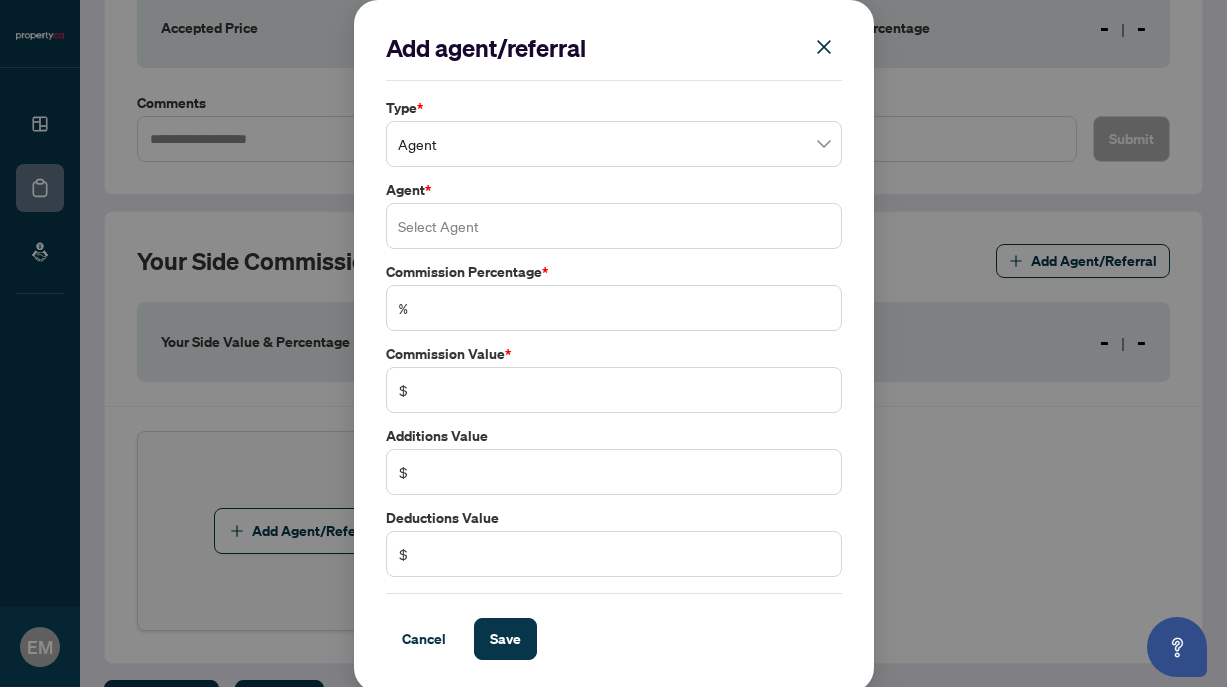 click at bounding box center (614, 226) 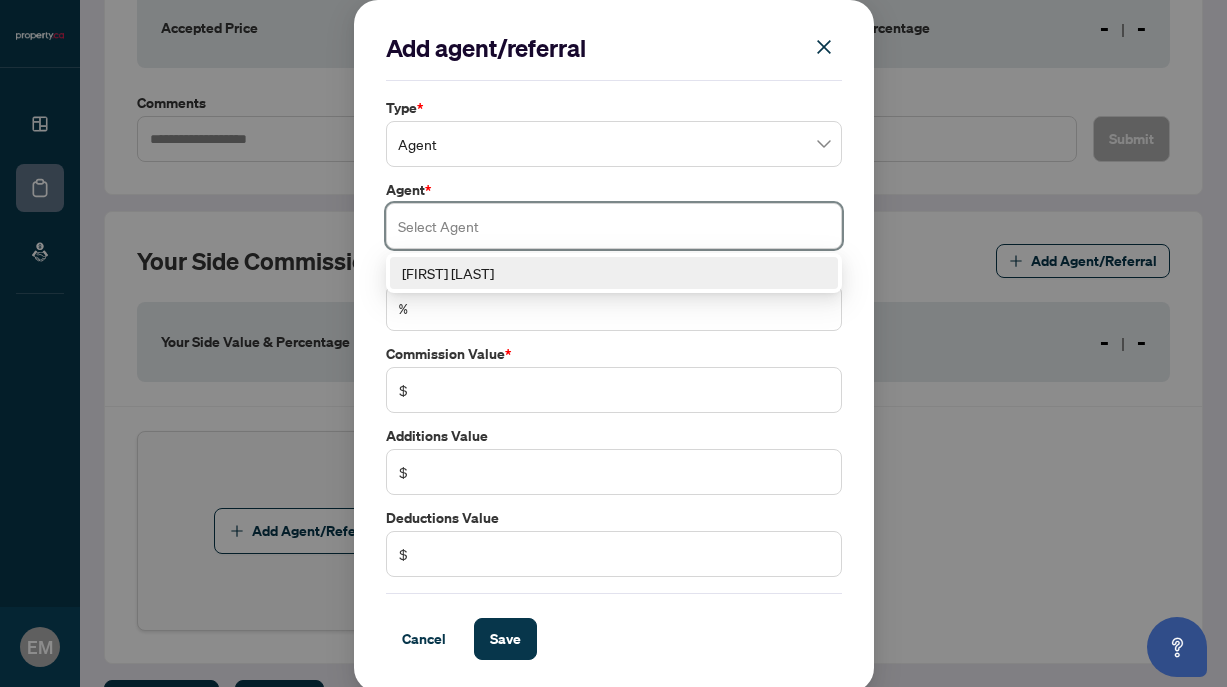 click on "[FIRST] [LAST]" at bounding box center (614, 273) 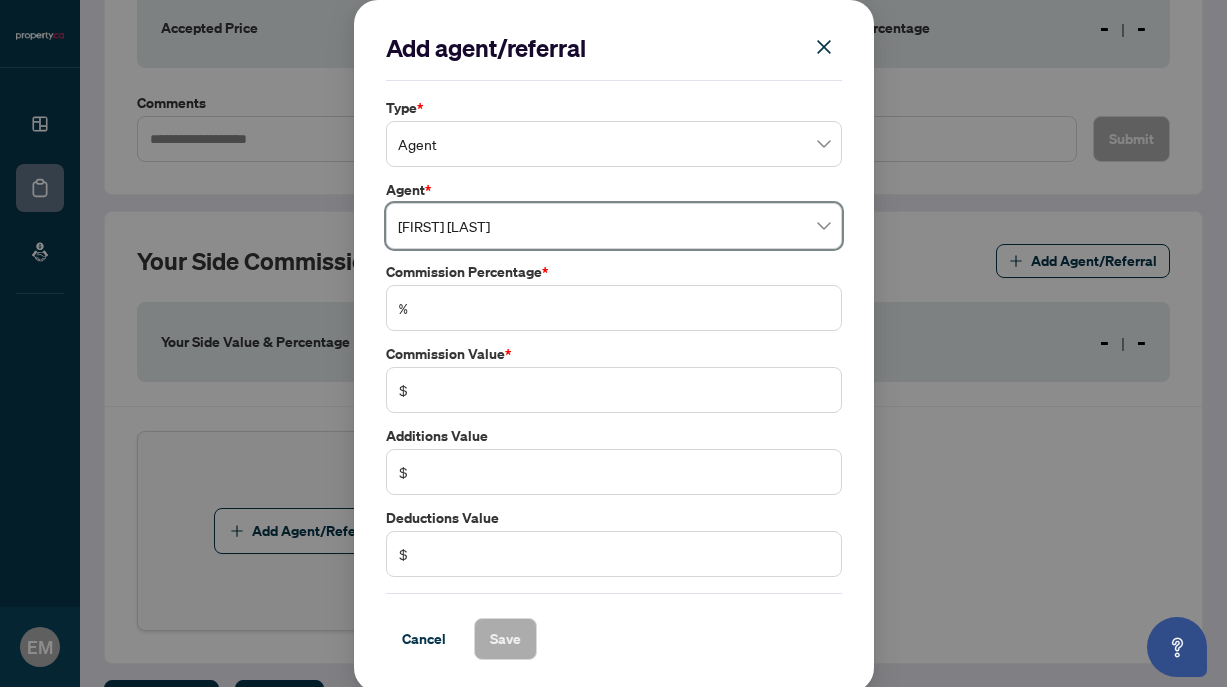 click on "%" at bounding box center (614, 308) 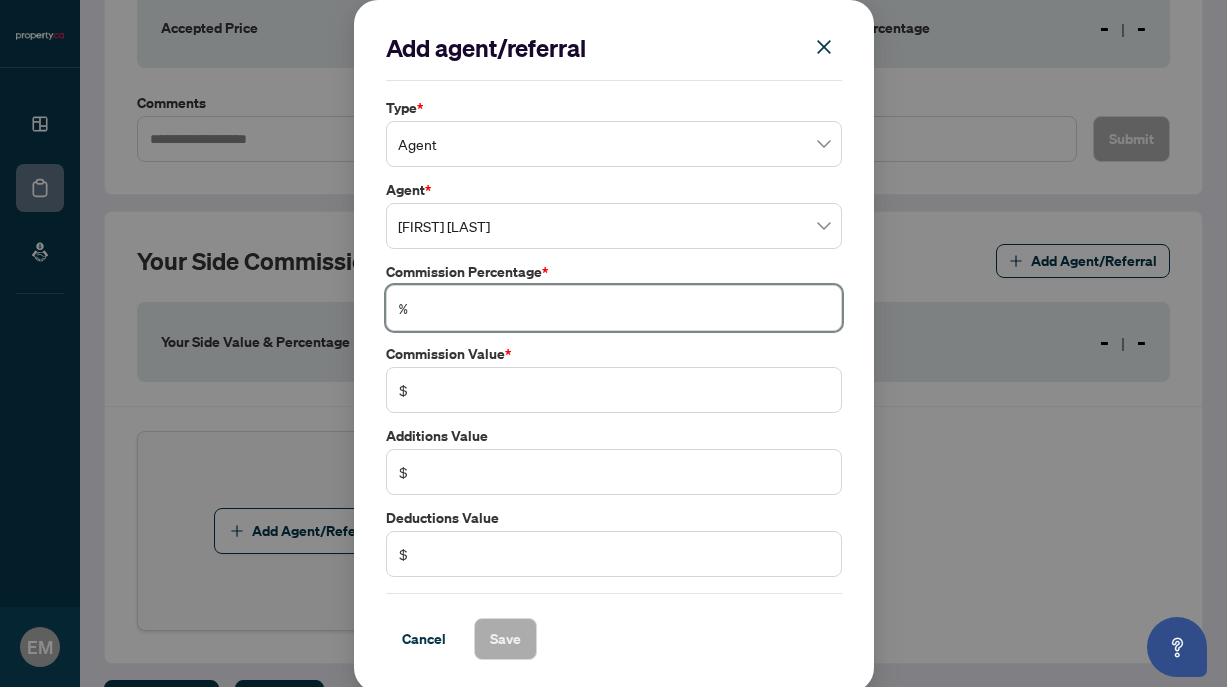 type on "*" 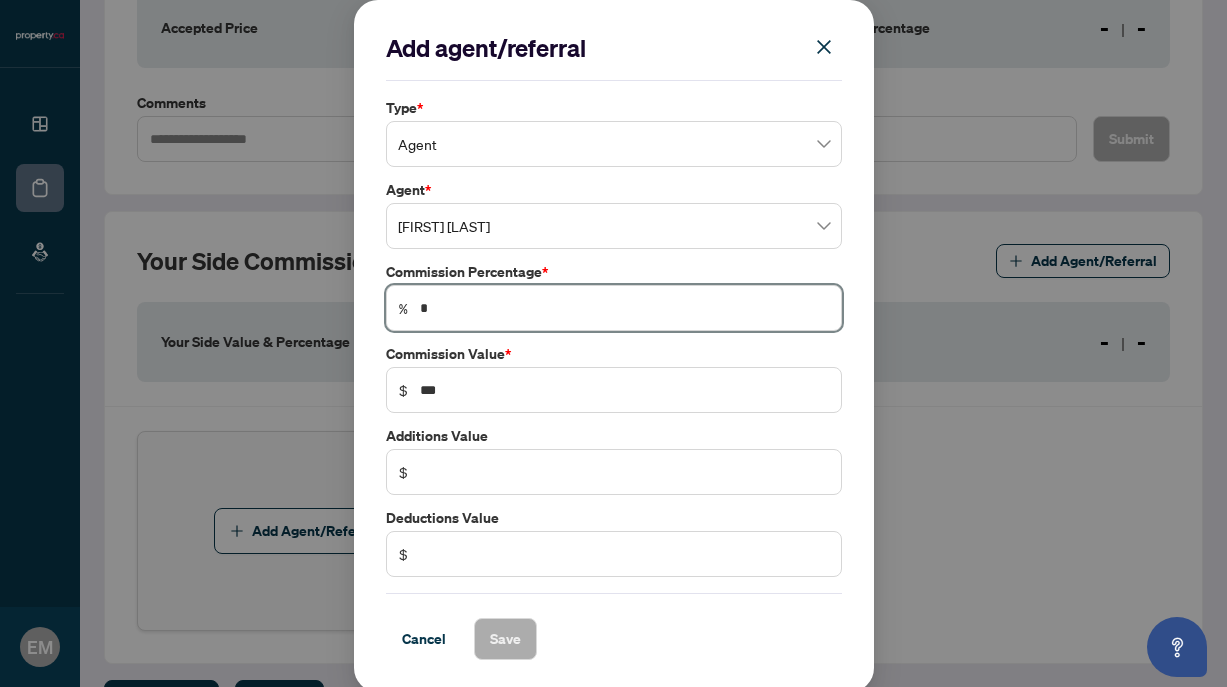 type on "**" 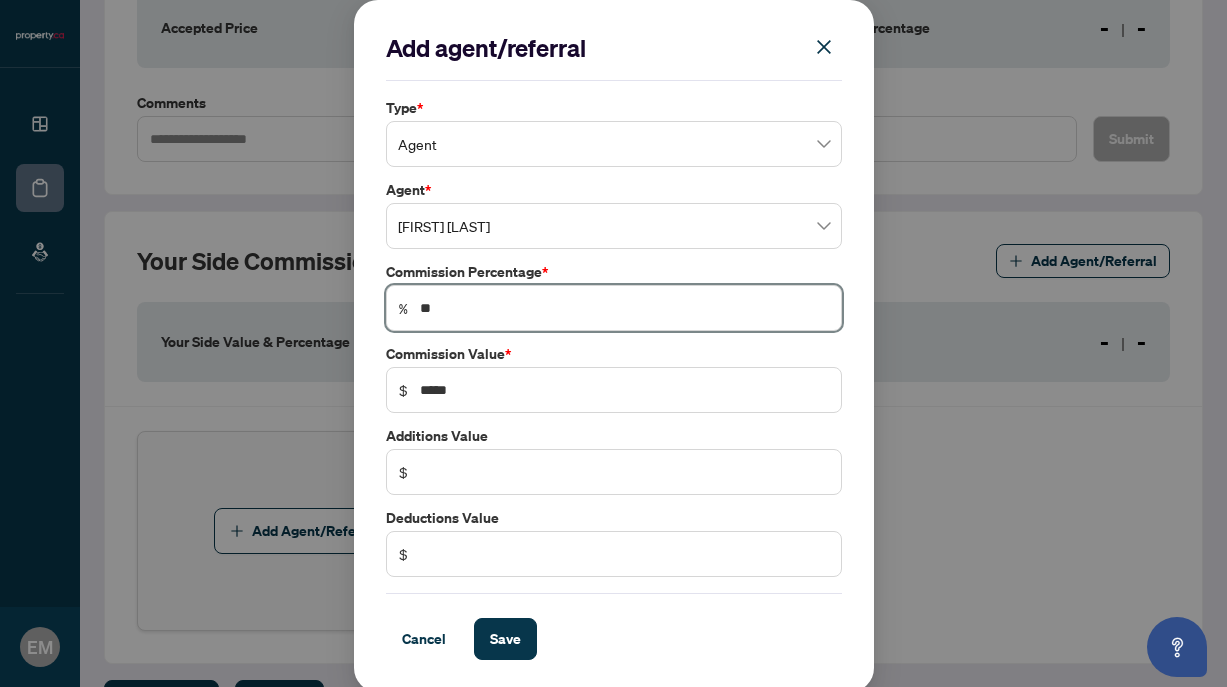 type on "**" 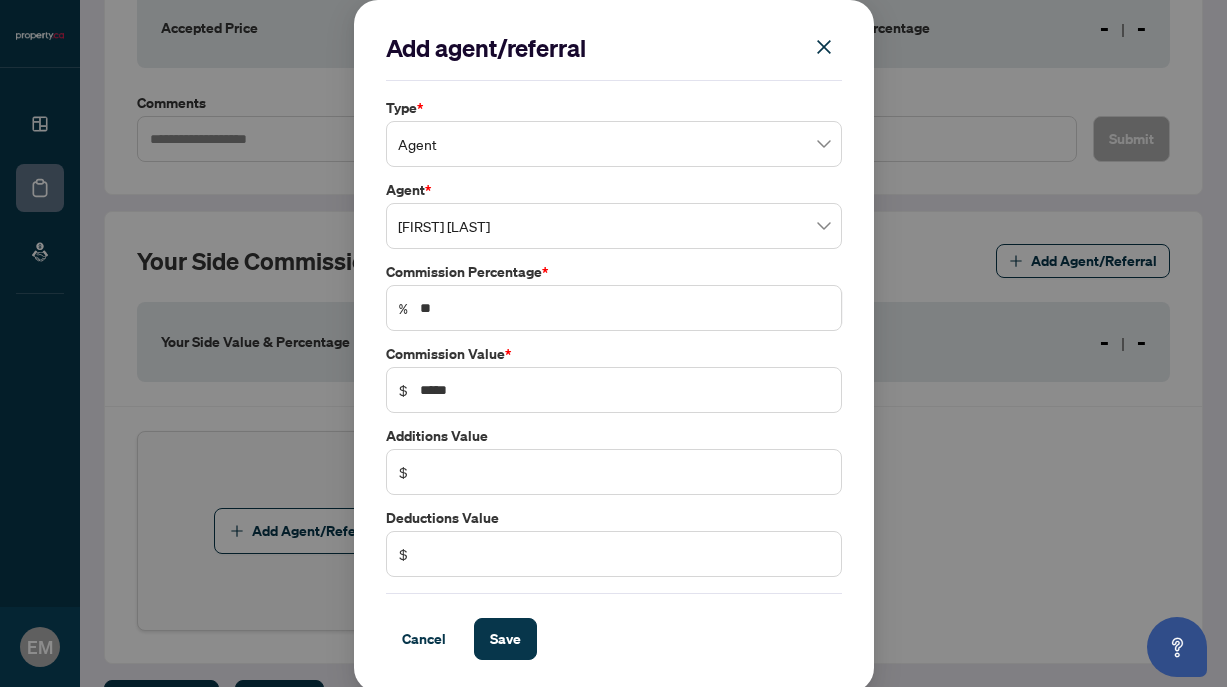 click on "Additions Value" at bounding box center (614, 436) 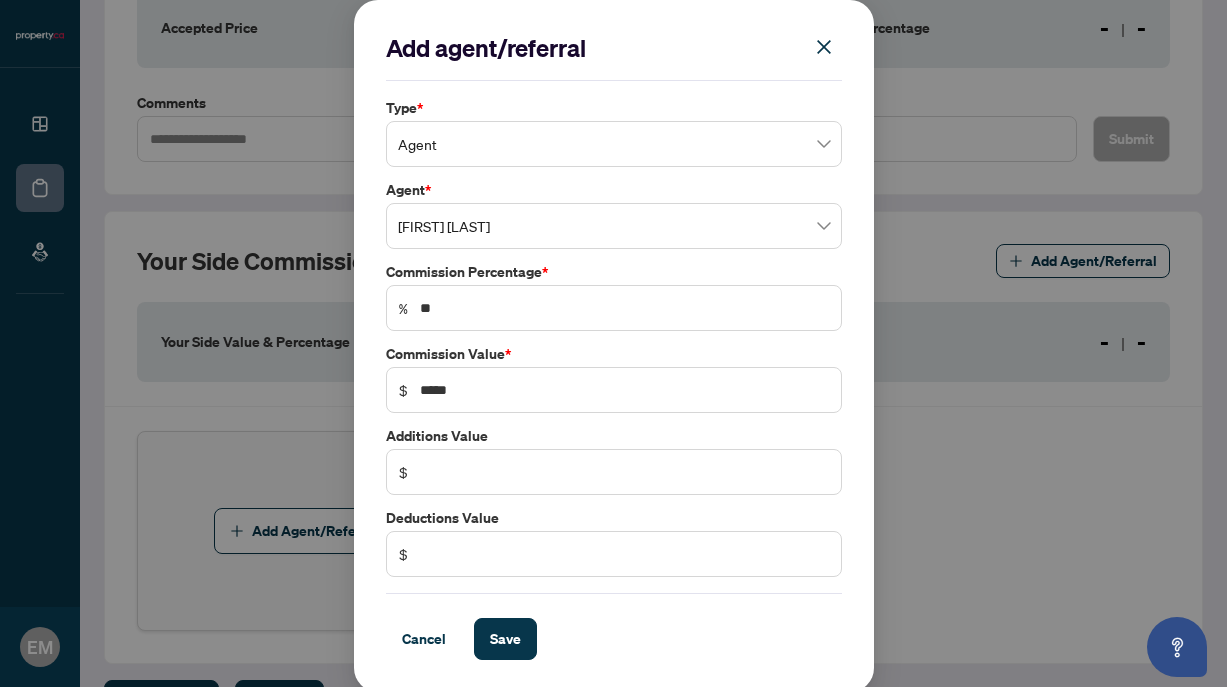 scroll, scrollTop: 5, scrollLeft: 0, axis: vertical 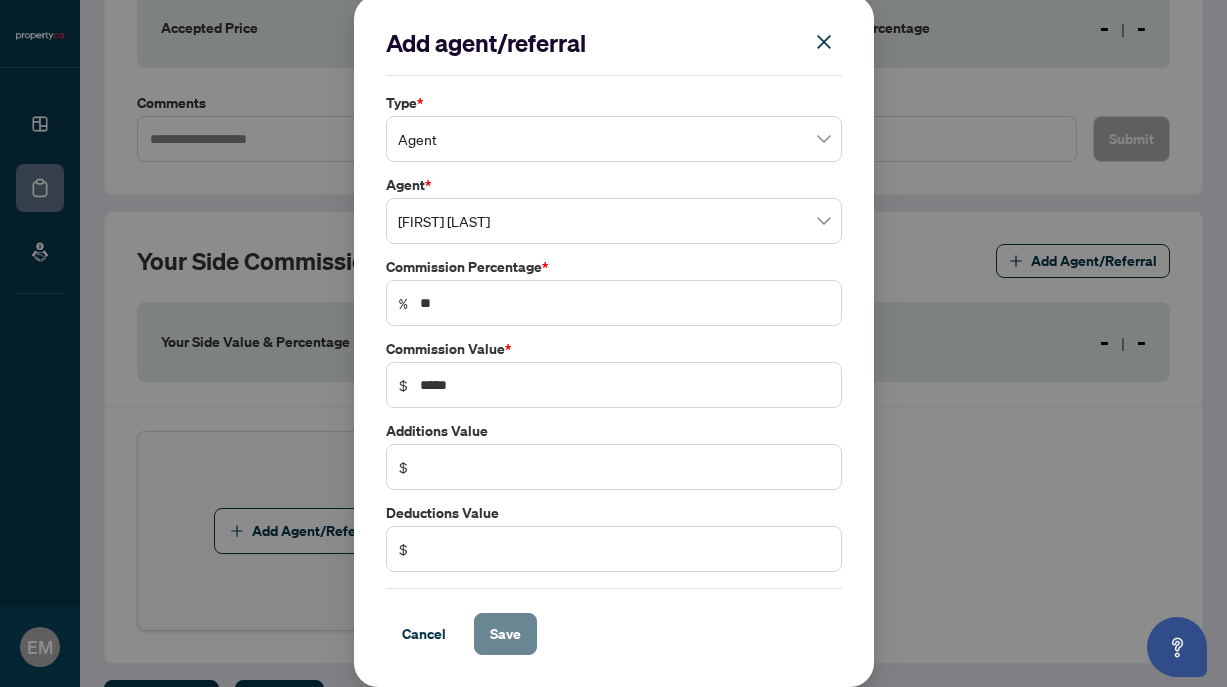 click on "Save" at bounding box center (505, 634) 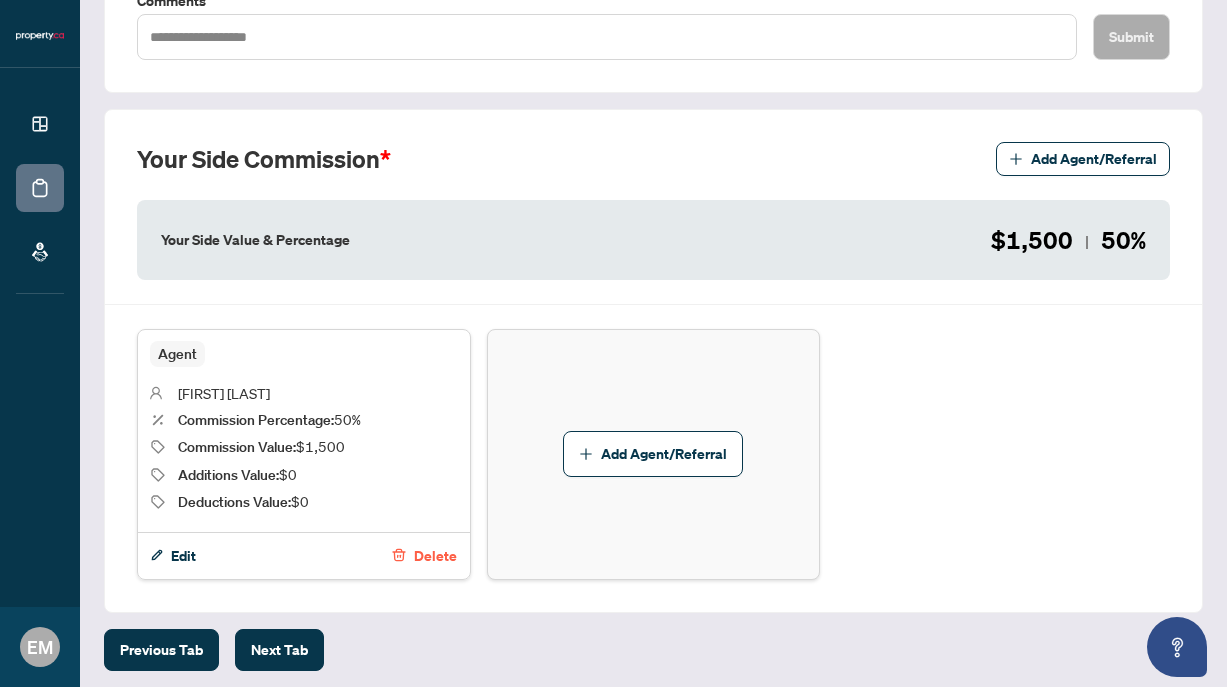 scroll, scrollTop: 547, scrollLeft: 0, axis: vertical 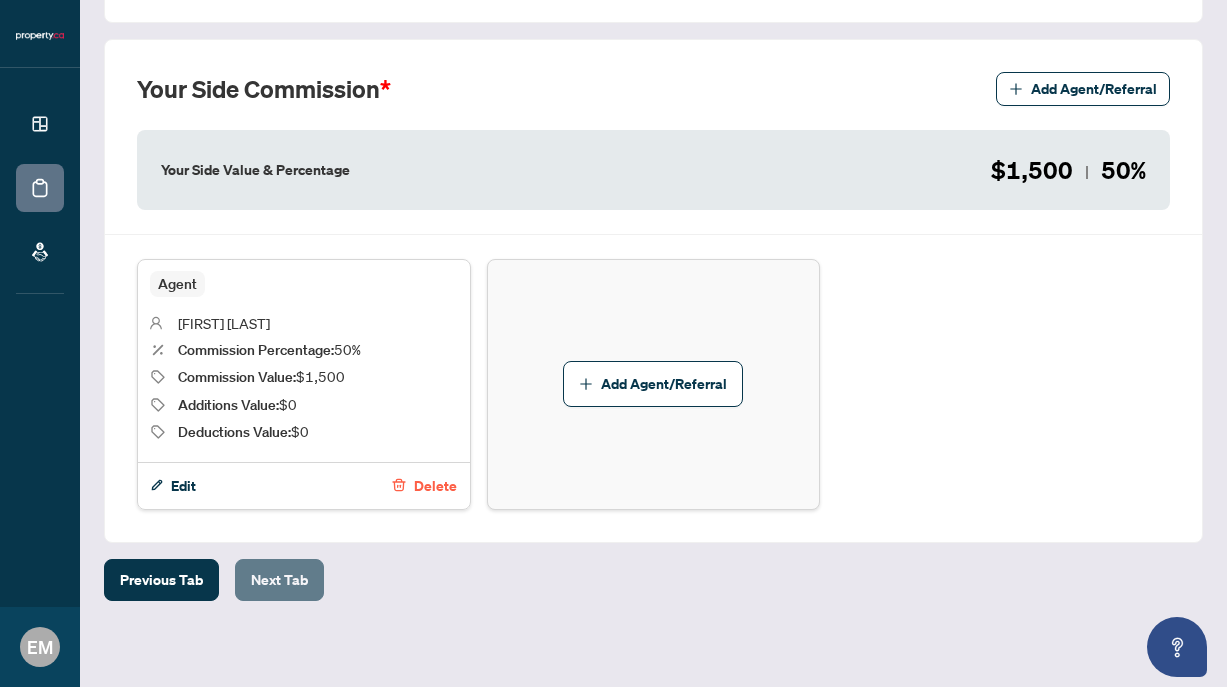 click on "Next Tab" at bounding box center (279, 580) 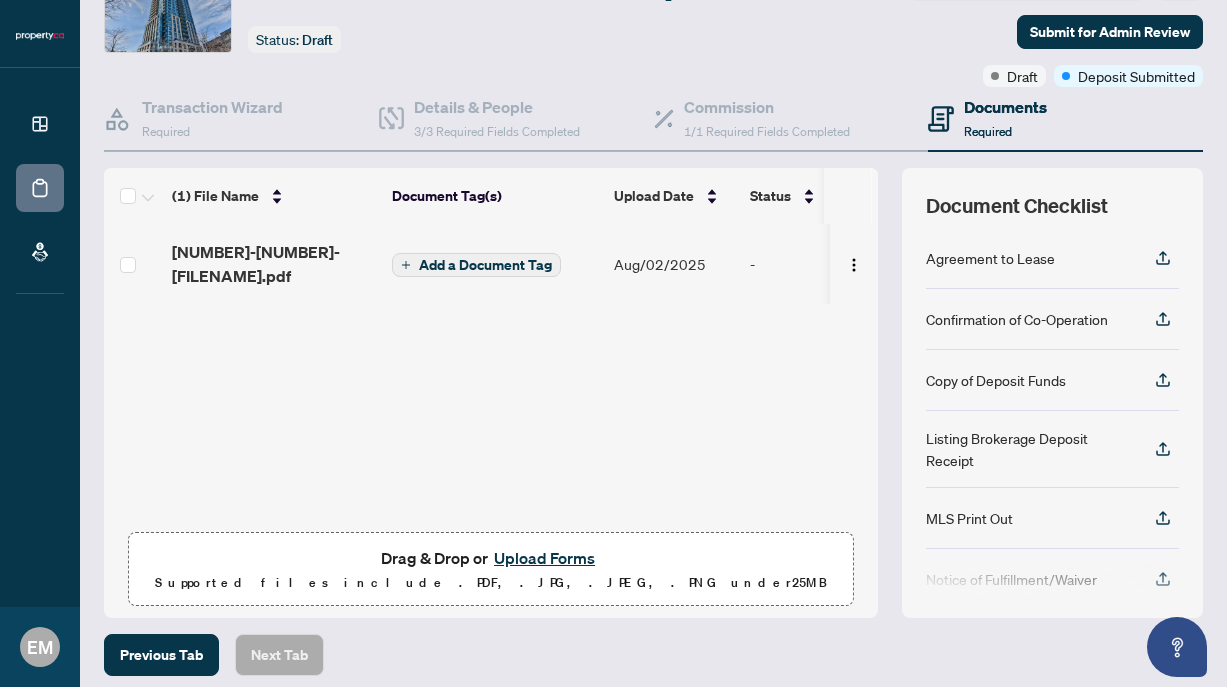 scroll, scrollTop: 135, scrollLeft: 0, axis: vertical 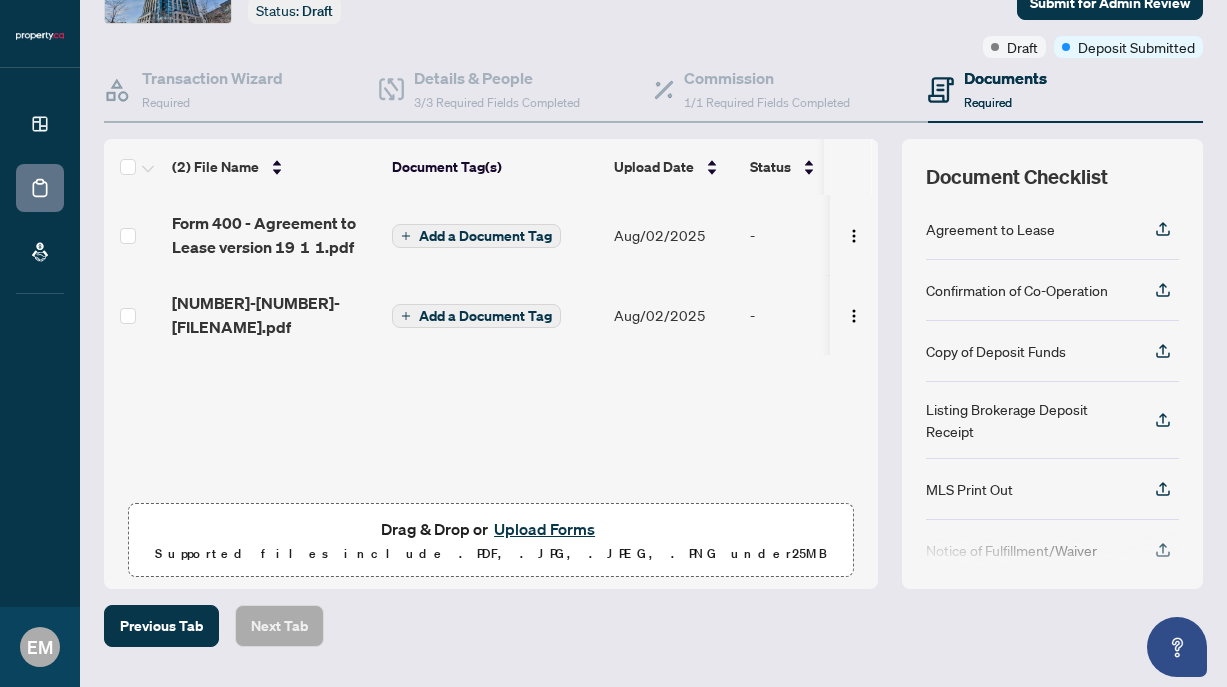 click on "Add a Document Tag" at bounding box center [485, 236] 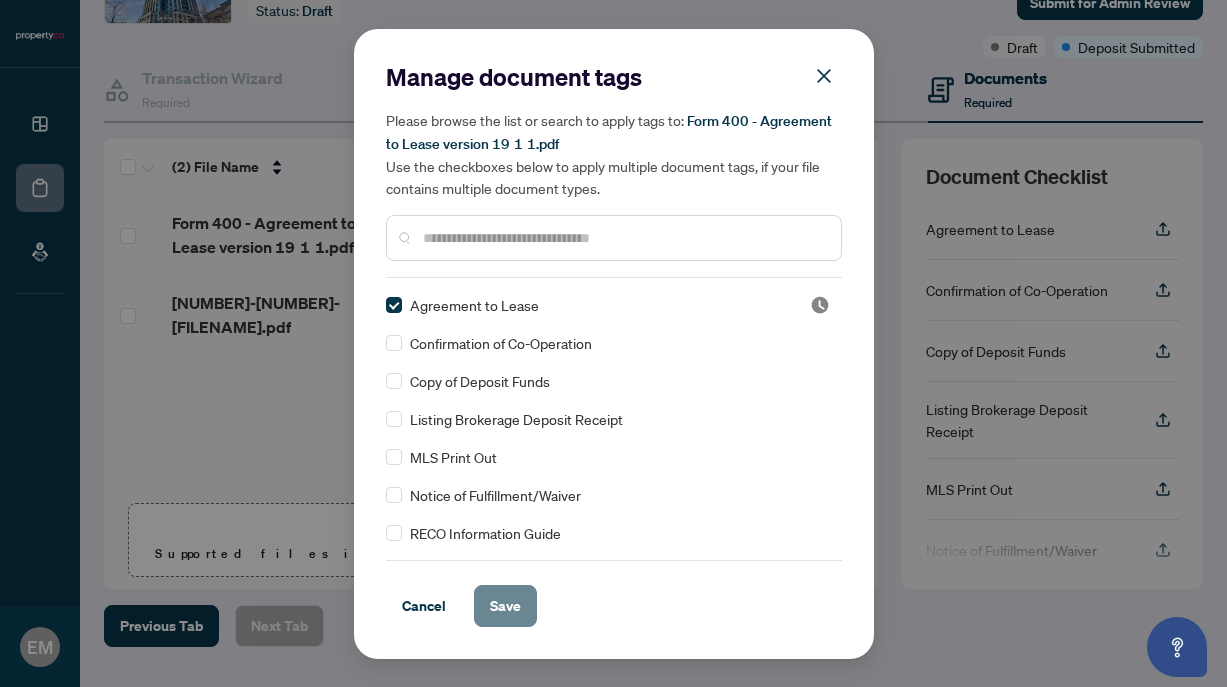 click on "Save" at bounding box center (505, 606) 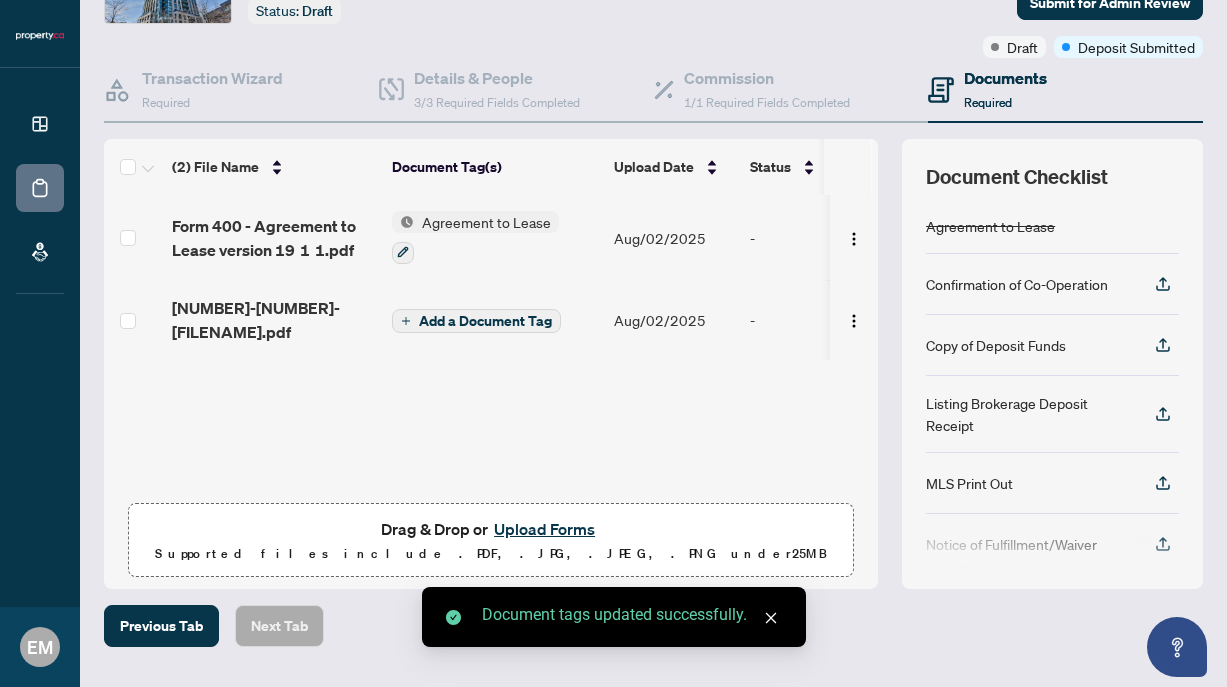 click on "Add a Document Tag" at bounding box center (485, 321) 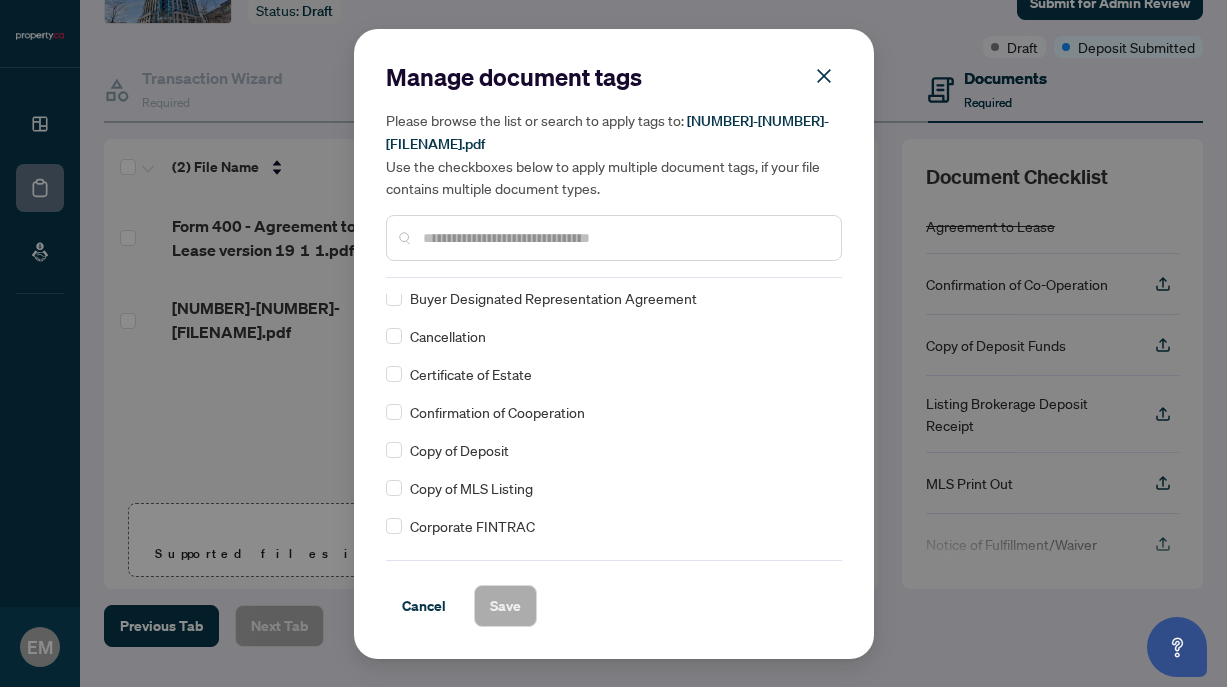 scroll, scrollTop: 0, scrollLeft: 0, axis: both 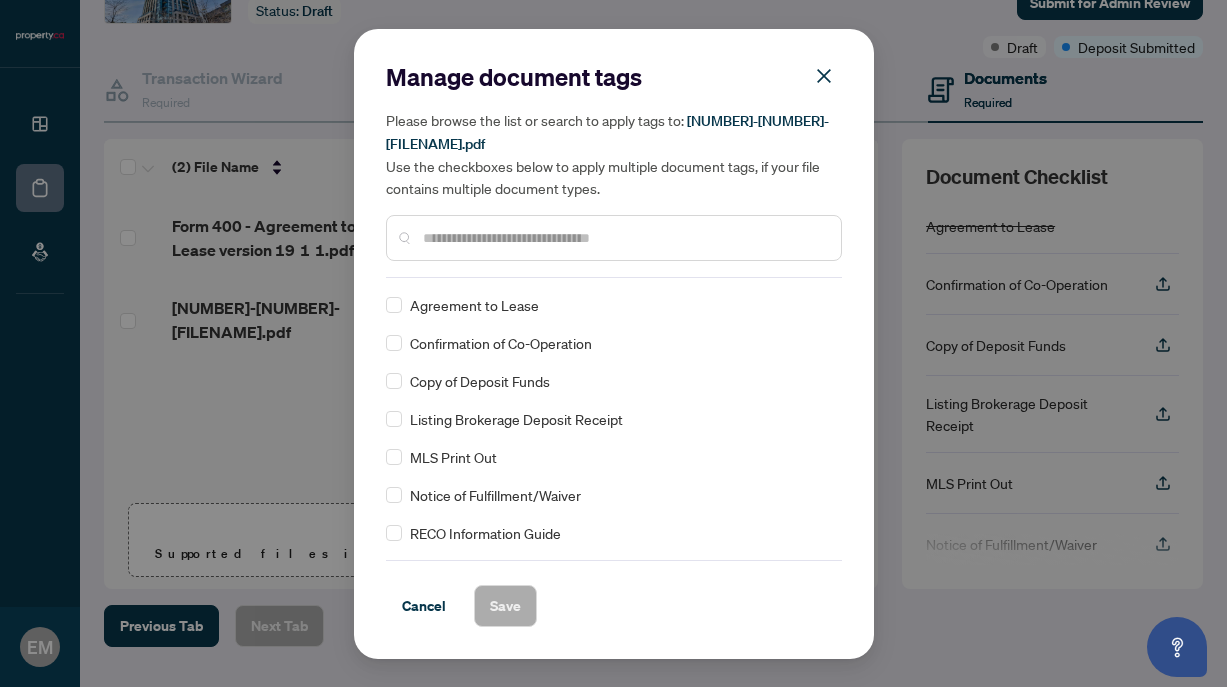 click at bounding box center [624, 238] 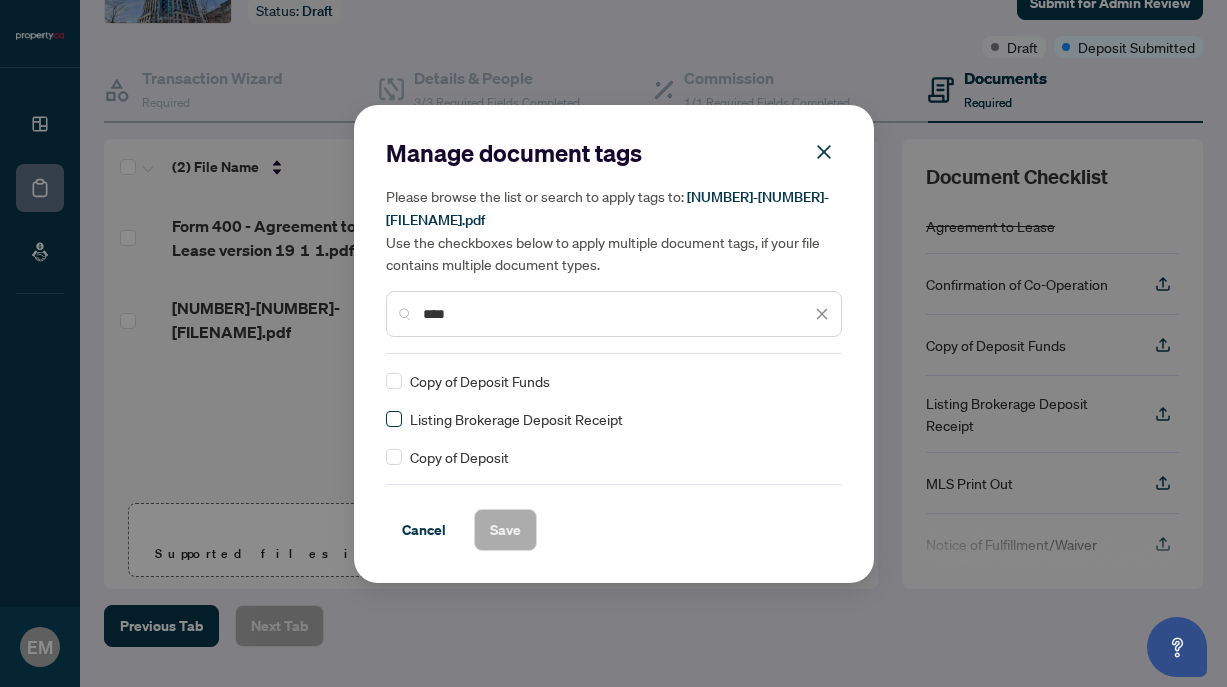 type on "****" 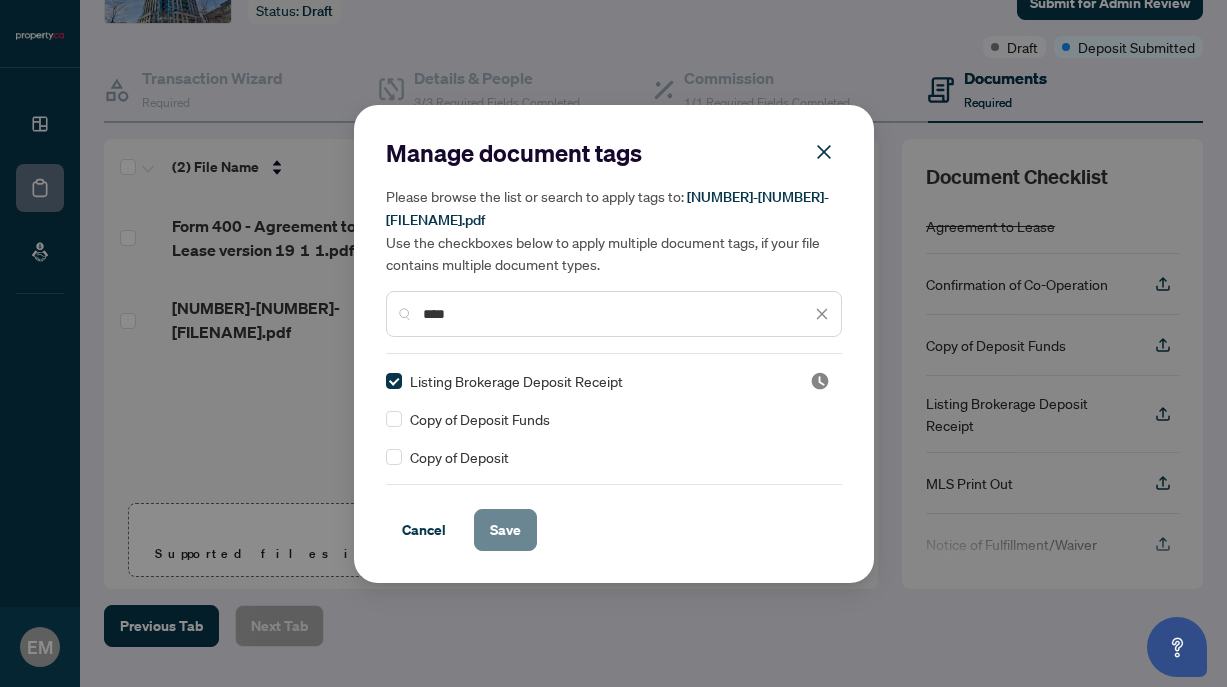 click on "Save" at bounding box center (505, 530) 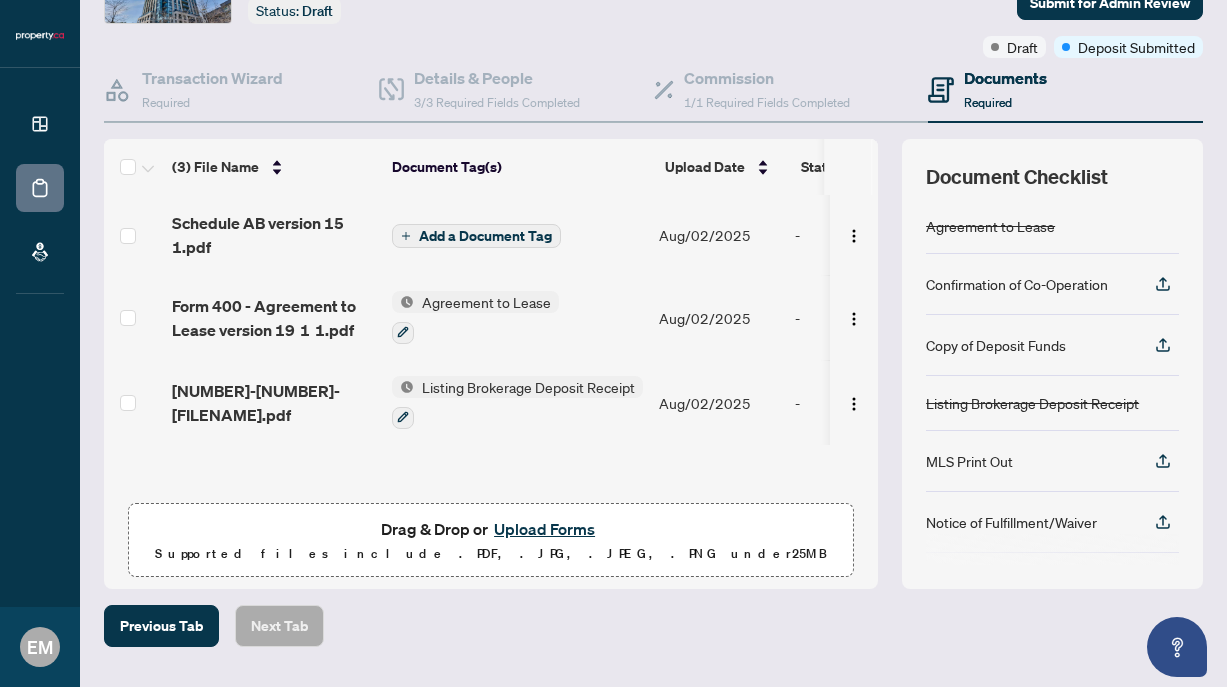 click on "Add a Document Tag" at bounding box center [485, 236] 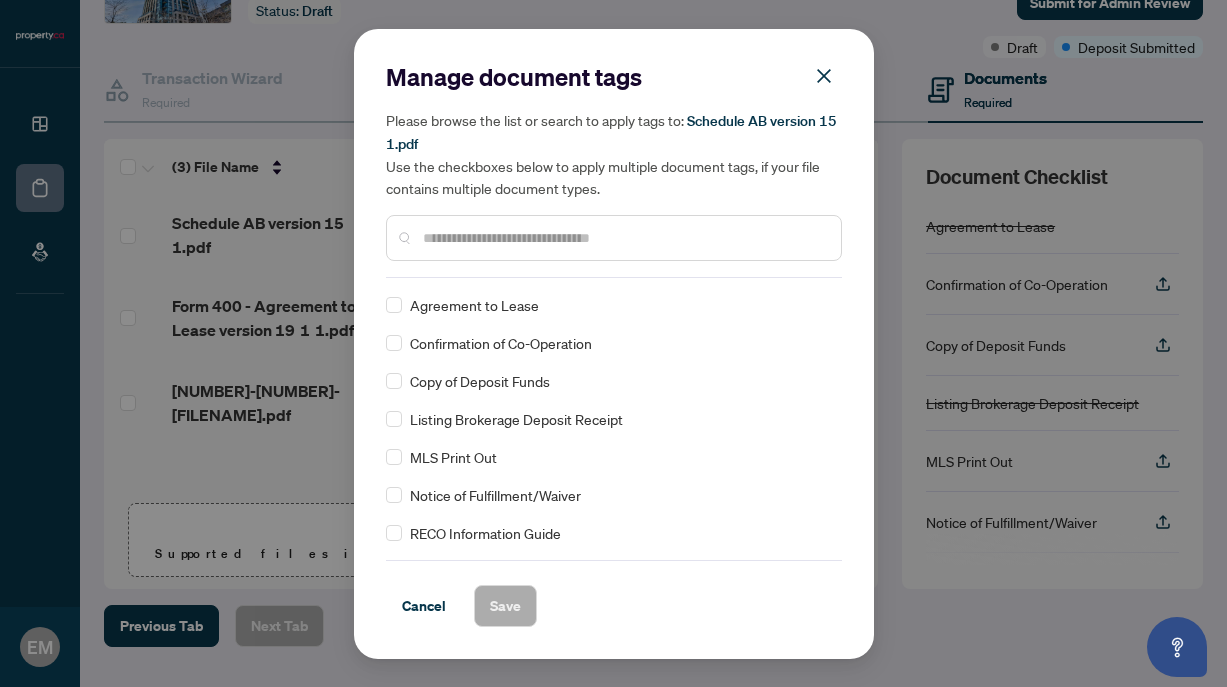click at bounding box center [624, 238] 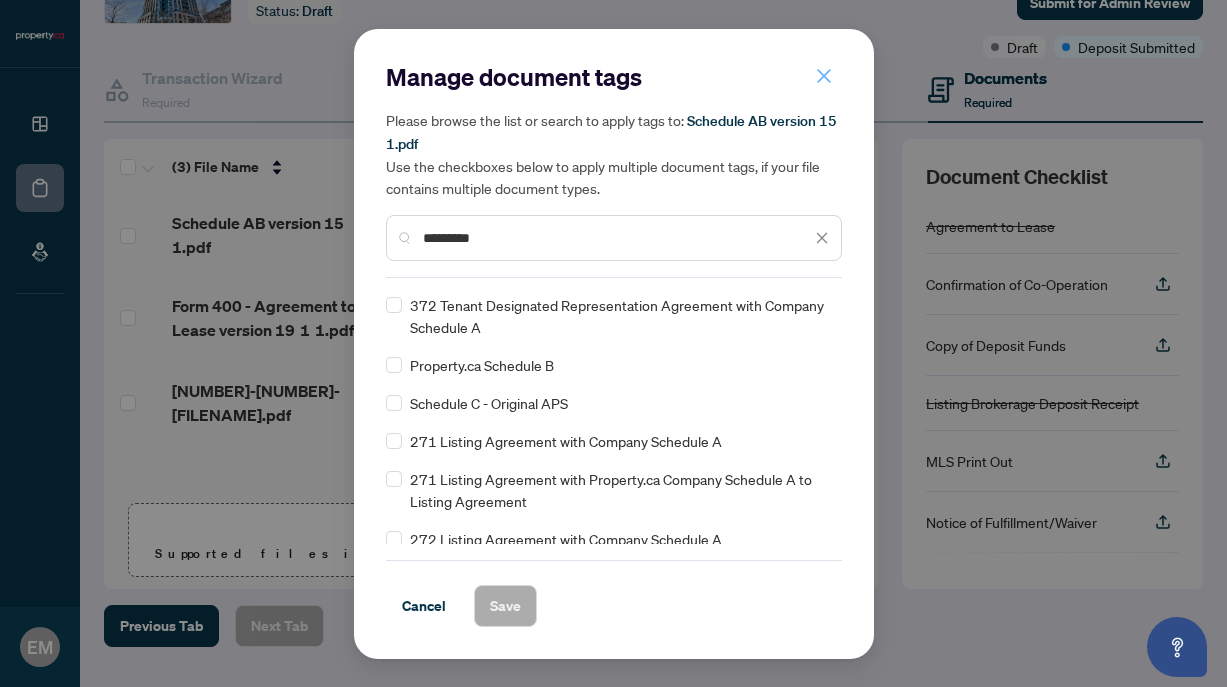 type on "********" 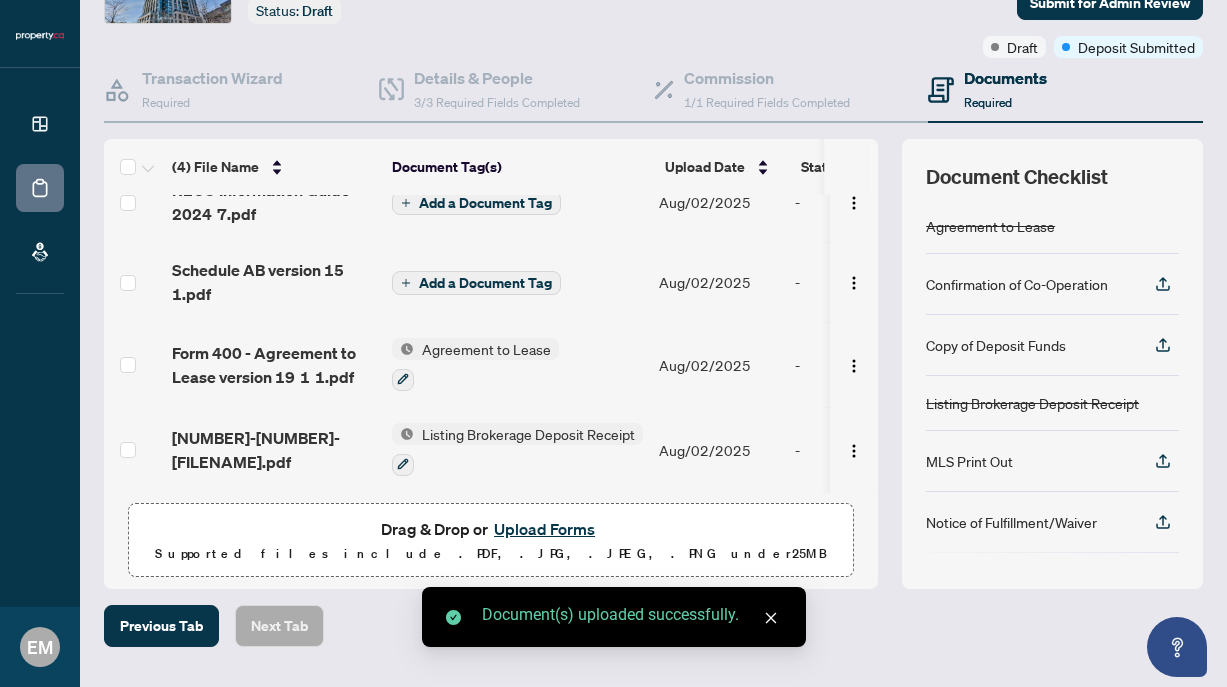 scroll, scrollTop: 0, scrollLeft: 0, axis: both 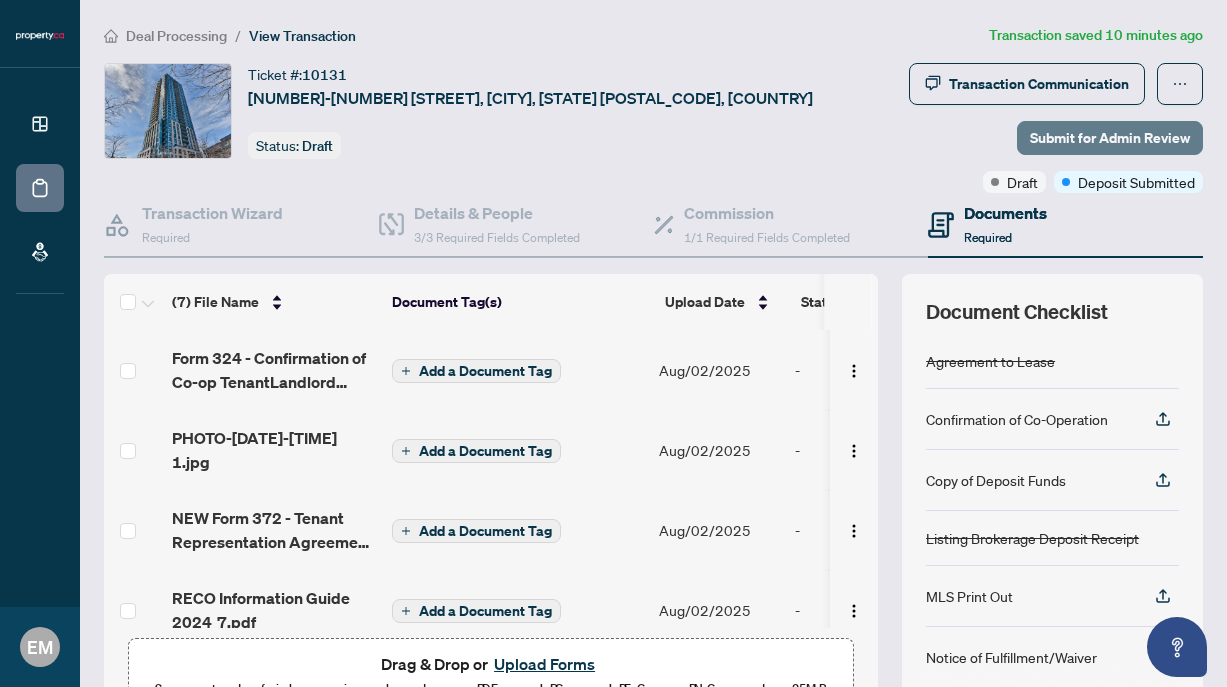 click on "Submit for Admin Review" at bounding box center (1110, 138) 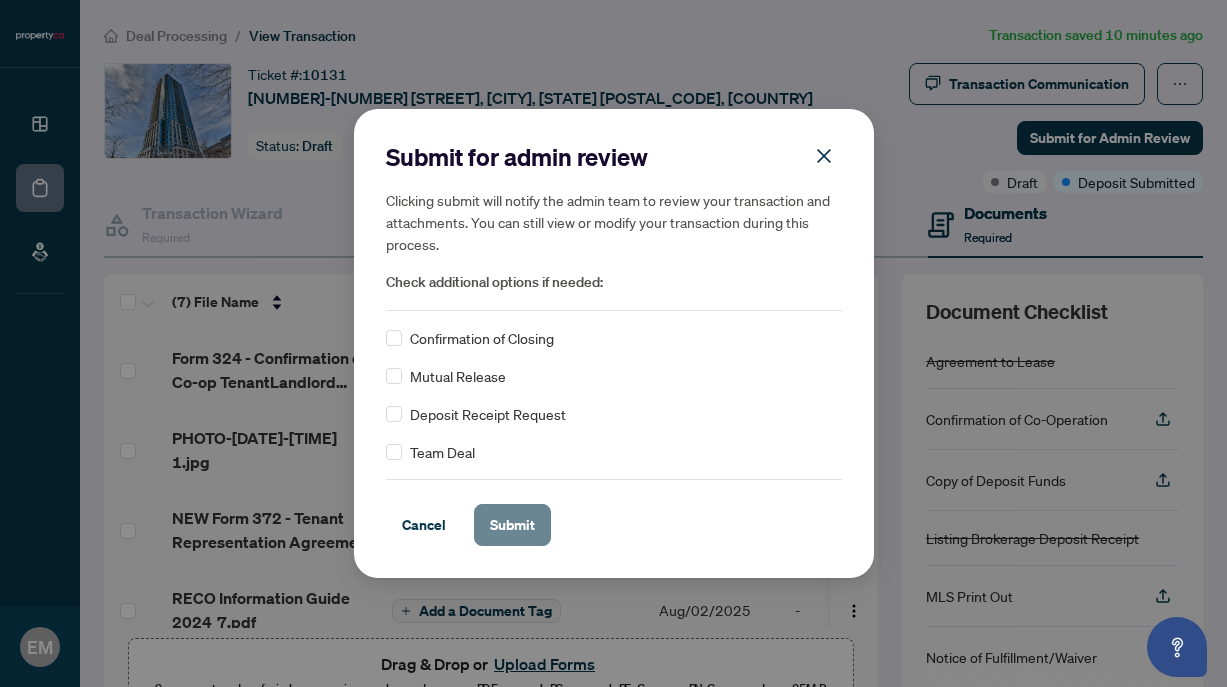 click on "Submit" at bounding box center (512, 525) 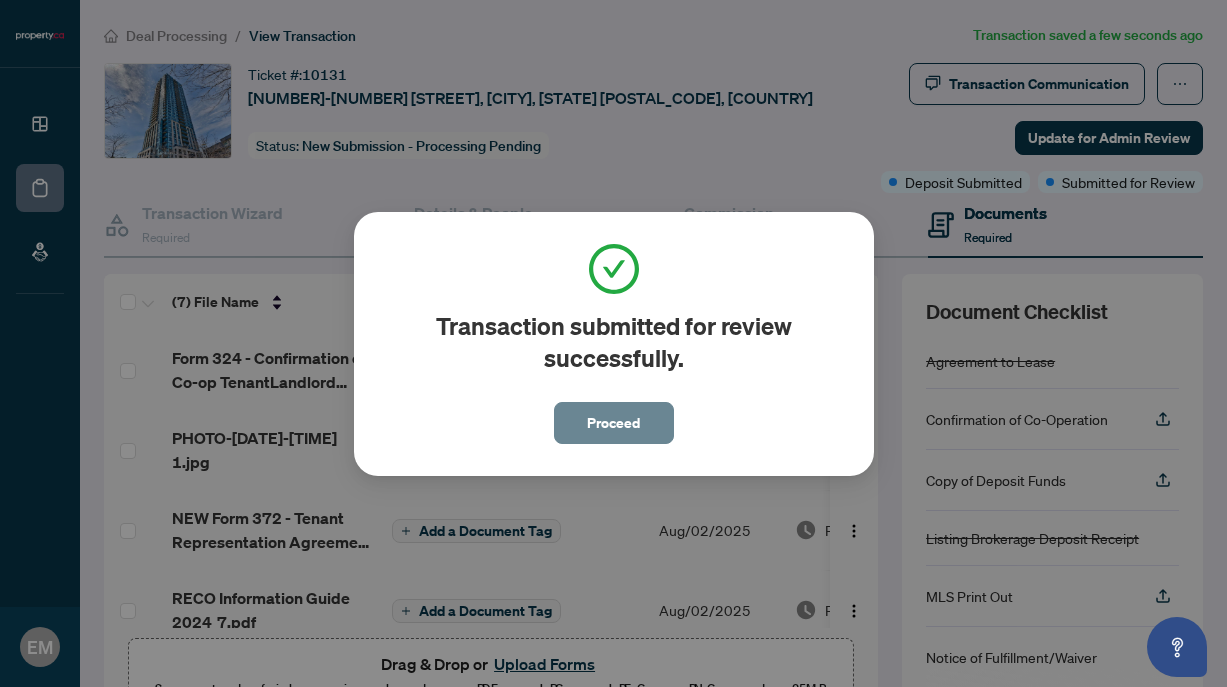 click on "Proceed" at bounding box center [613, 423] 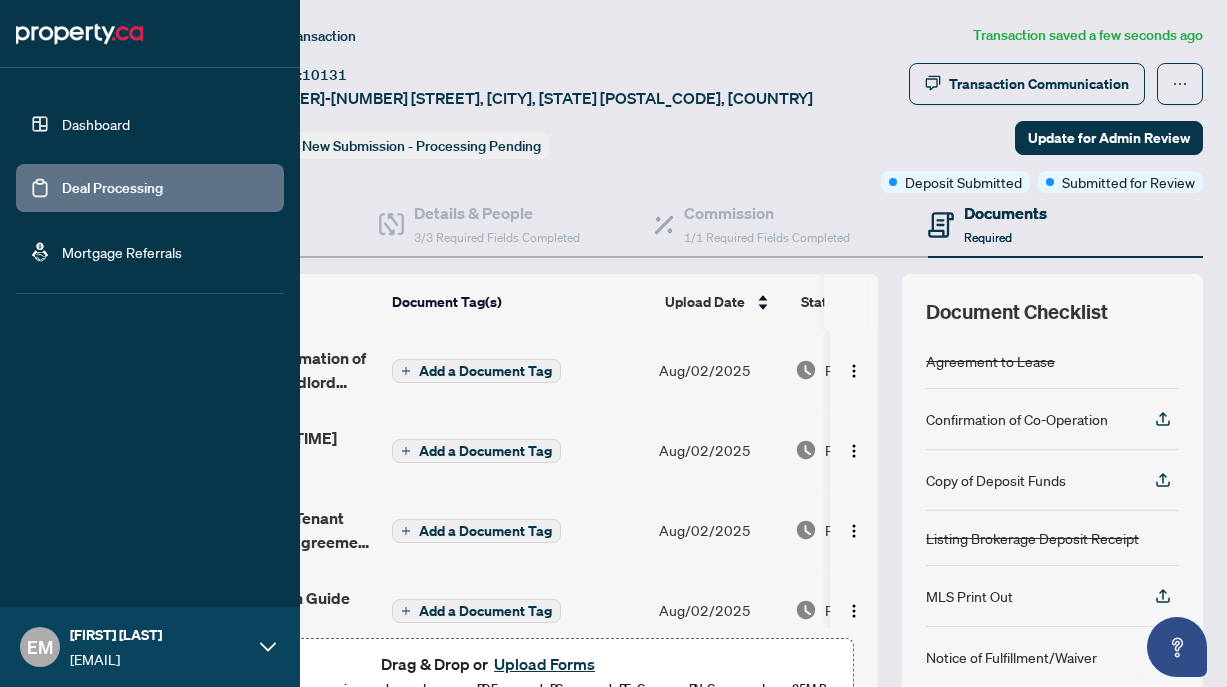 click on "Deal Processing" at bounding box center [112, 188] 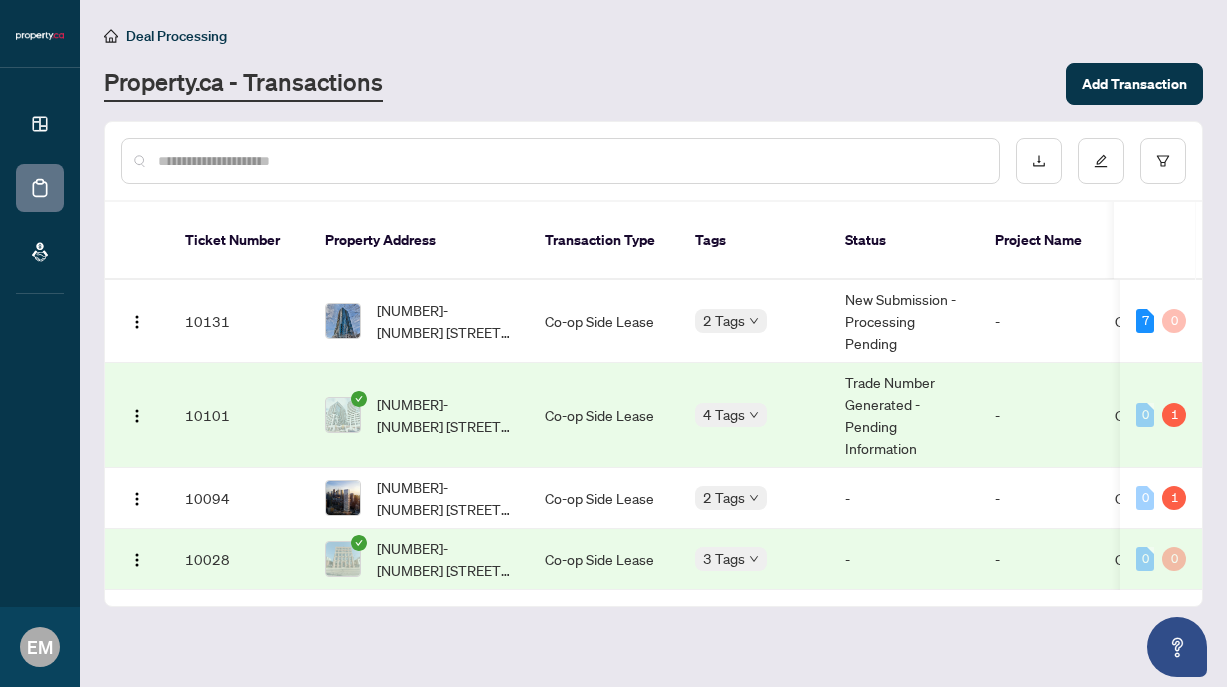 scroll, scrollTop: 0, scrollLeft: 8, axis: horizontal 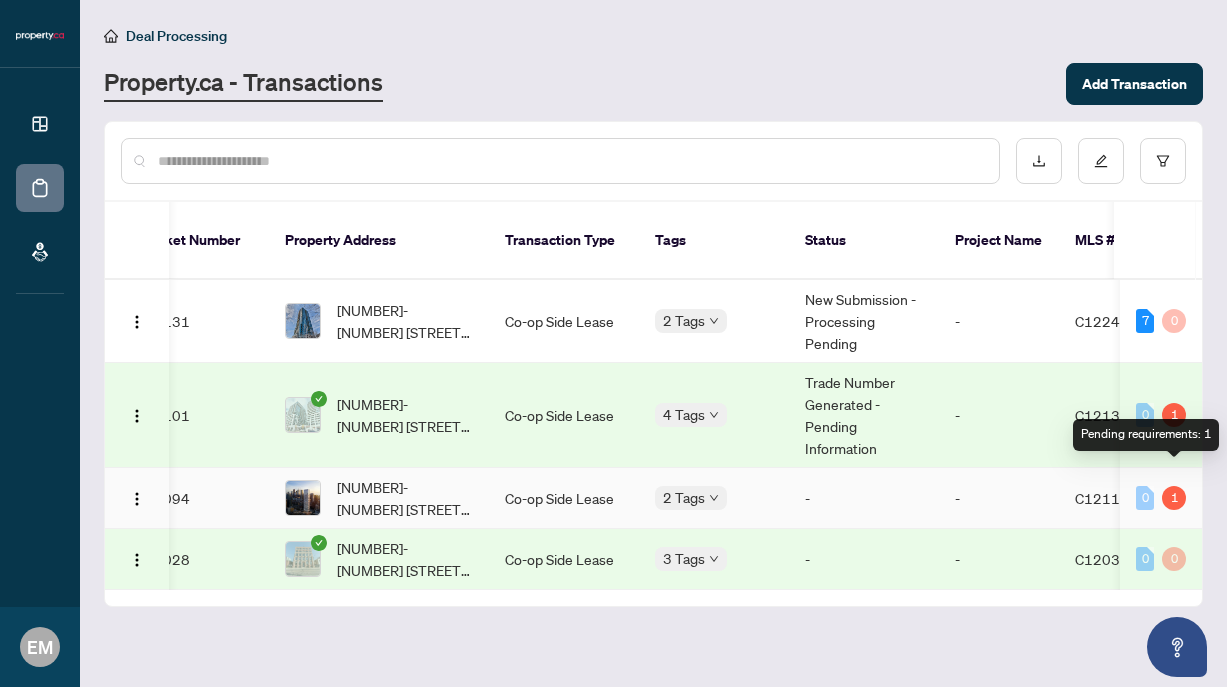 click on "1" at bounding box center [1174, 498] 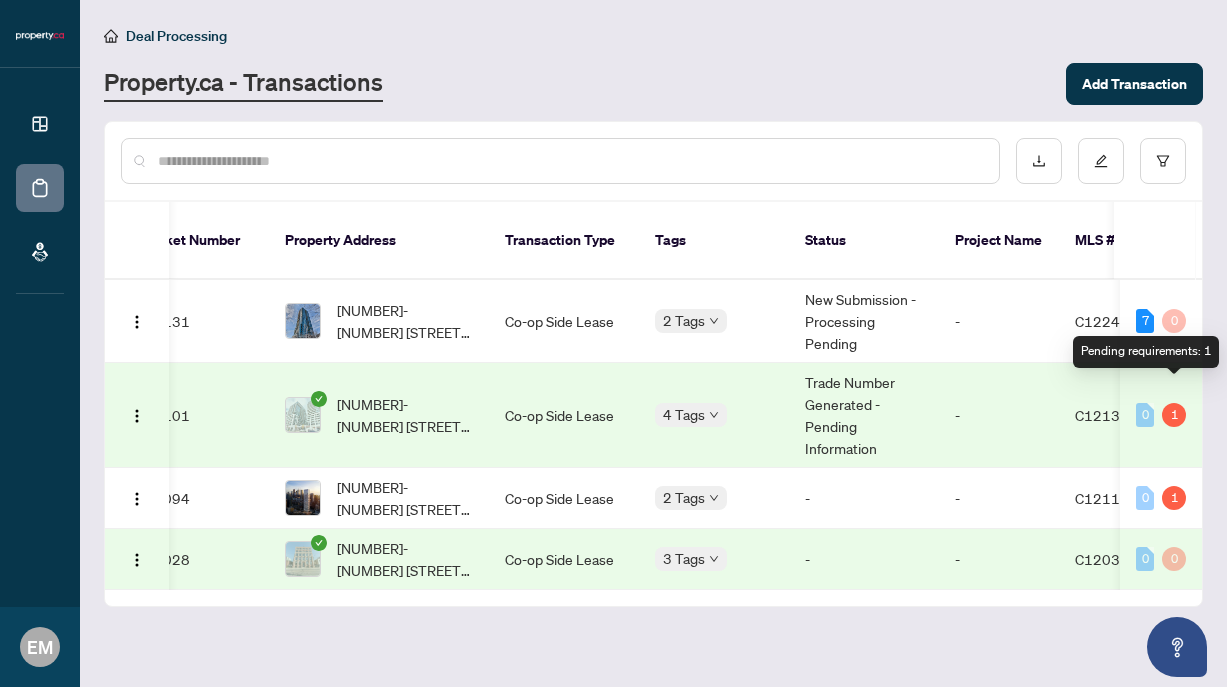 click on "1" at bounding box center [1174, 415] 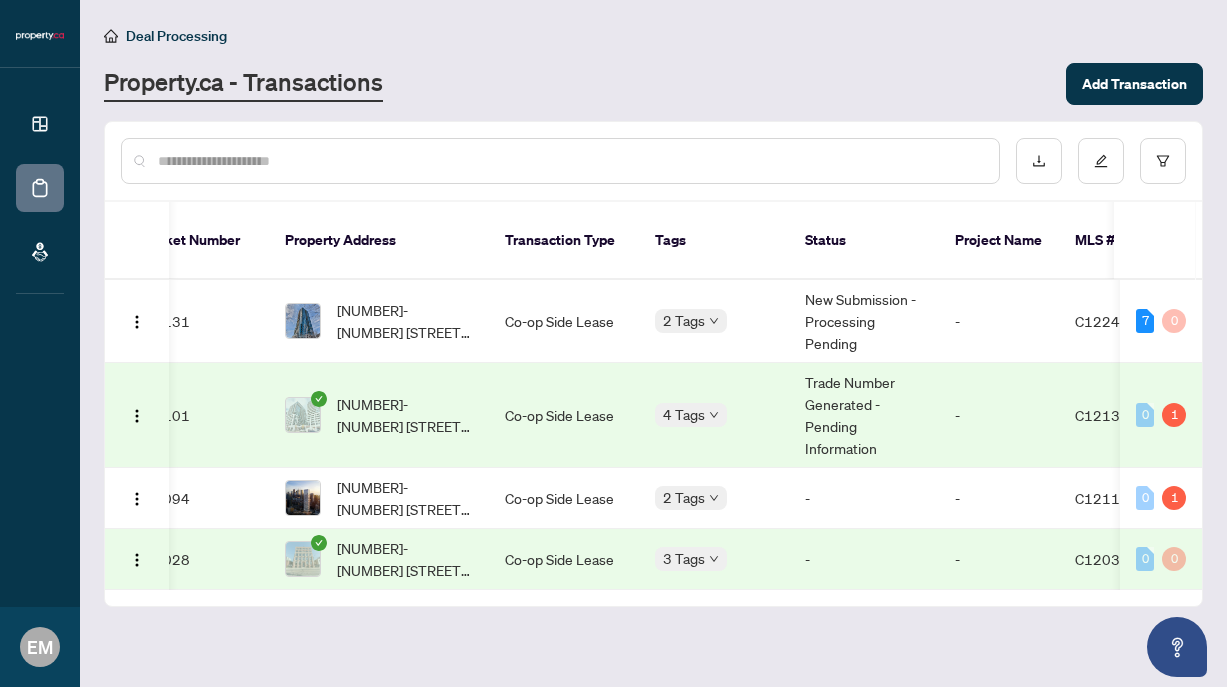 scroll, scrollTop: 0, scrollLeft: 0, axis: both 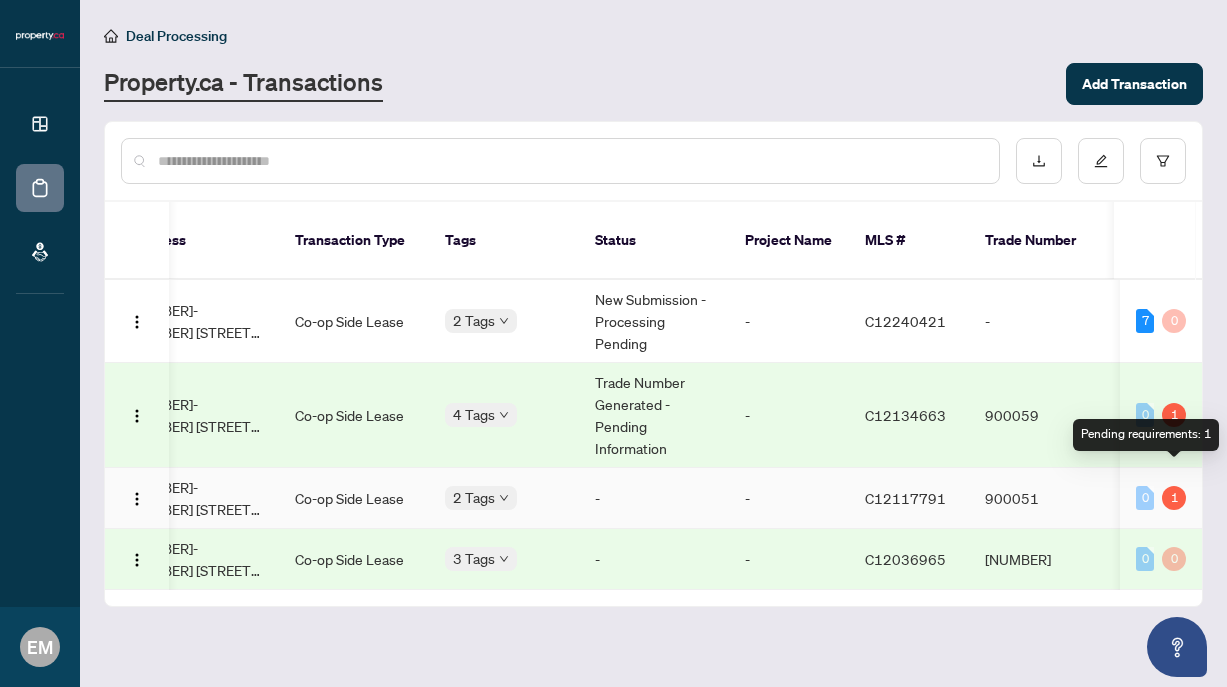 click on "1" at bounding box center [1174, 498] 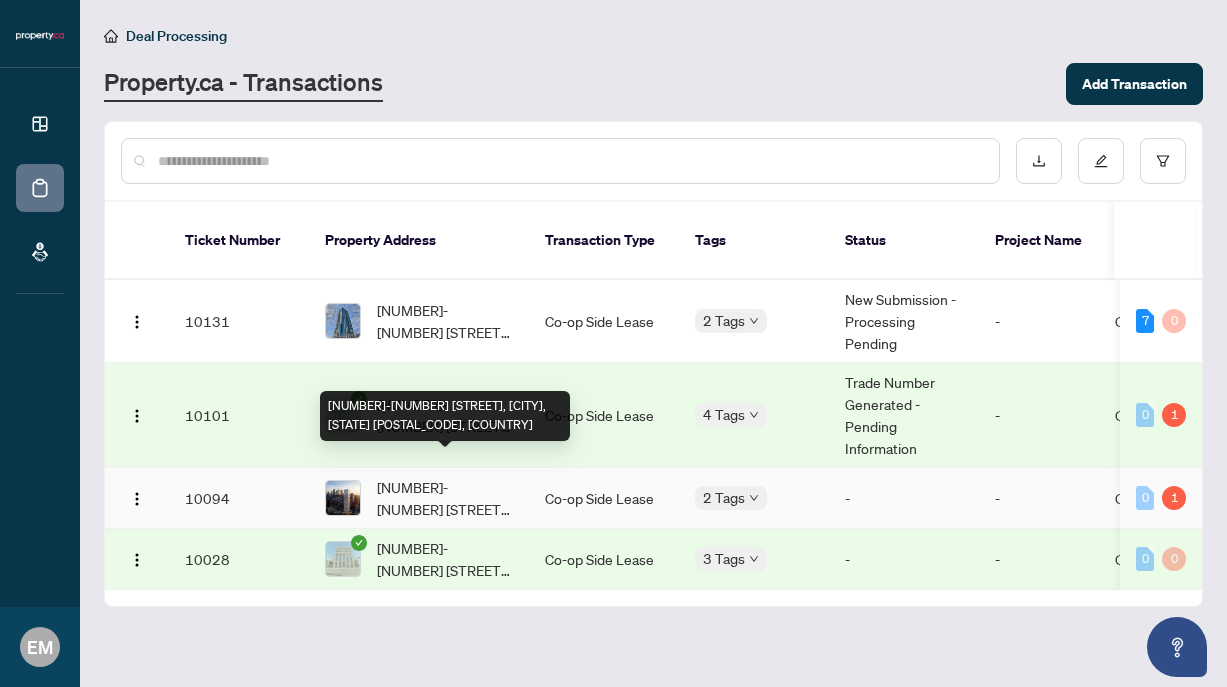 click on "[NUMBER]-[NUMBER] [STREET], [CITY], [STATE] [POSTAL_CODE], [COUNTRY]" at bounding box center [445, 498] 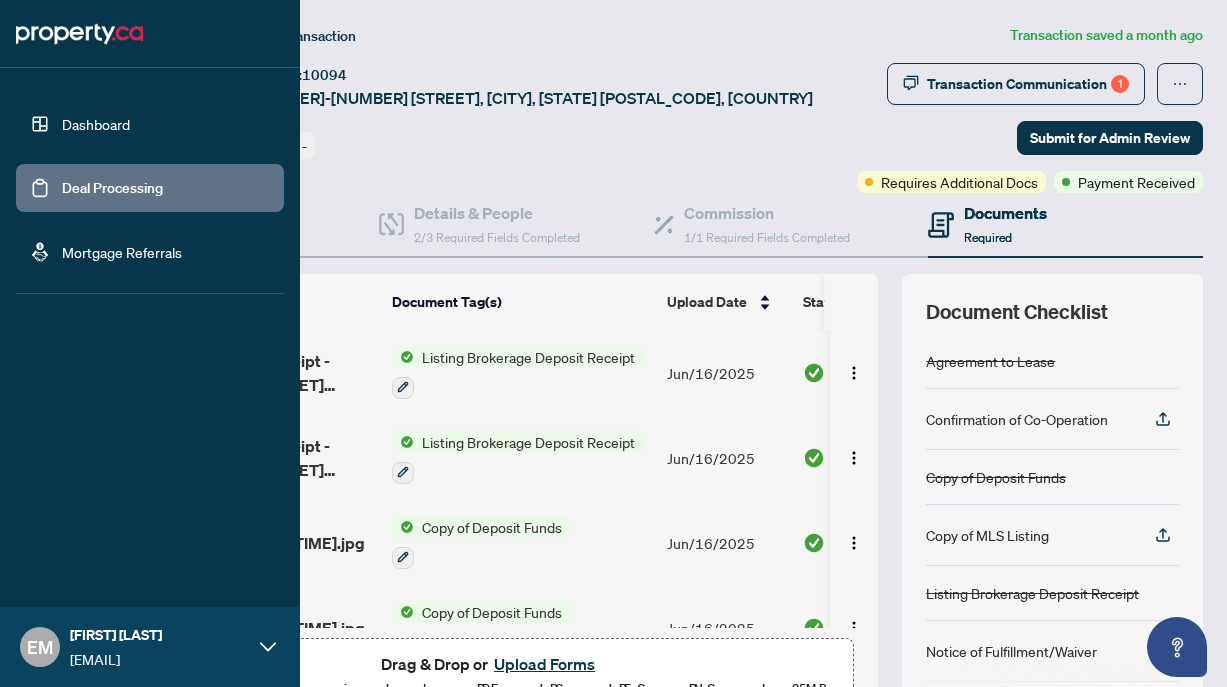 click on "Deal Processing" at bounding box center [112, 188] 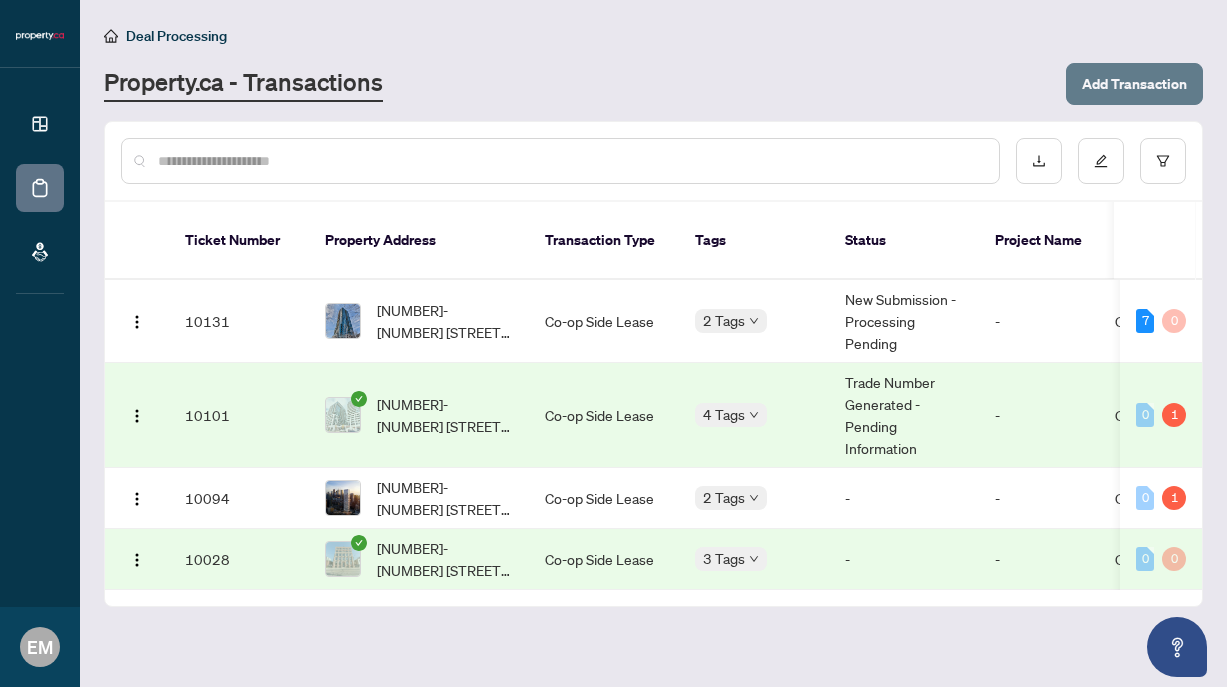 click on "Add Transaction" at bounding box center (1134, 84) 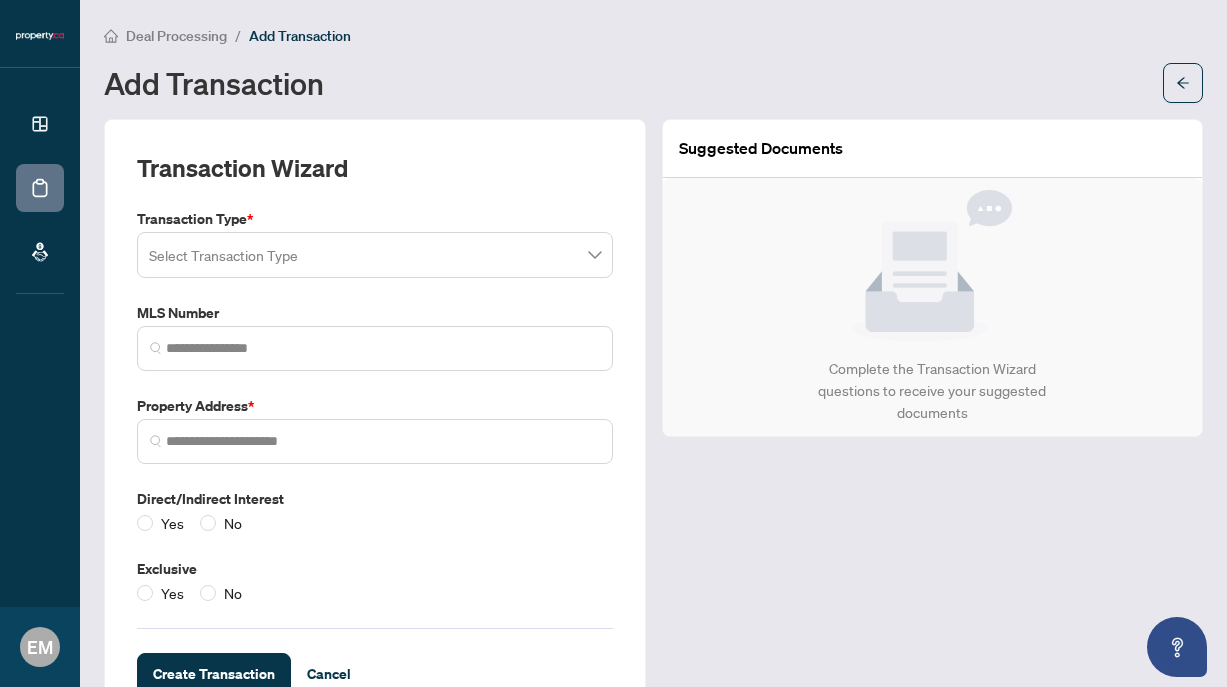 click at bounding box center [375, 255] 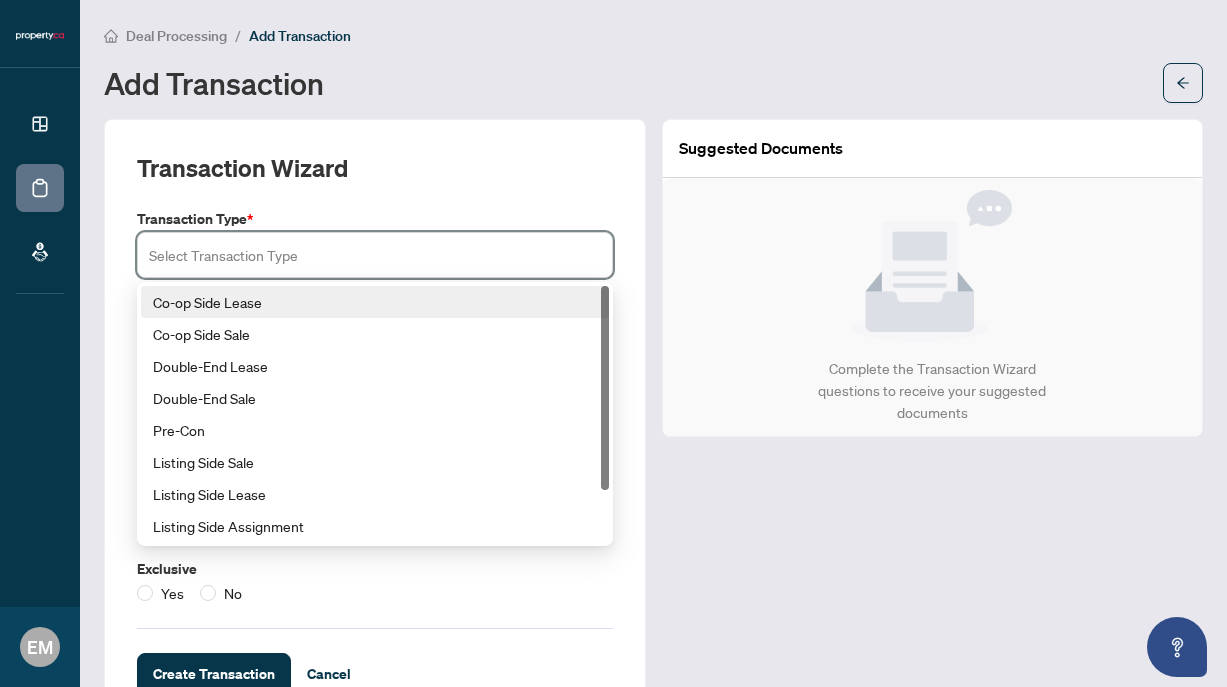 click on "Co-op Side Lease" at bounding box center (375, 302) 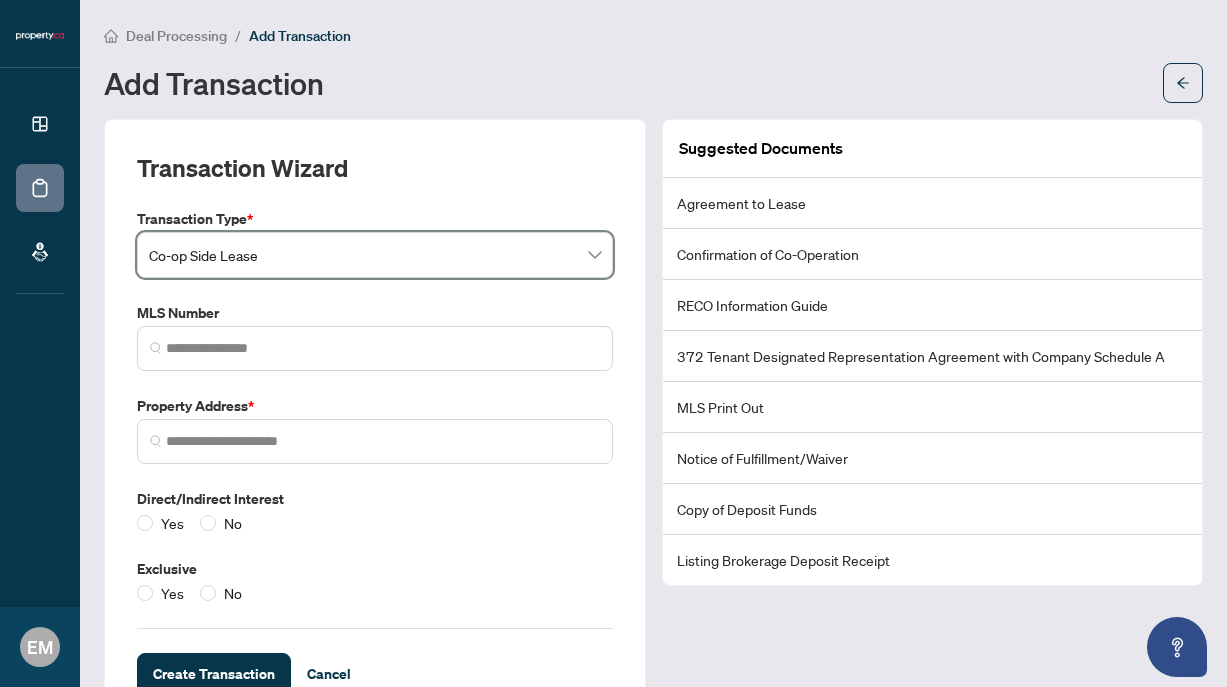 click at bounding box center [375, 348] 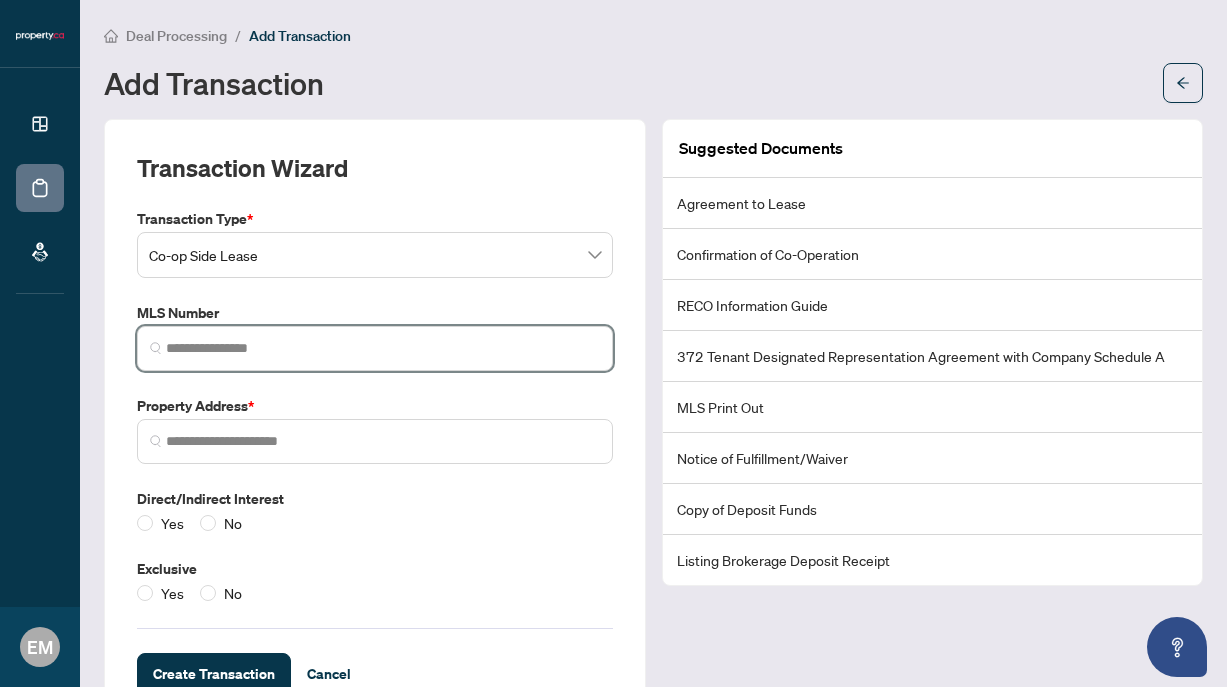 paste on "*********" 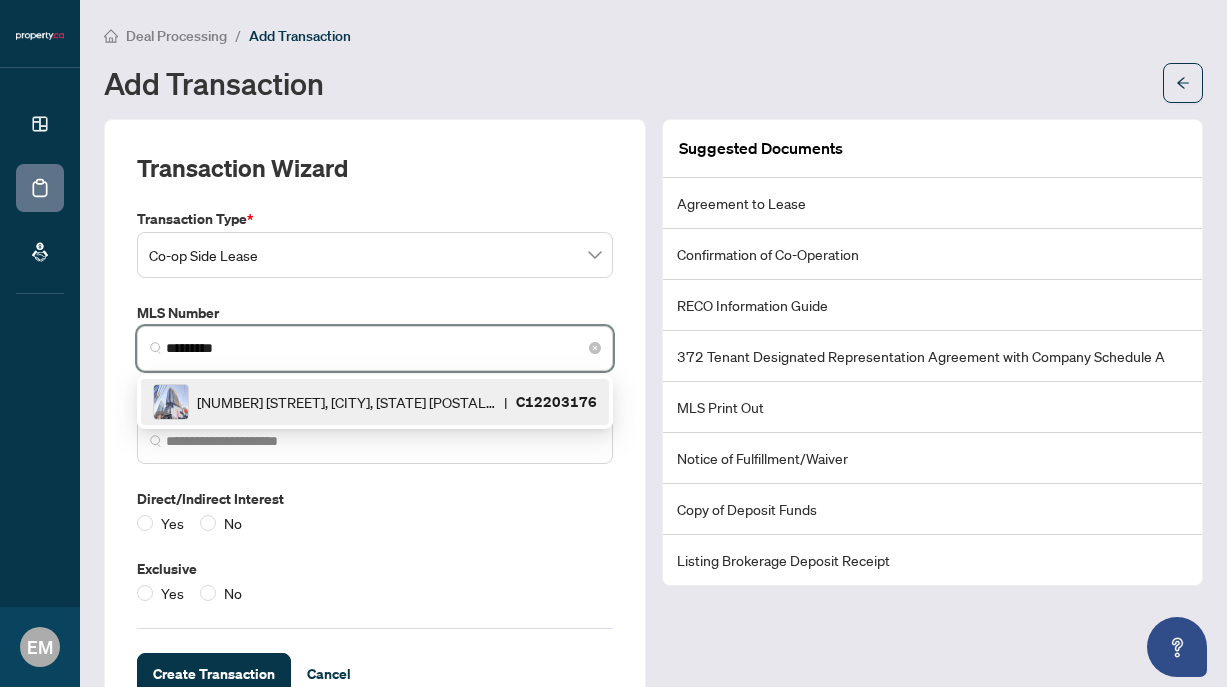 click on "[NUMBER] [STREET], [CITY], [STATE] [POSTAL_CODE], [COUNTRY]" at bounding box center [346, 402] 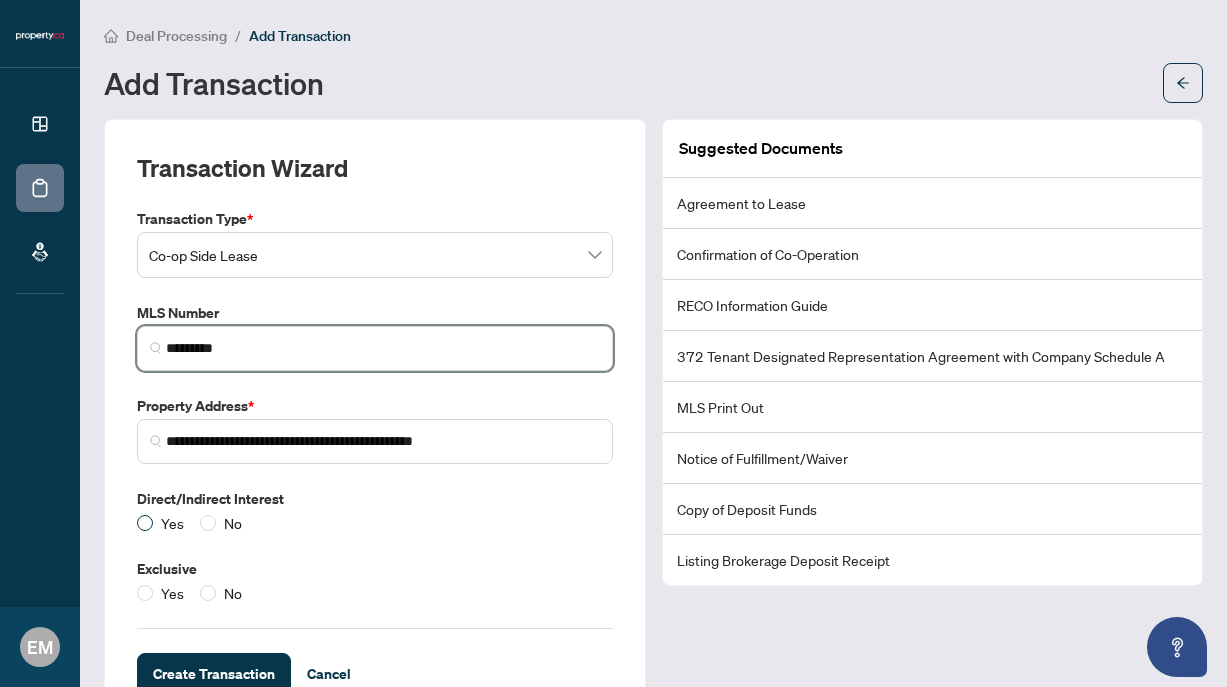 type on "*********" 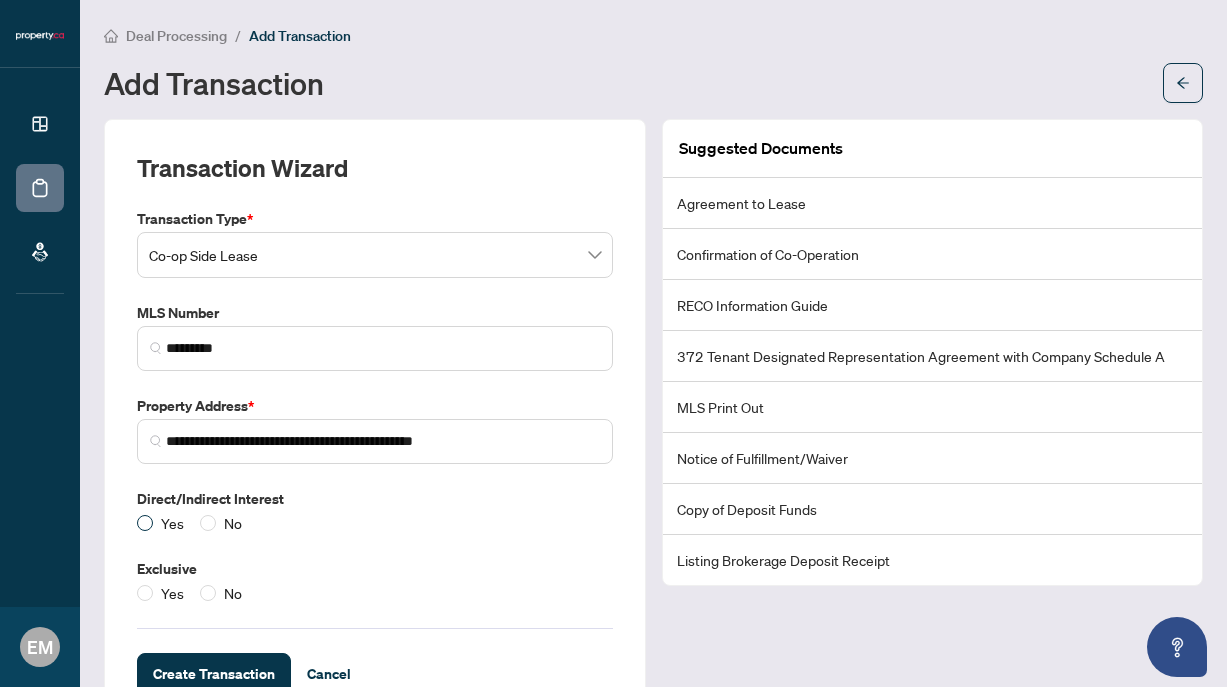 click on "Yes" at bounding box center [164, 523] 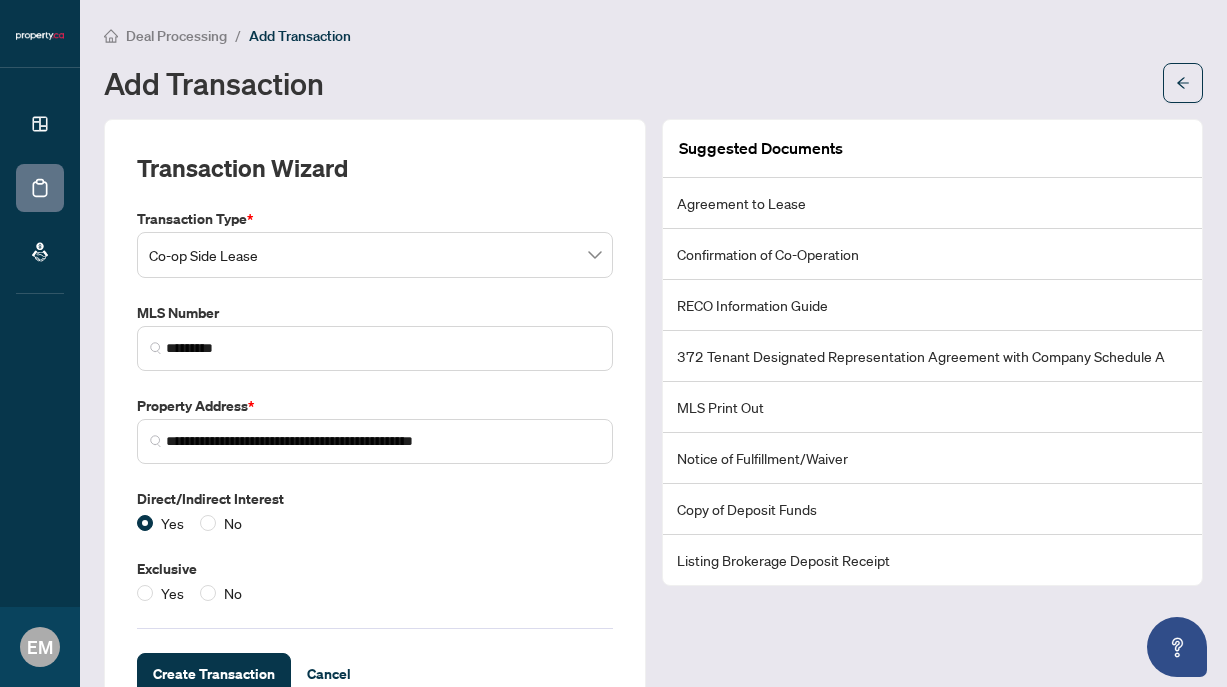scroll, scrollTop: 64, scrollLeft: 0, axis: vertical 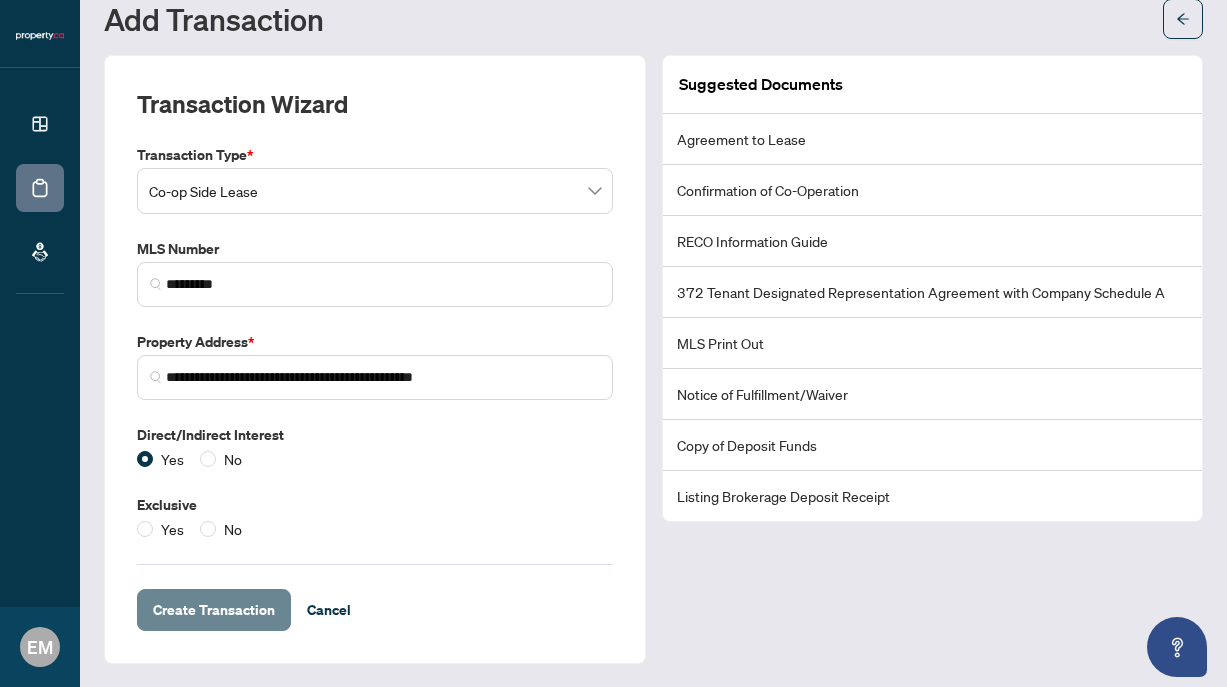 click on "Create Transaction" at bounding box center (214, 610) 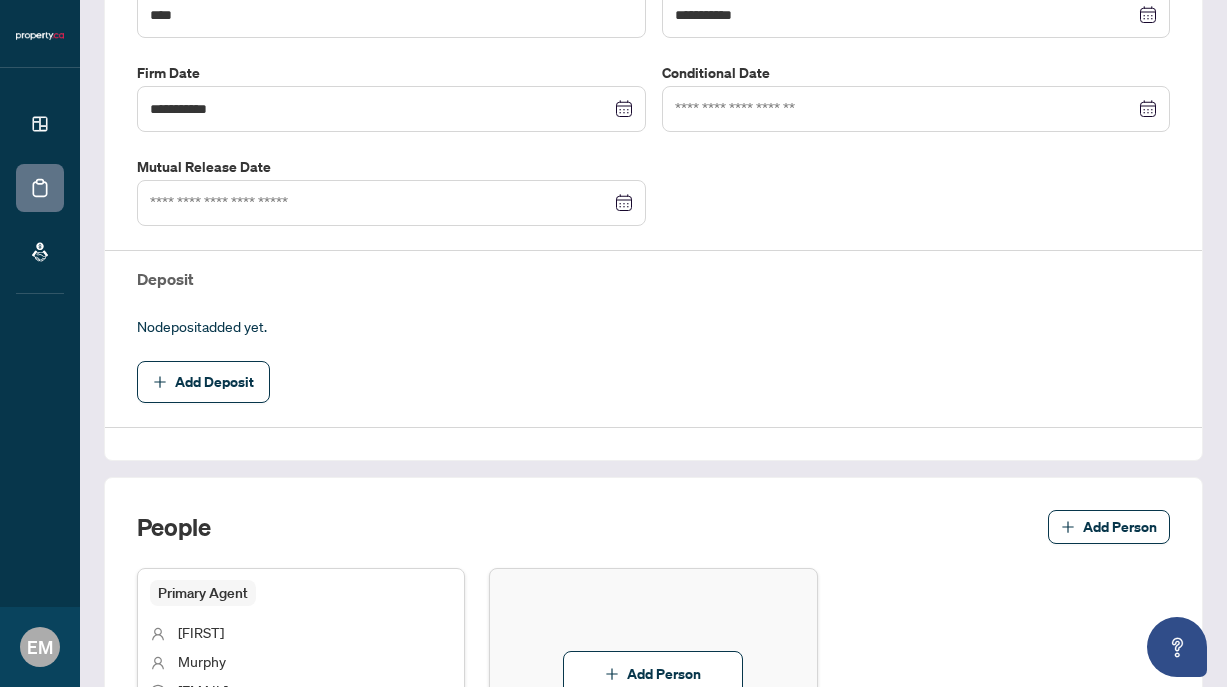 scroll, scrollTop: 493, scrollLeft: 0, axis: vertical 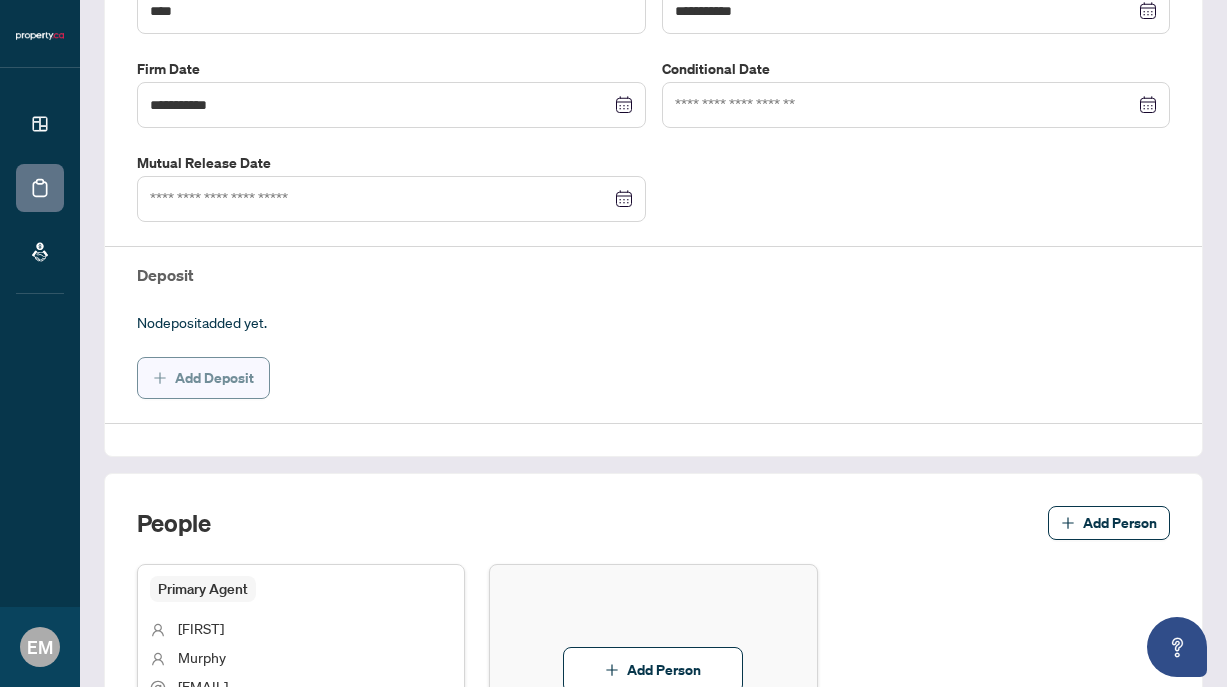 click on "Add Deposit" at bounding box center (214, 378) 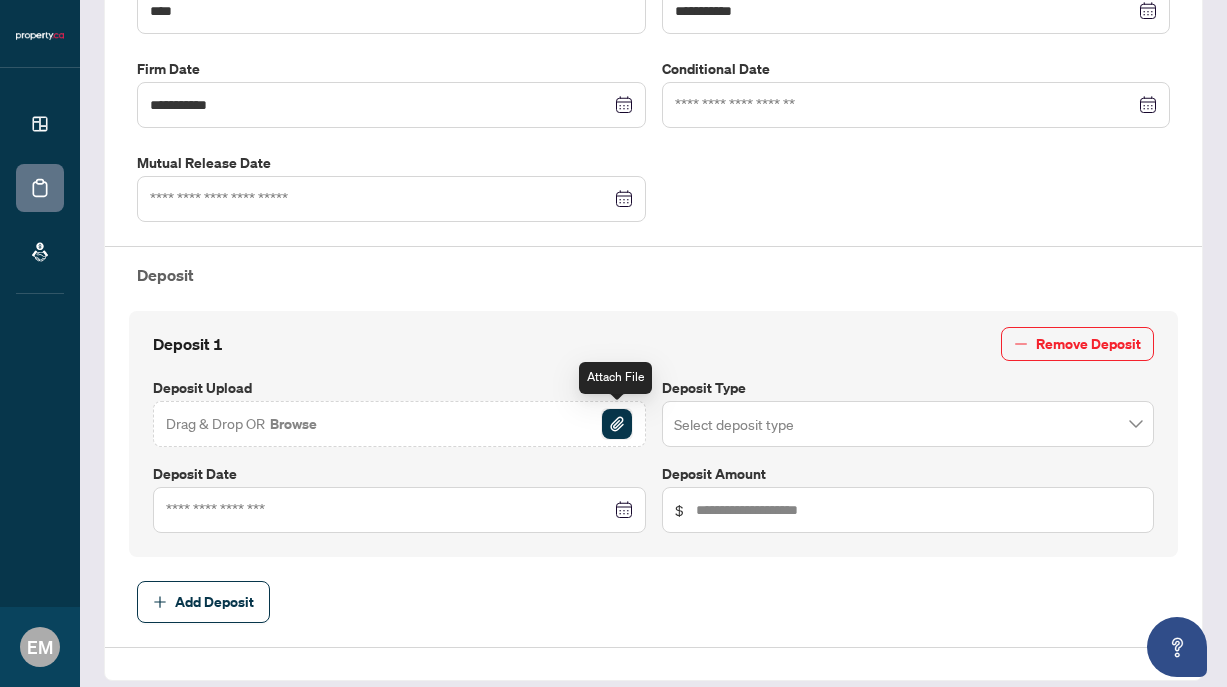click at bounding box center [617, 424] 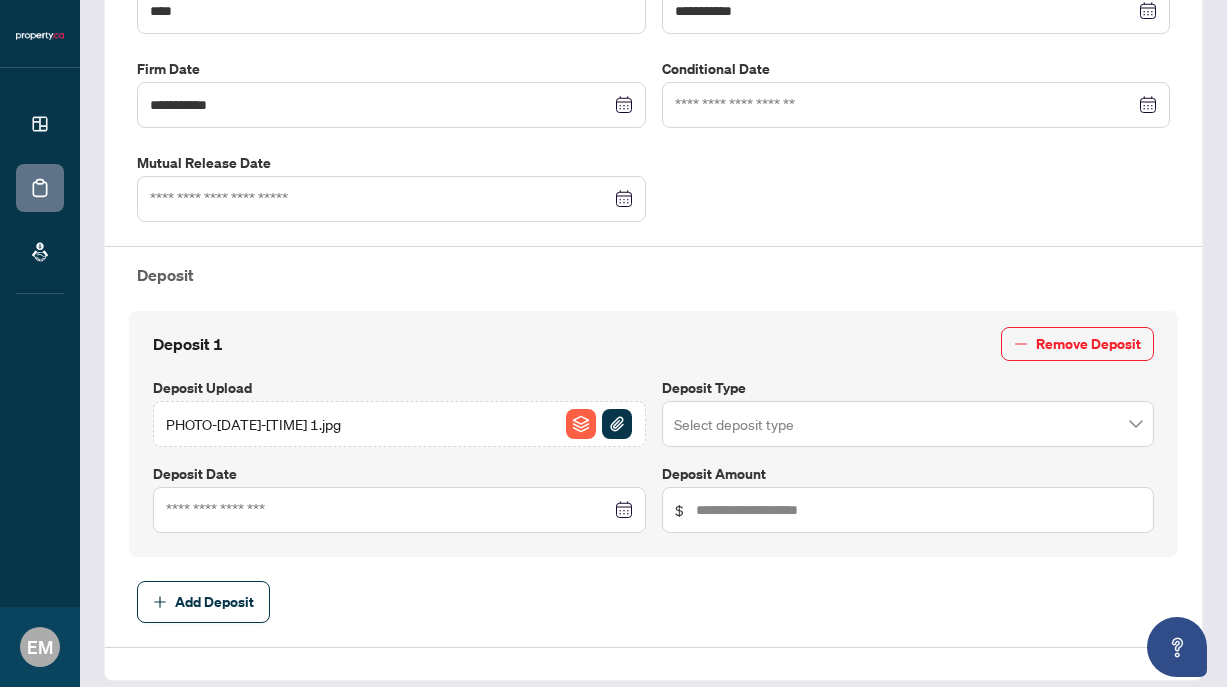click at bounding box center (908, 424) 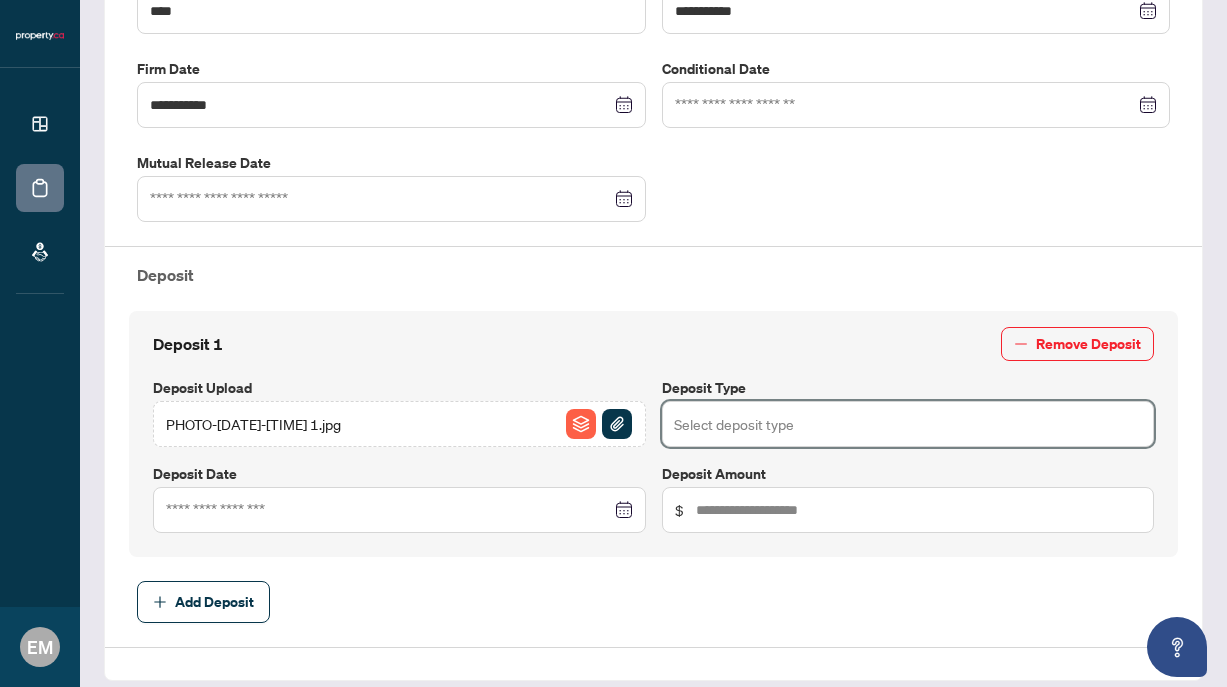 click at bounding box center (908, 424) 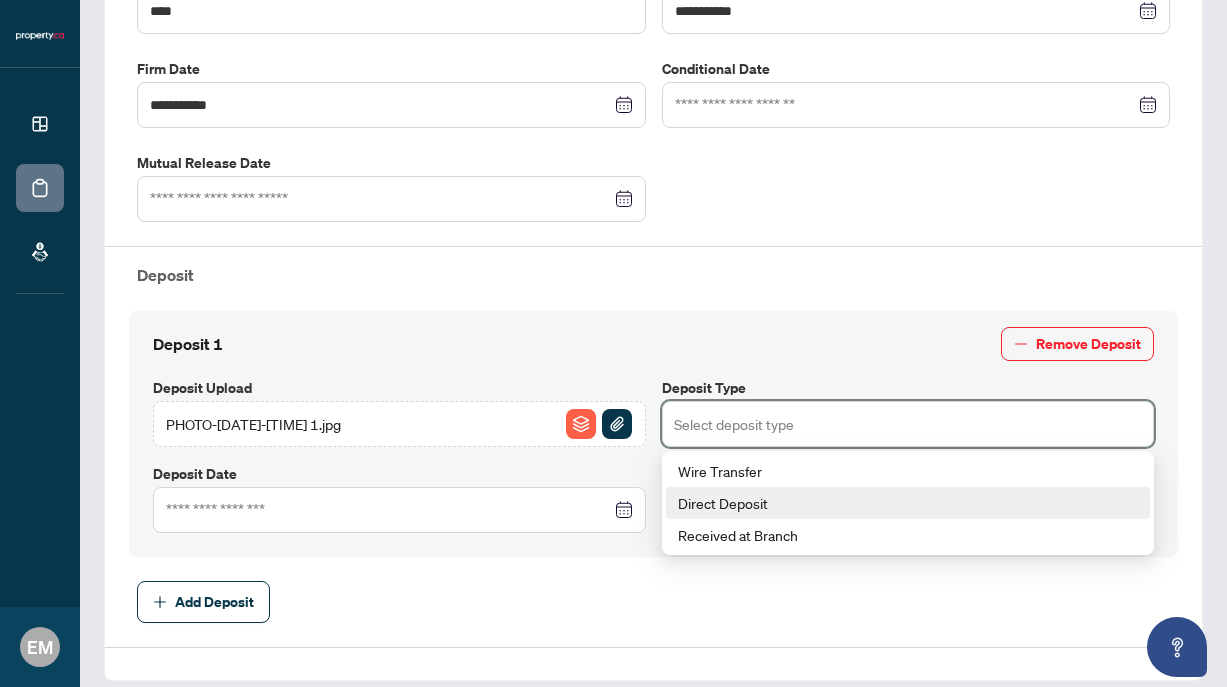 click on "Direct Deposit" at bounding box center (908, 503) 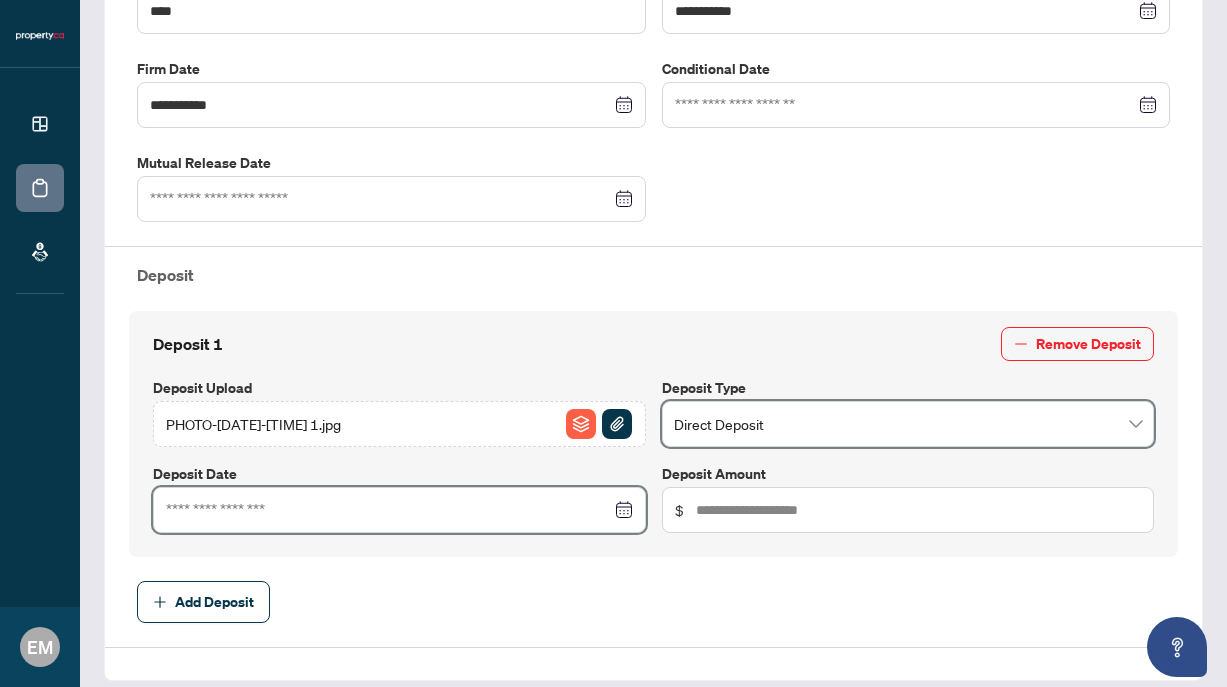 click at bounding box center [388, 510] 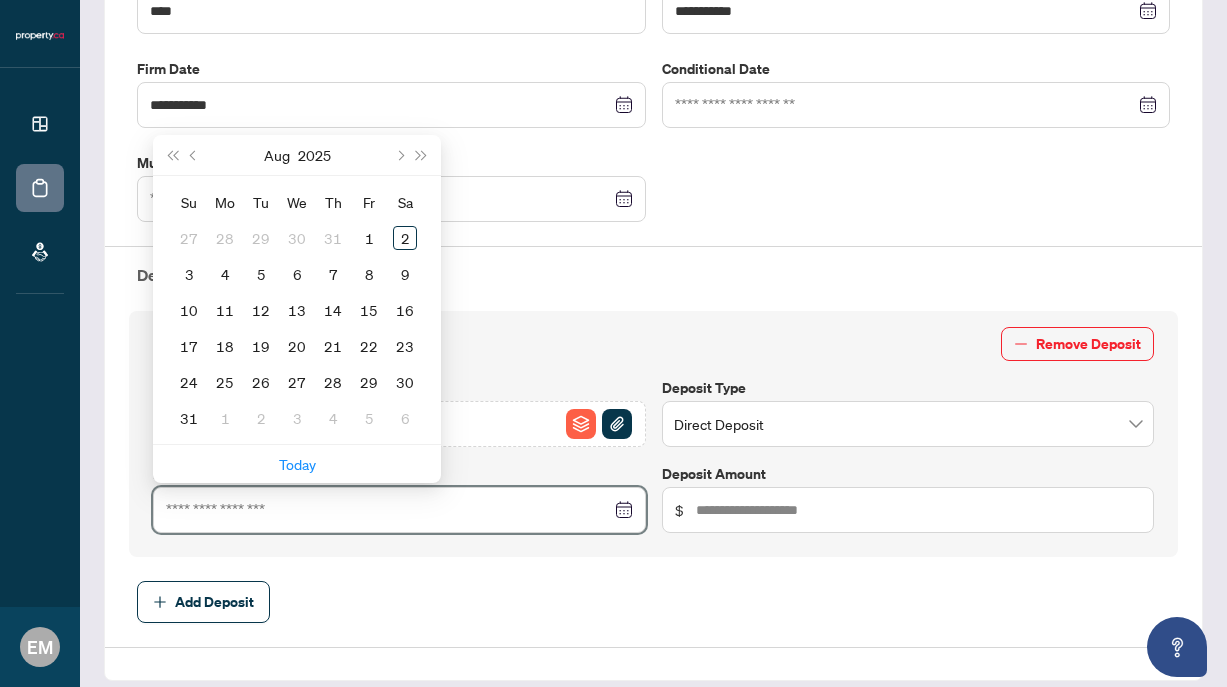 type on "**********" 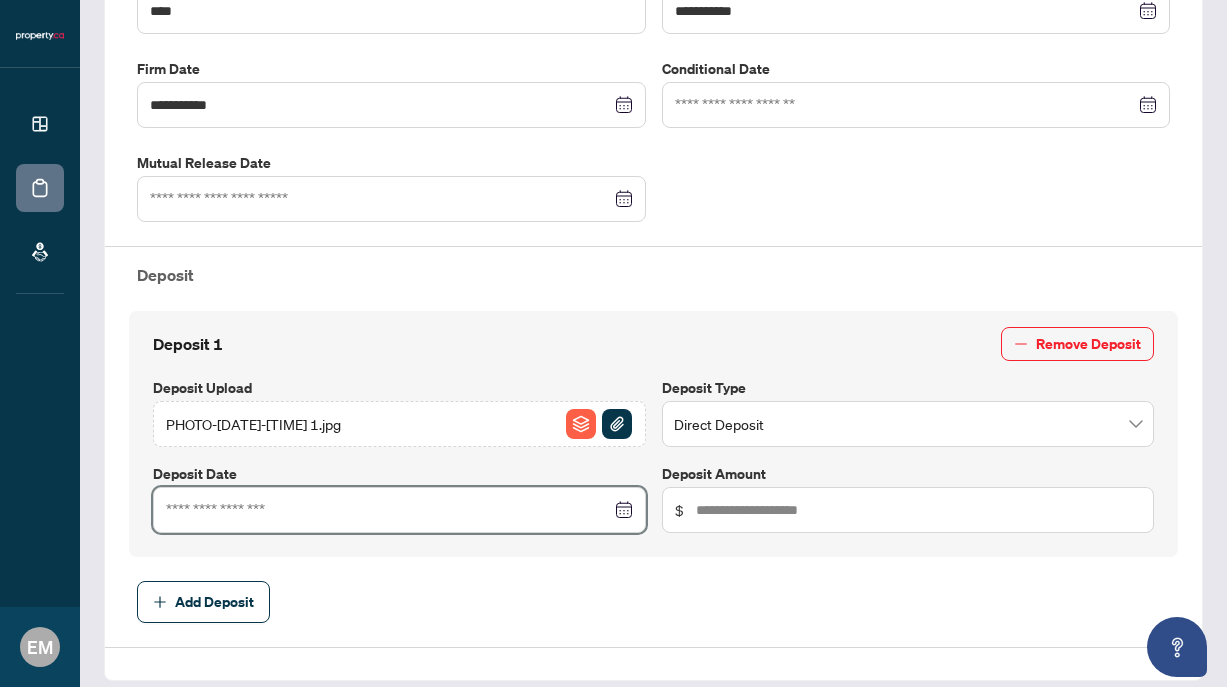 click at bounding box center (399, 510) 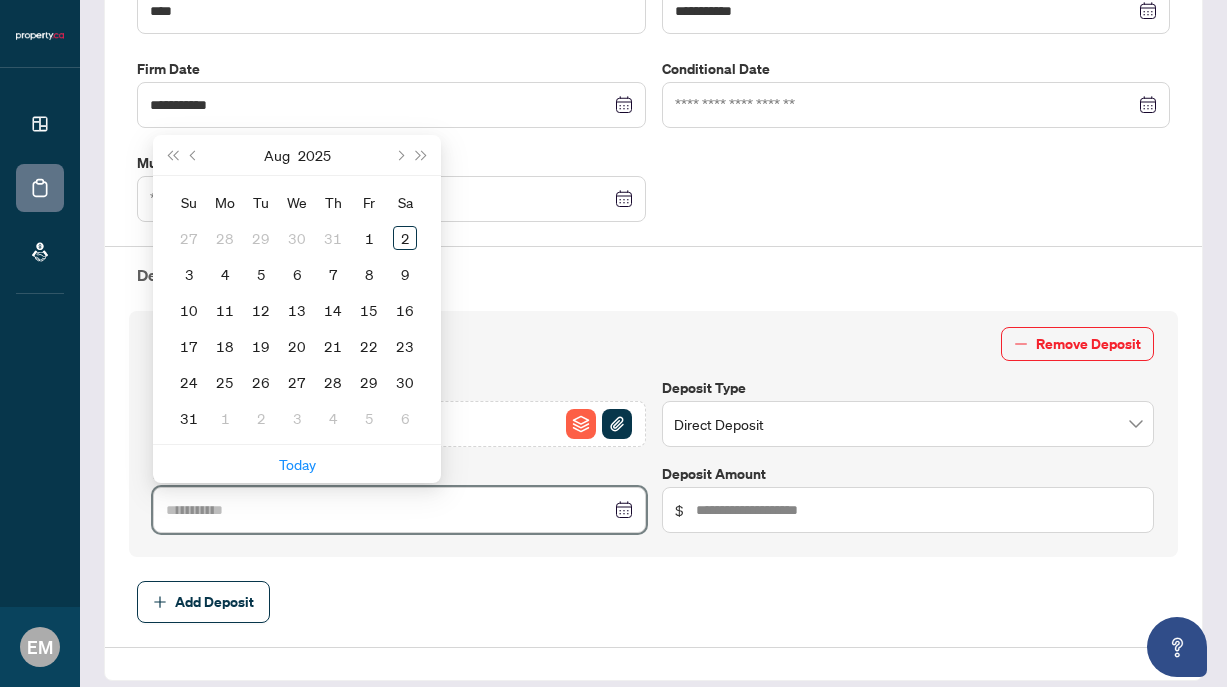 type on "**********" 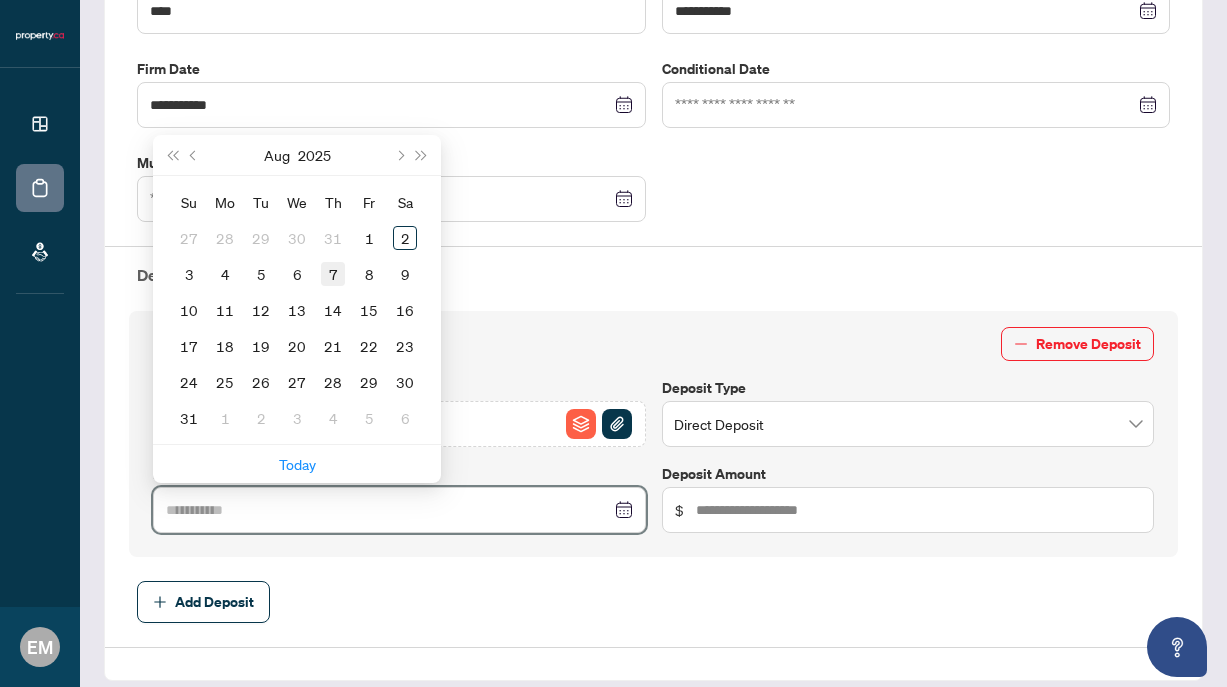 type on "**********" 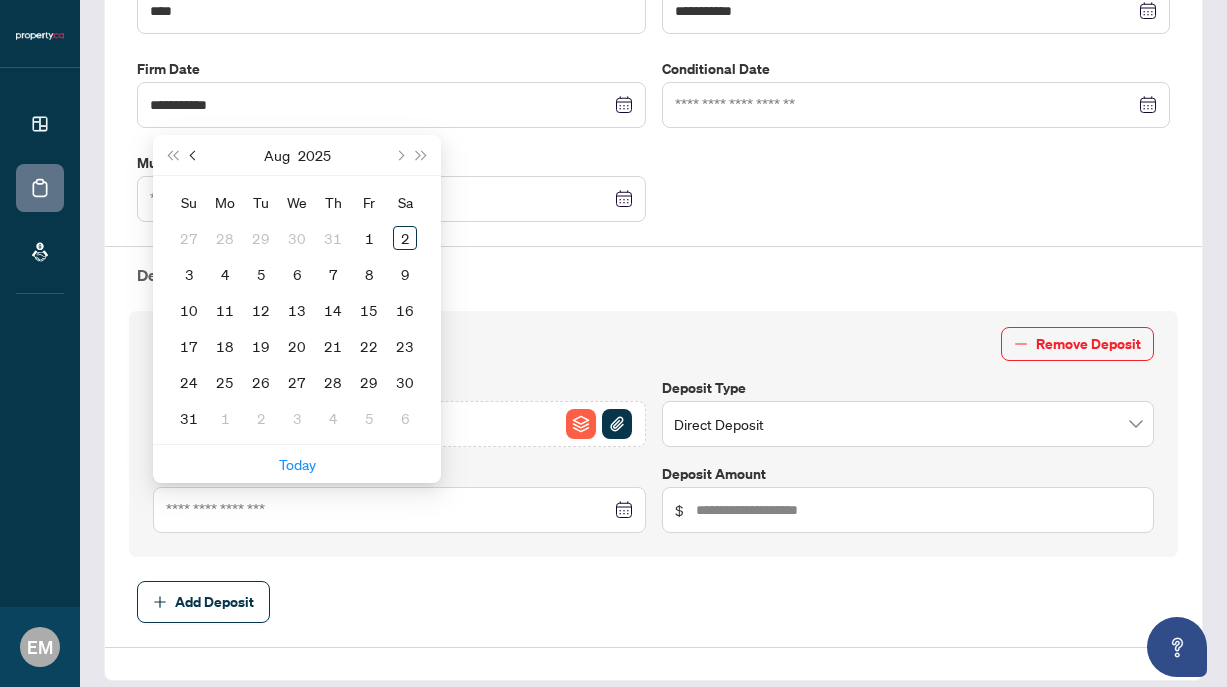 click at bounding box center [194, 155] 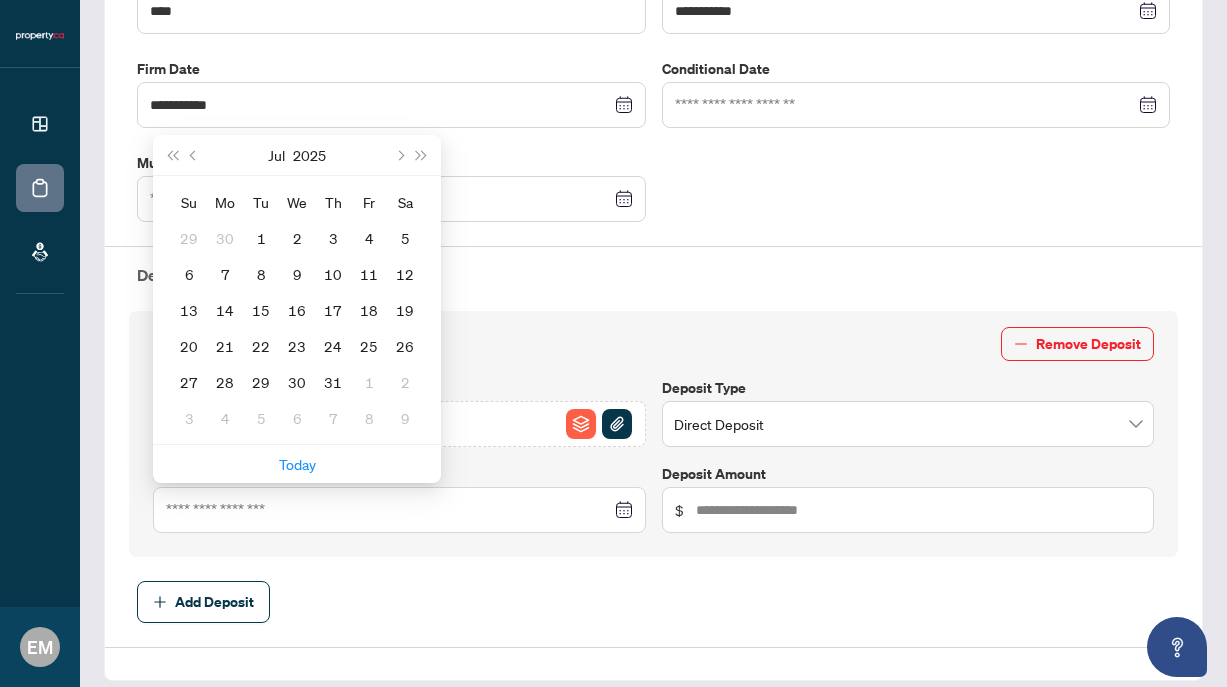 type on "**********" 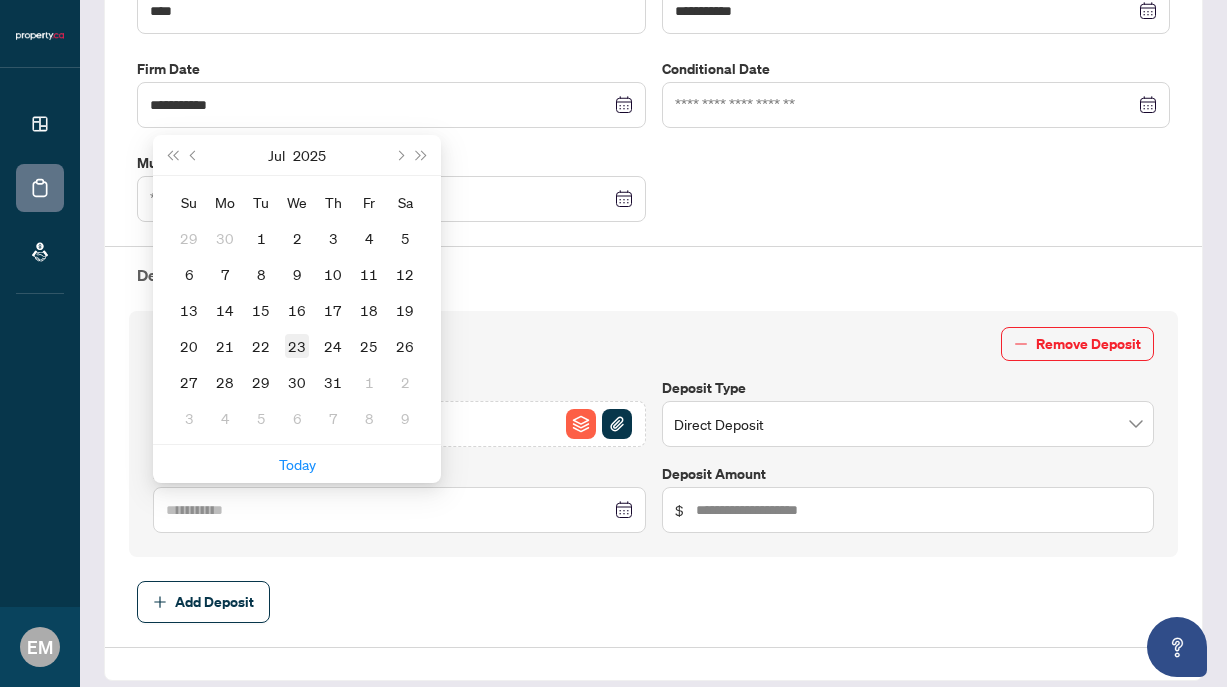 type on "**********" 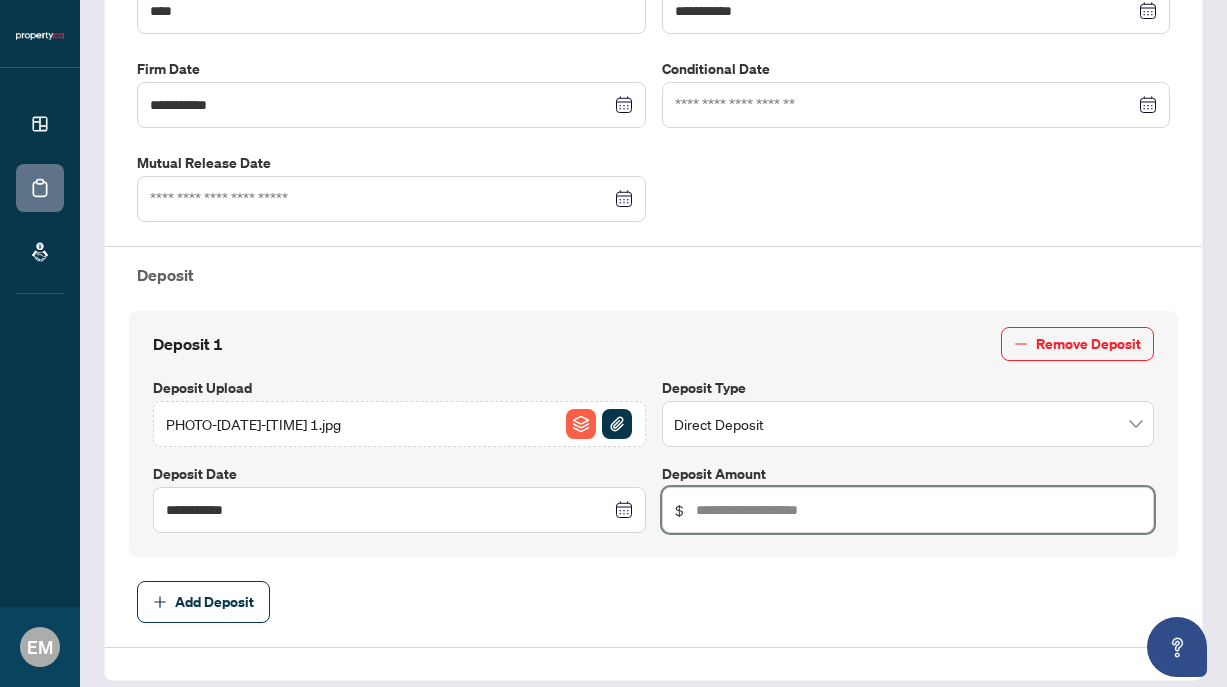 click at bounding box center [919, 510] 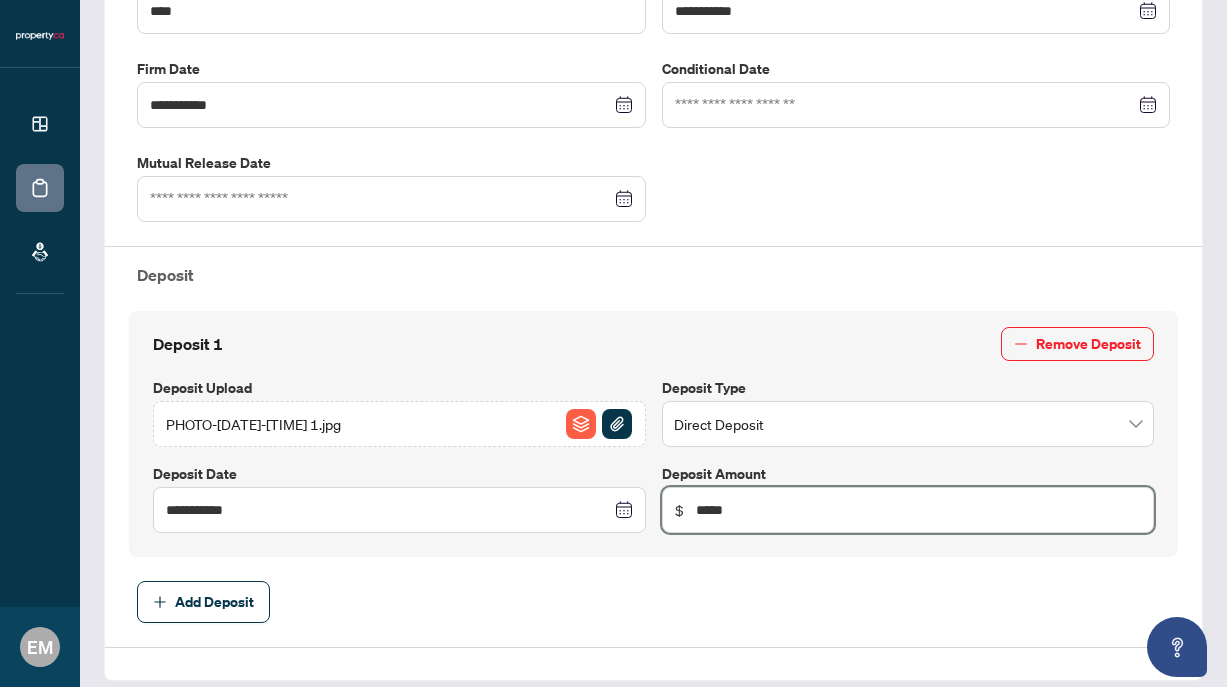 type on "*****" 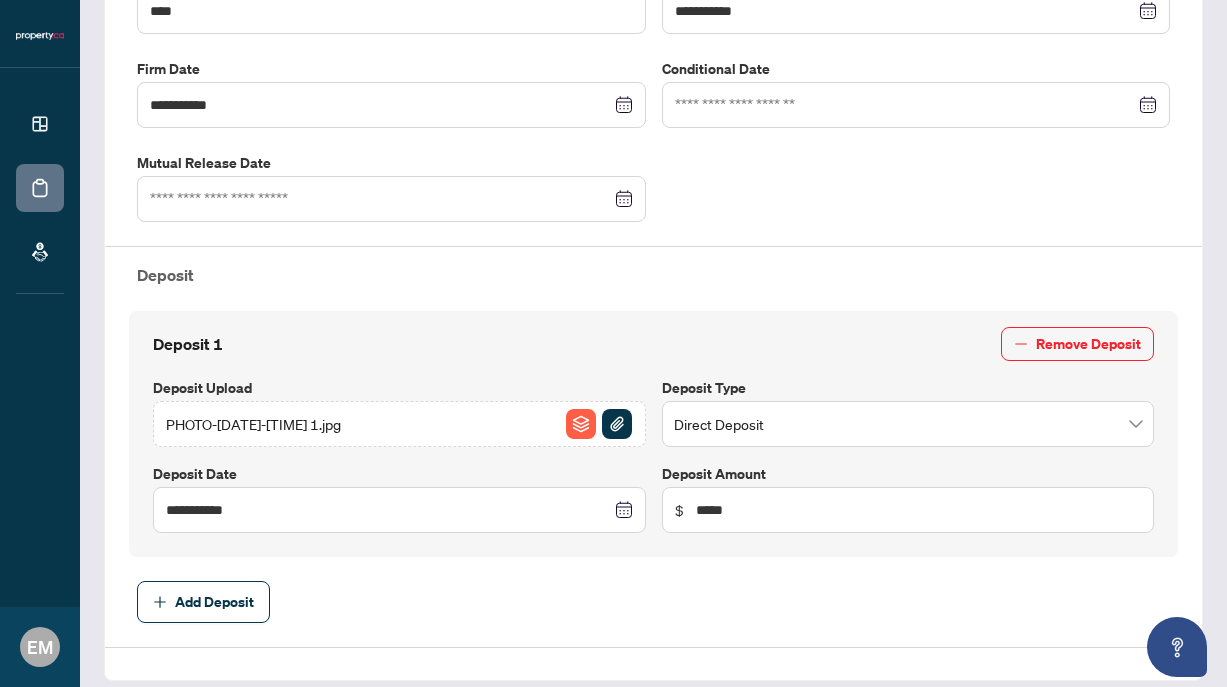 click on "**********" at bounding box center [653, 434] 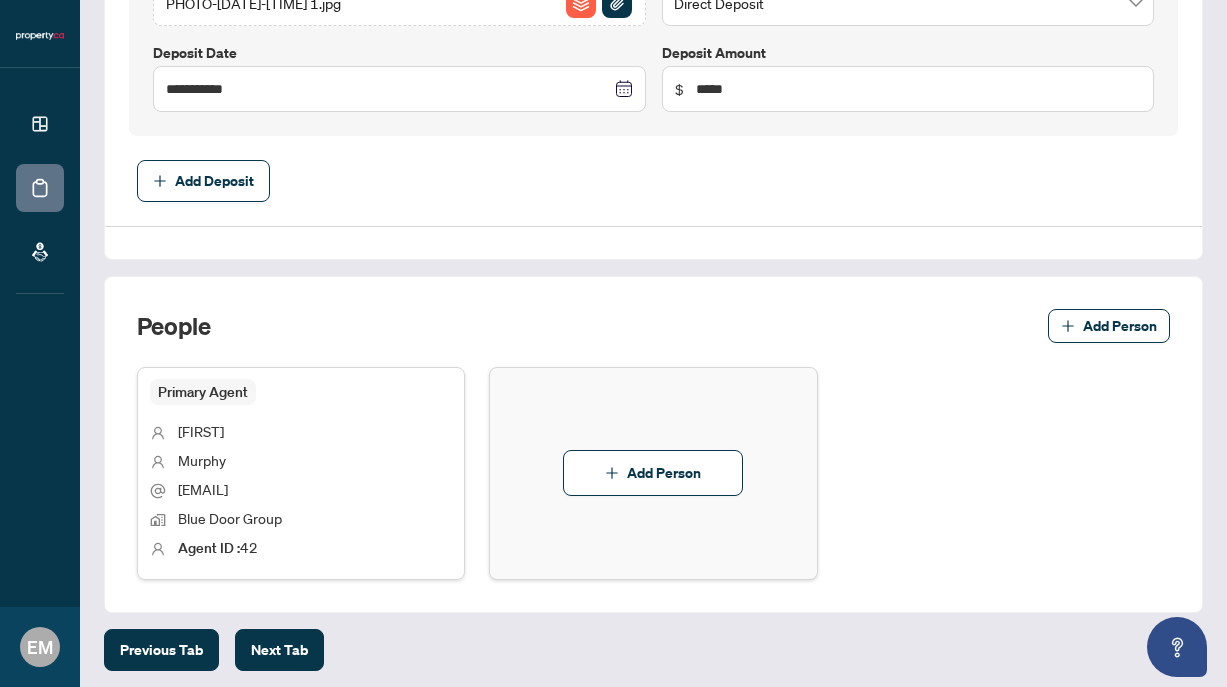 scroll, scrollTop: 922, scrollLeft: 0, axis: vertical 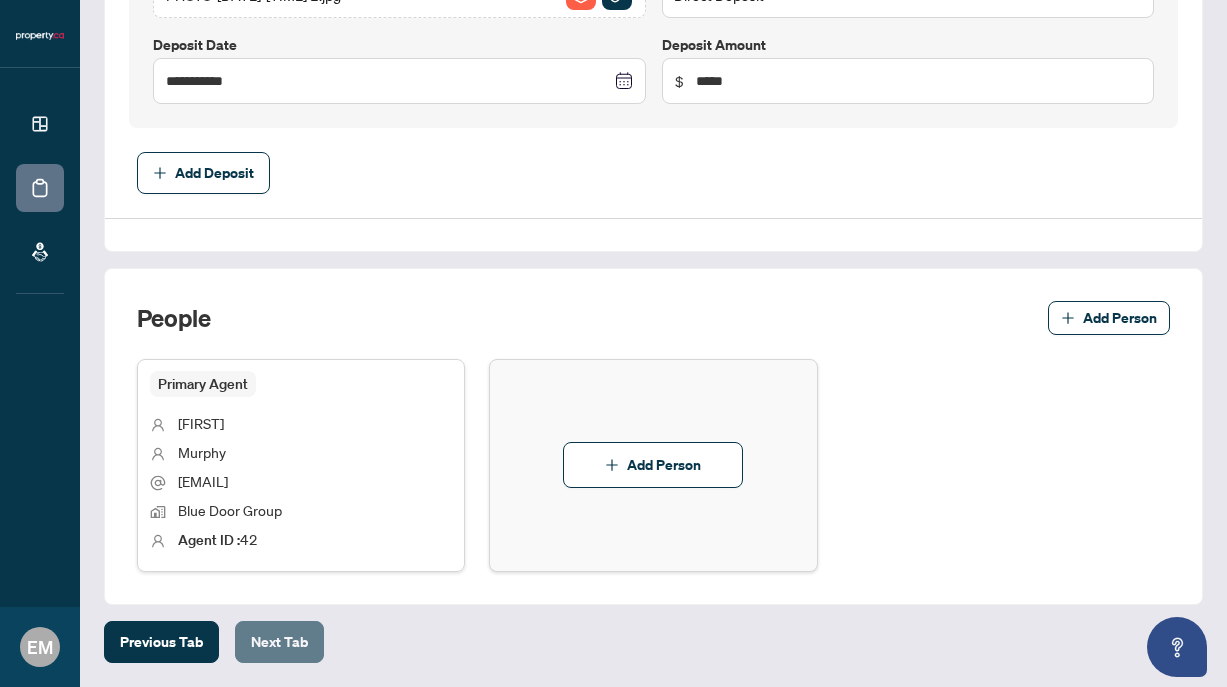 click on "Next Tab" at bounding box center (279, 642) 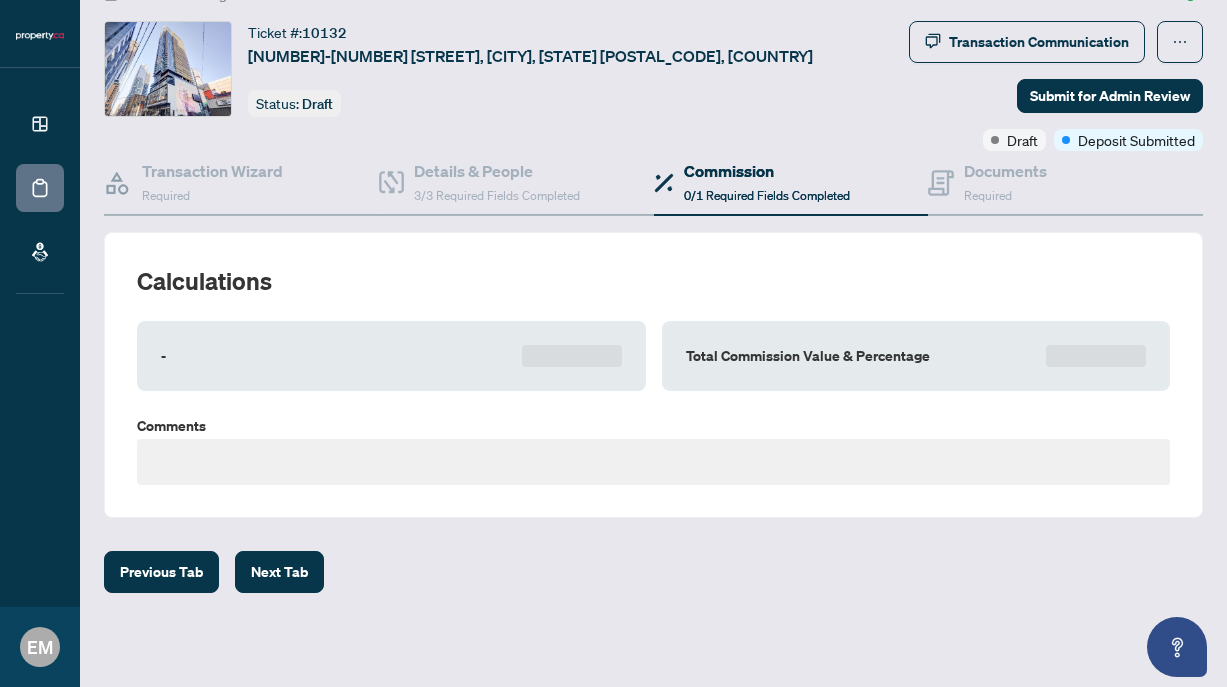 scroll, scrollTop: 0, scrollLeft: 0, axis: both 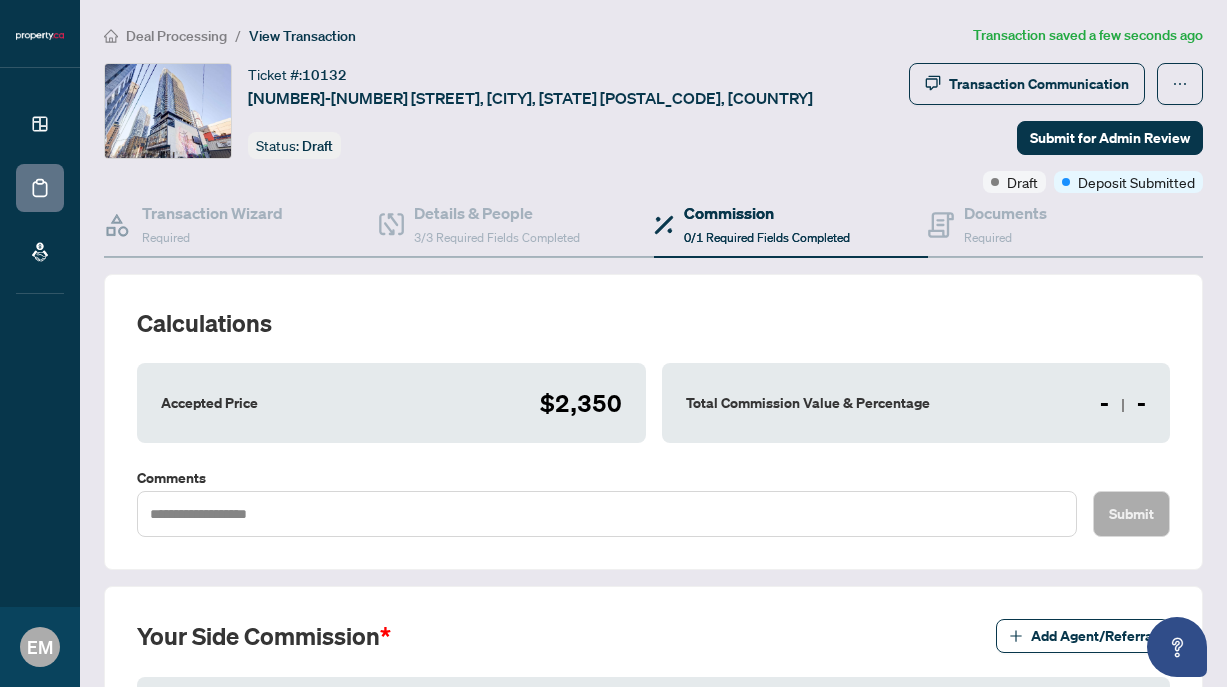 click on "-     -" at bounding box center (1123, 403) 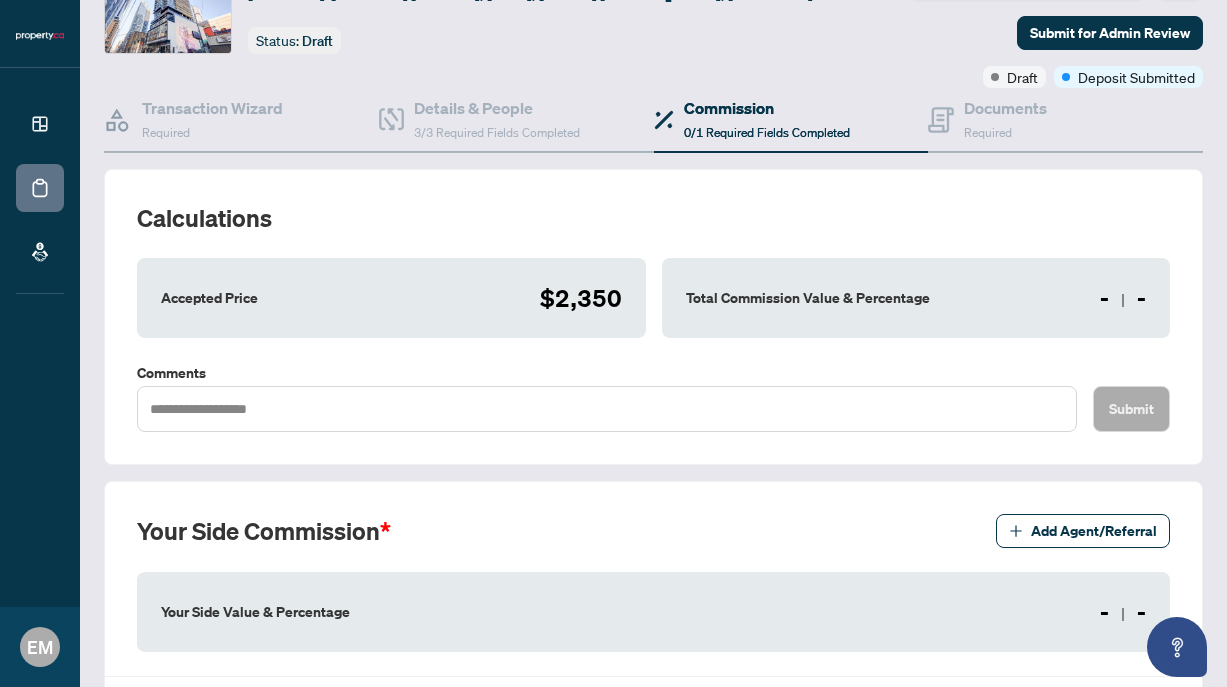 scroll, scrollTop: 113, scrollLeft: 0, axis: vertical 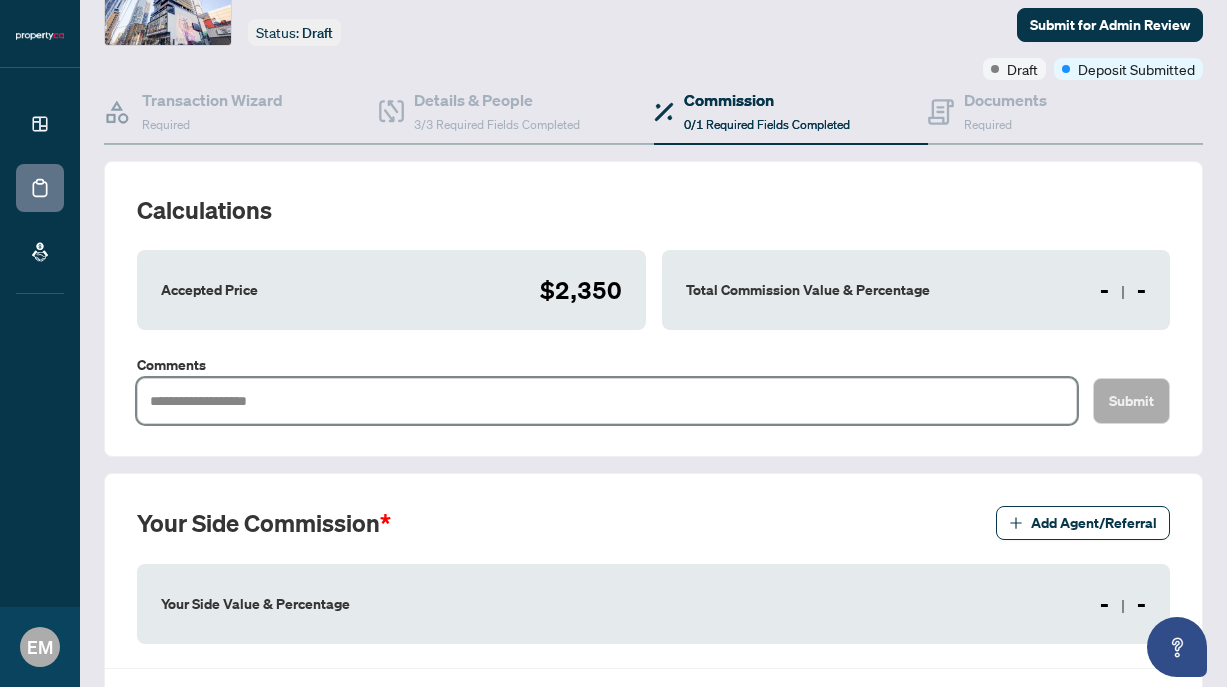 click at bounding box center [607, 401] 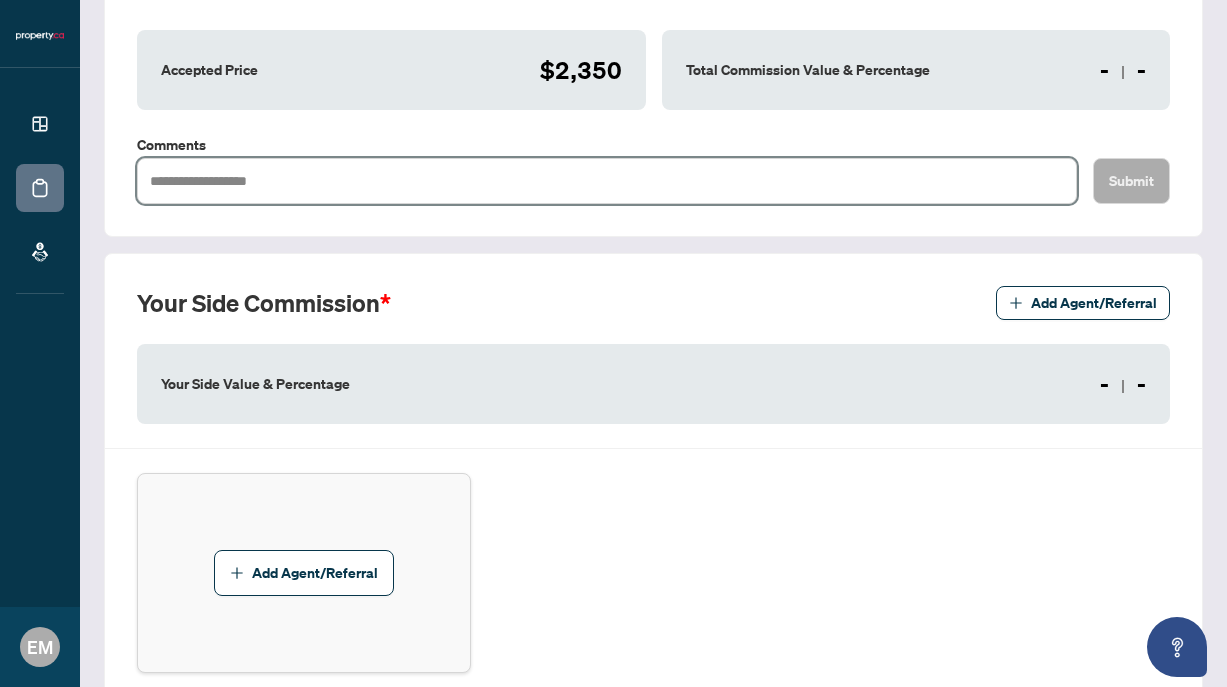 scroll, scrollTop: 370, scrollLeft: 0, axis: vertical 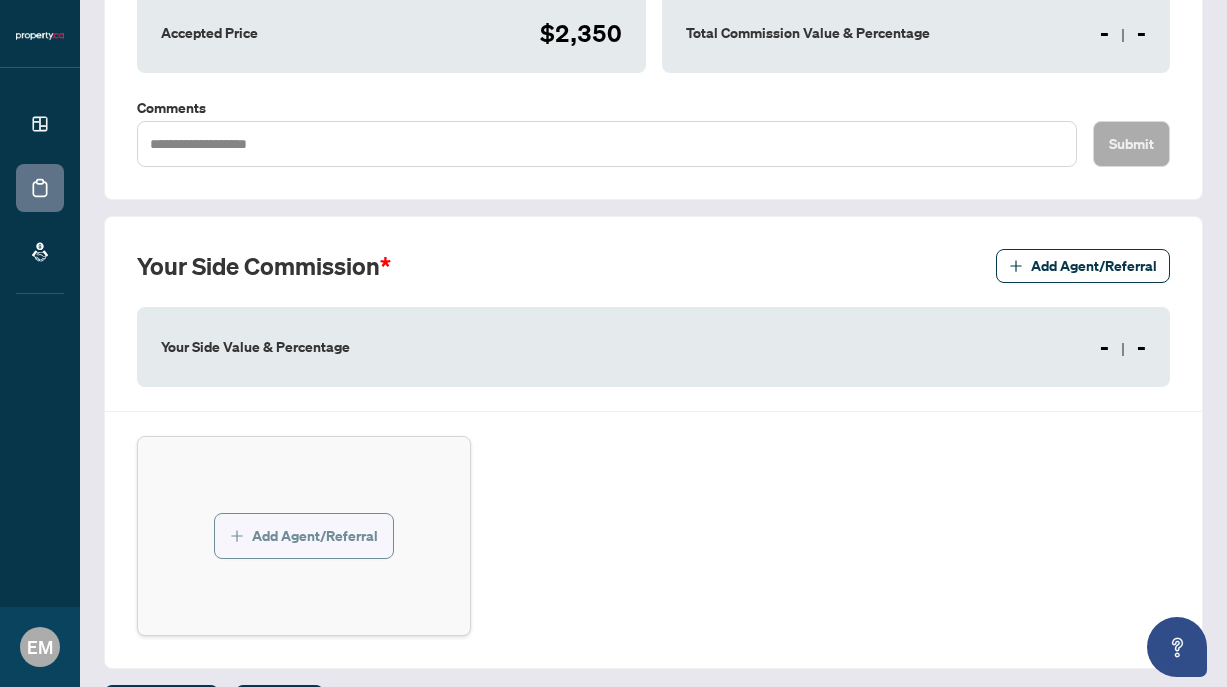 click on "Add Agent/Referral" at bounding box center [315, 536] 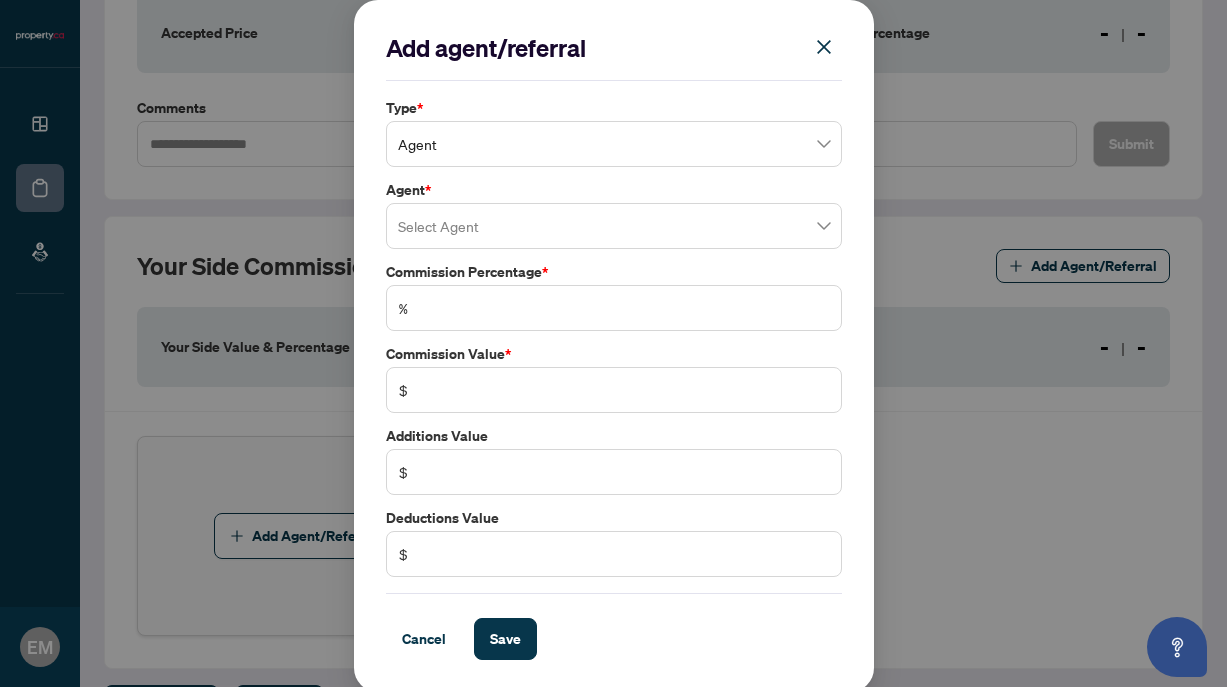 click at bounding box center (614, 226) 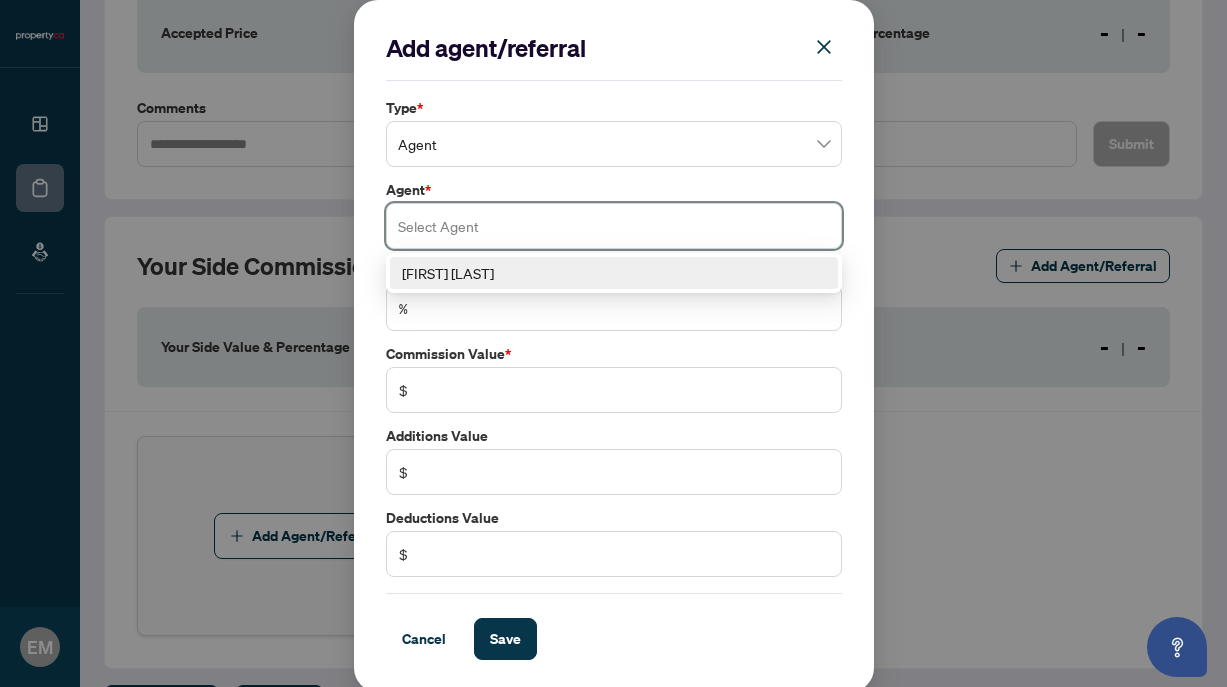 click on "[FIRST] [LAST]" at bounding box center (614, 273) 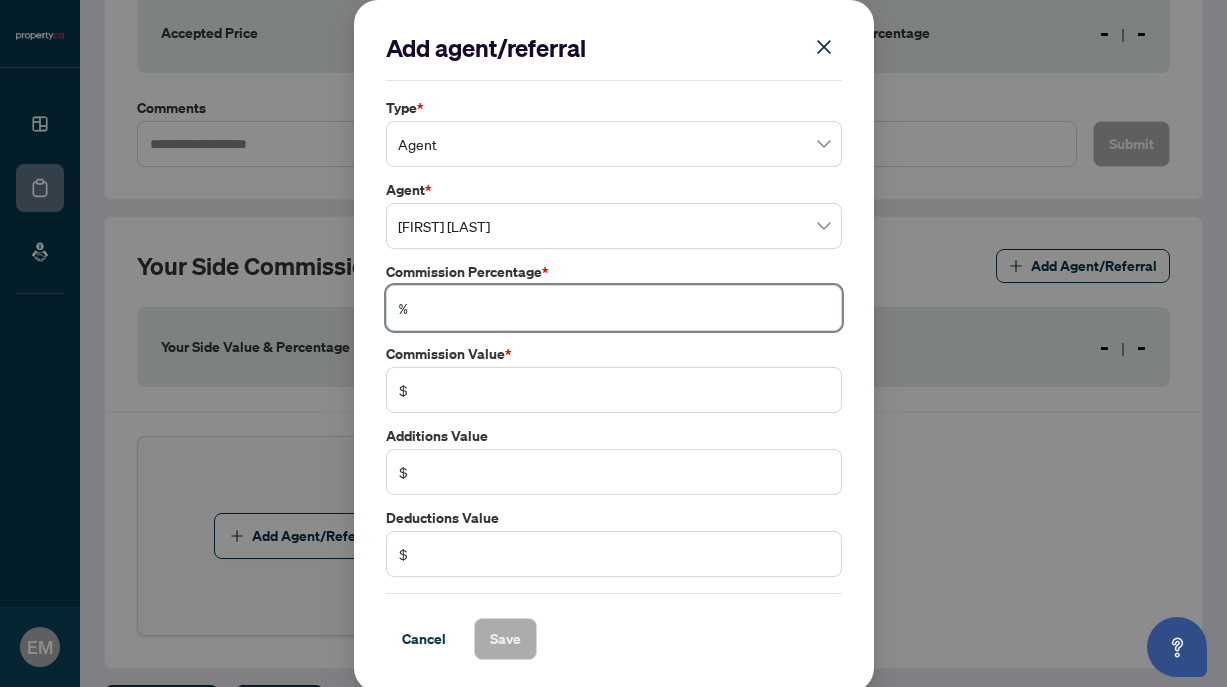click at bounding box center (624, 308) 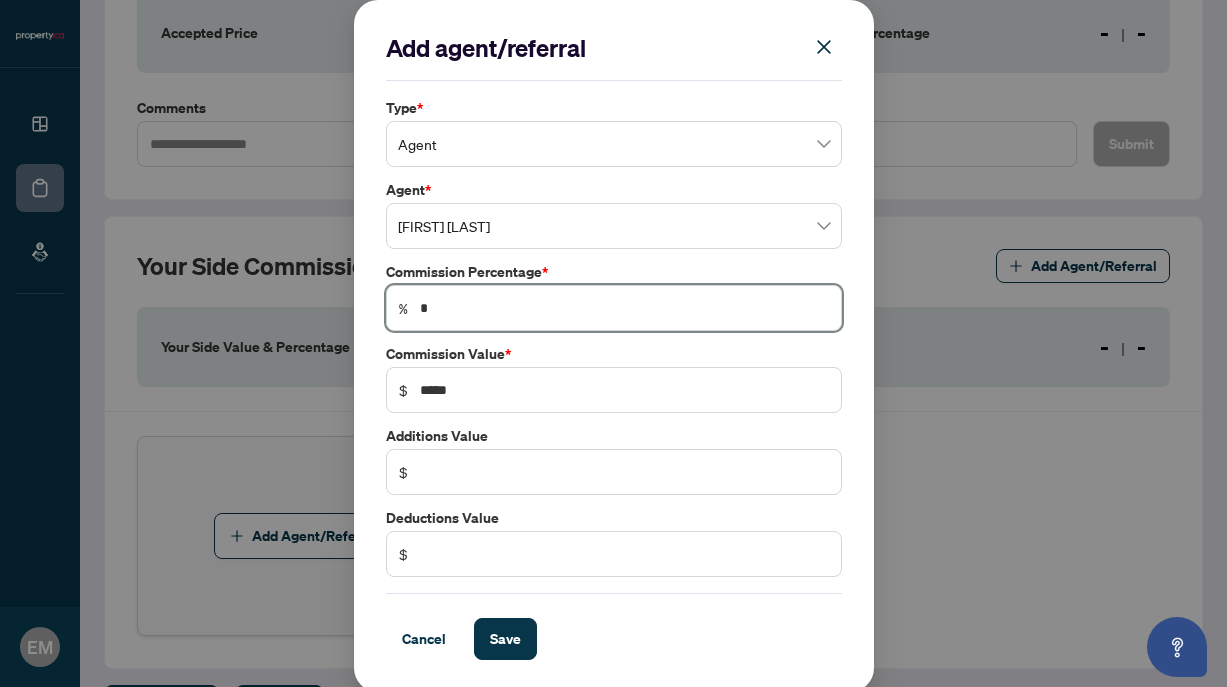 type on "**" 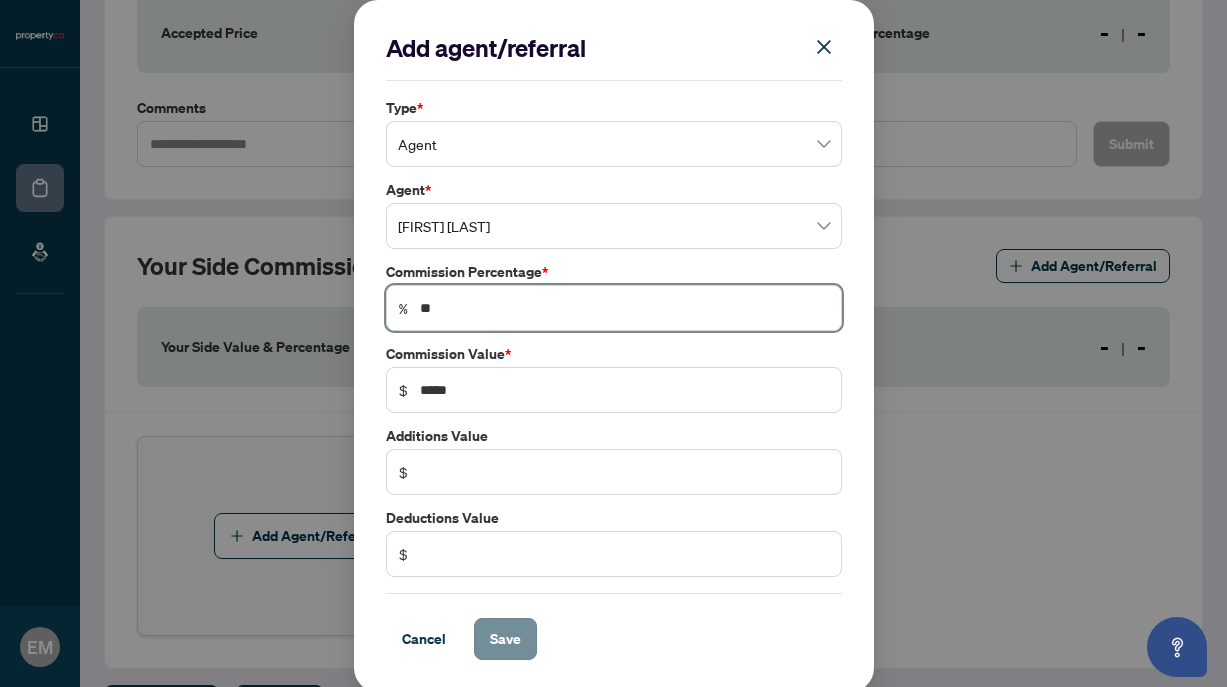 type on "**" 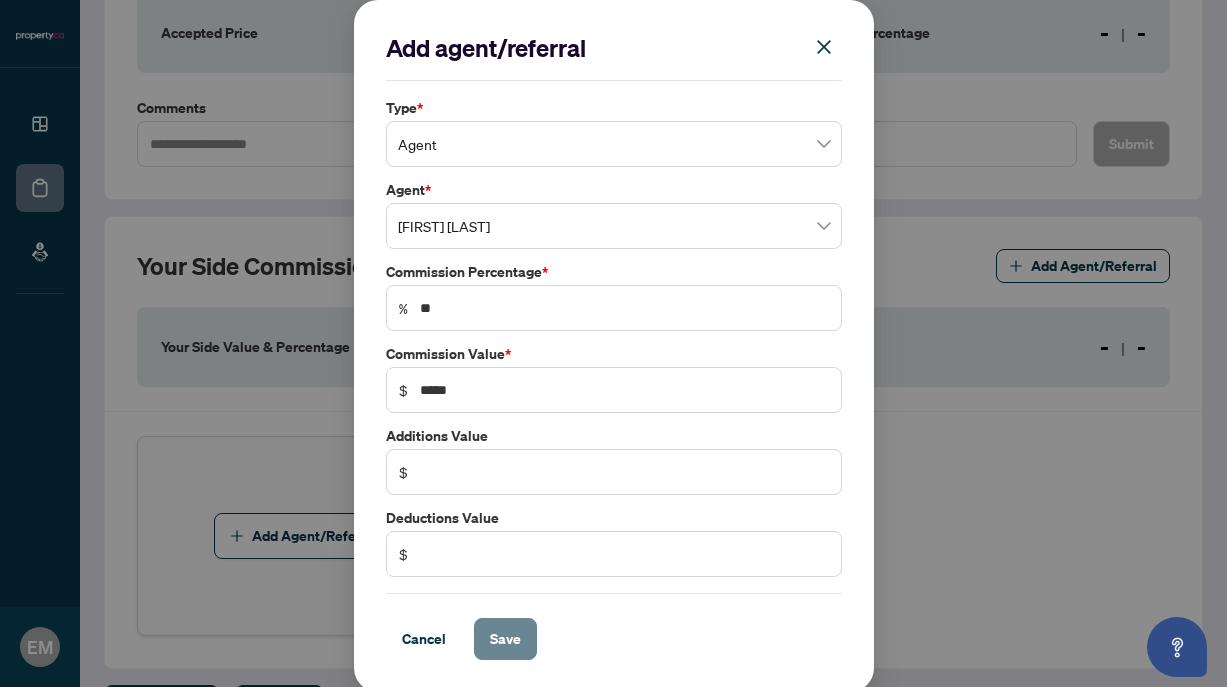 click on "Save" at bounding box center [505, 639] 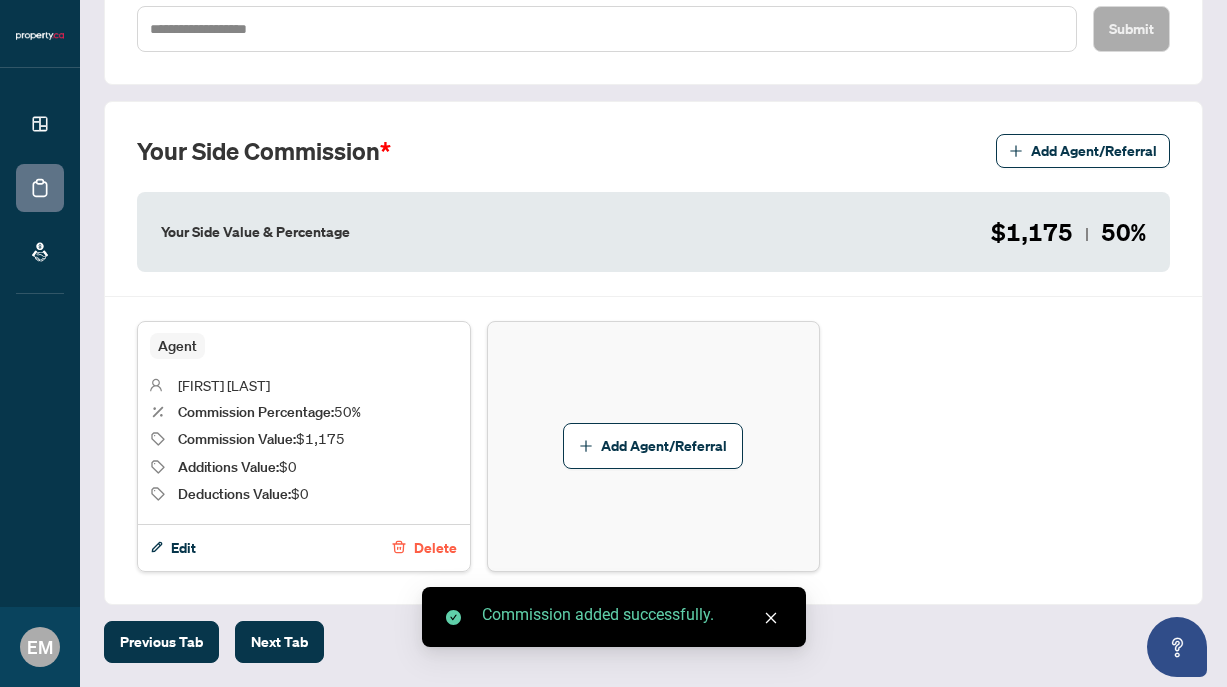 scroll, scrollTop: 547, scrollLeft: 0, axis: vertical 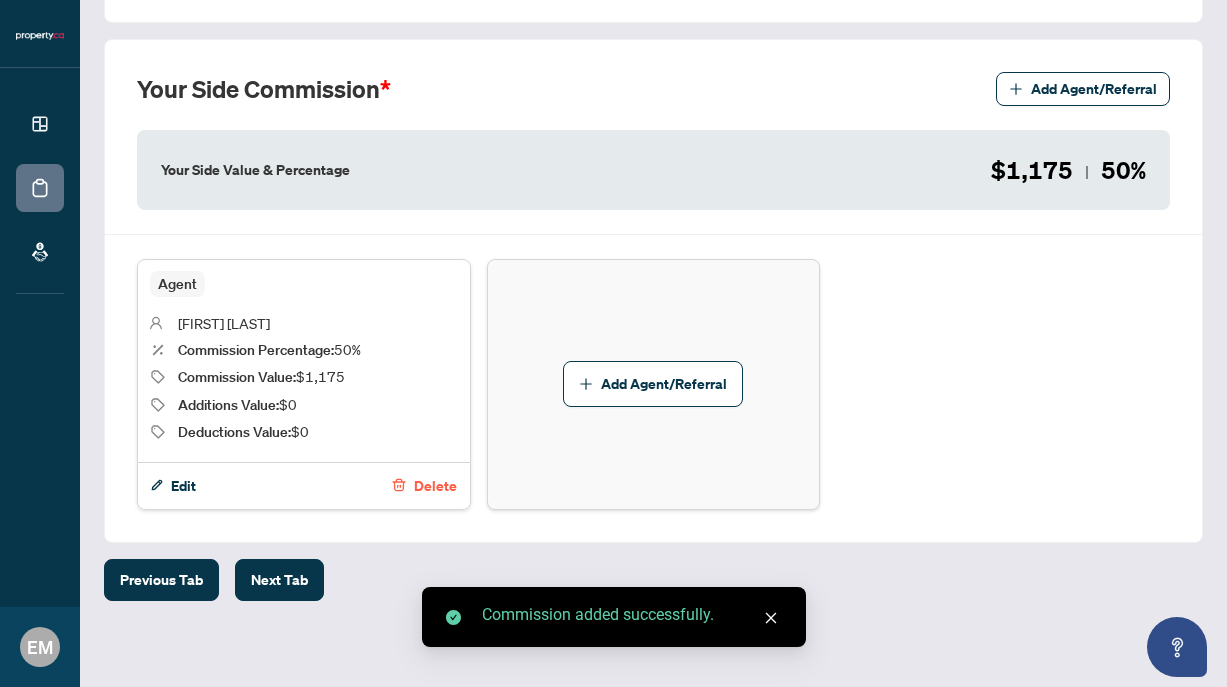 click at bounding box center (771, 618) 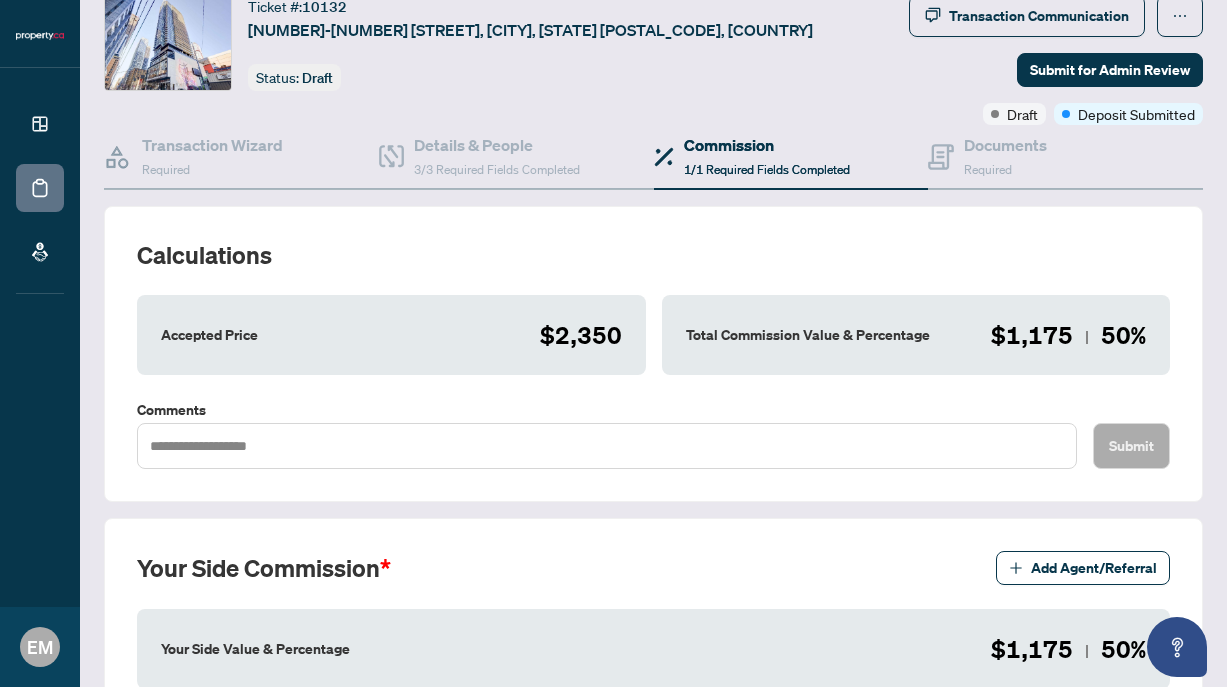 scroll, scrollTop: 0, scrollLeft: 0, axis: both 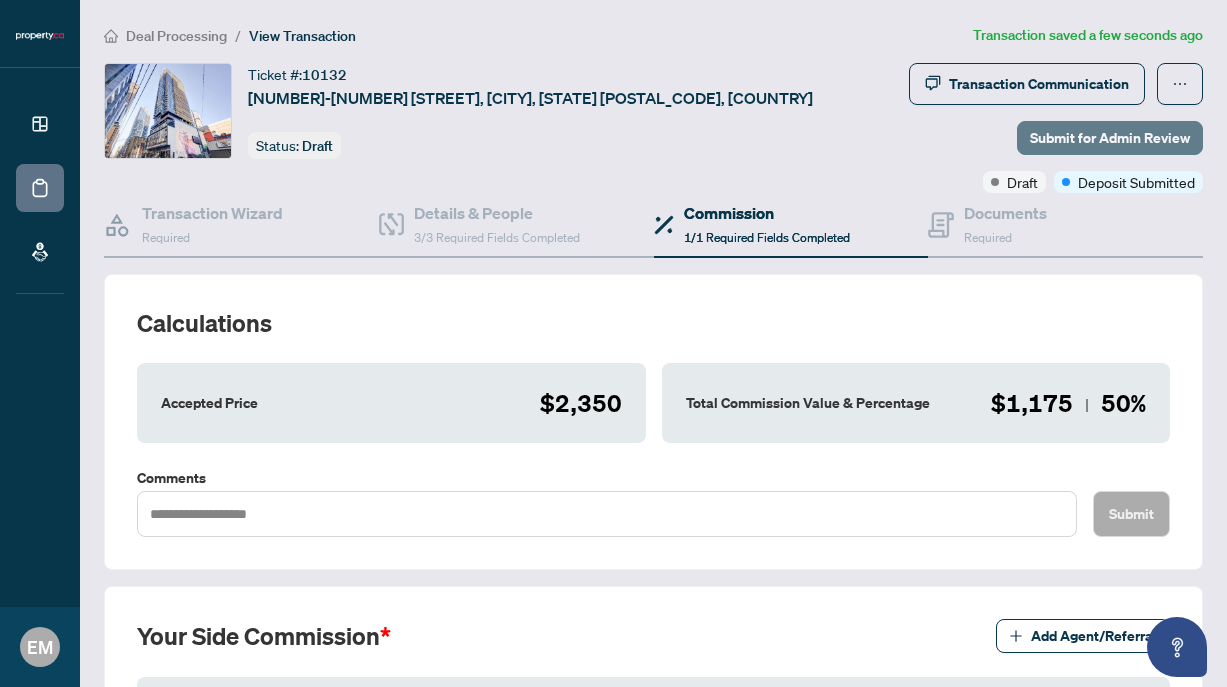 click on "Submit for Admin Review" at bounding box center (1110, 138) 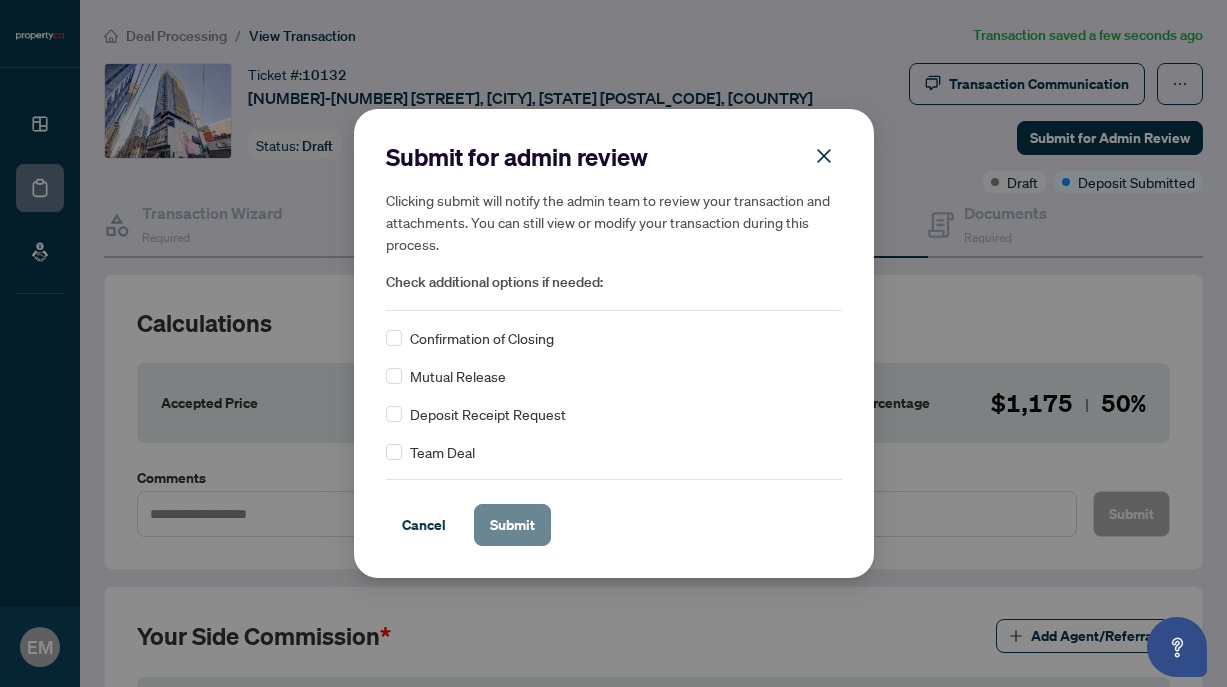click on "Submit" at bounding box center (512, 525) 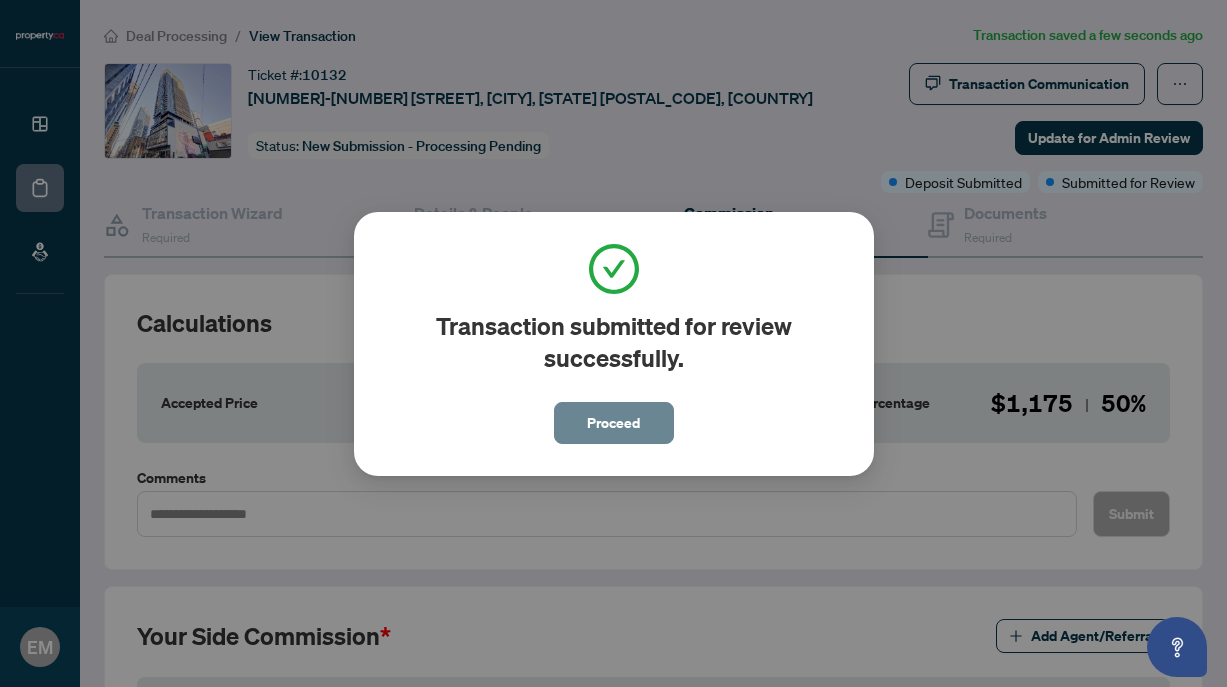 click on "Proceed" at bounding box center [613, 423] 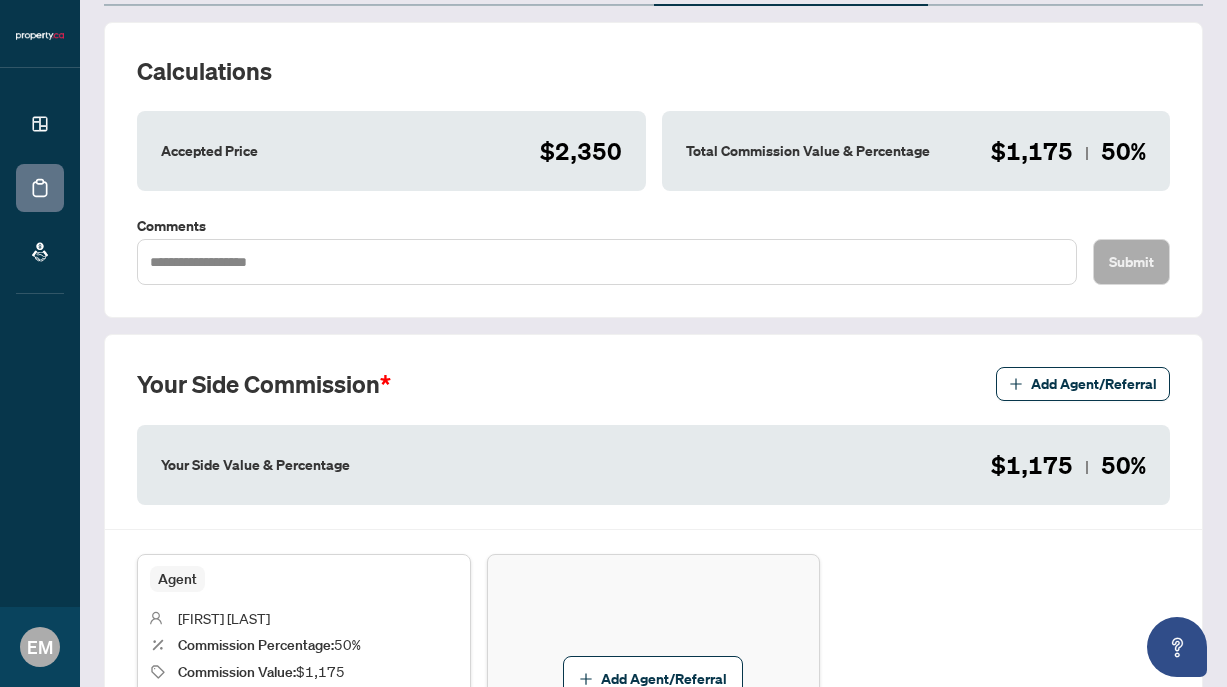 scroll, scrollTop: 0, scrollLeft: 0, axis: both 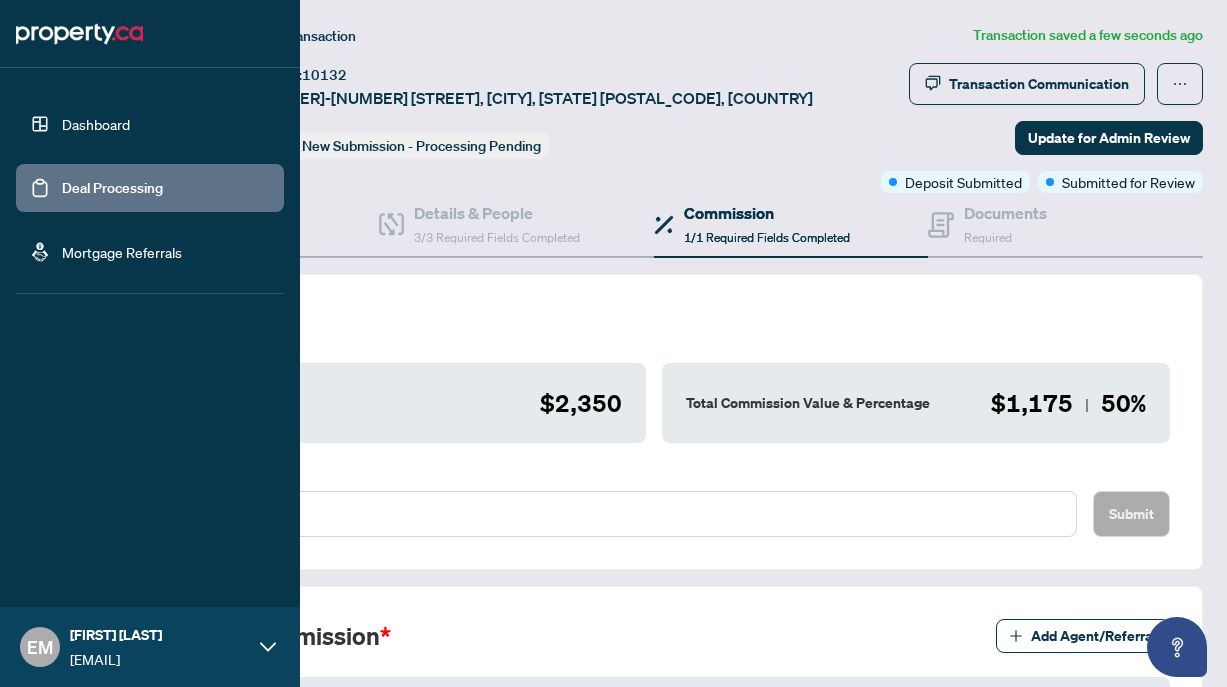 click on "Deal Processing" at bounding box center (112, 188) 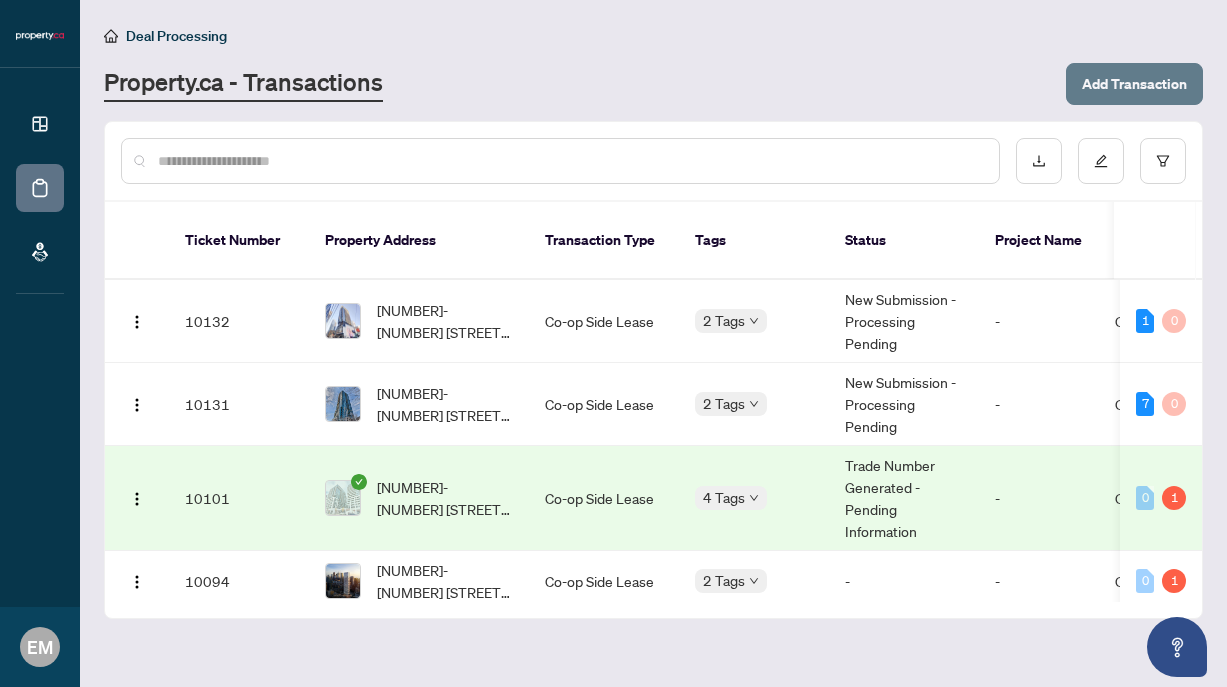 click on "Add Transaction" at bounding box center (1134, 84) 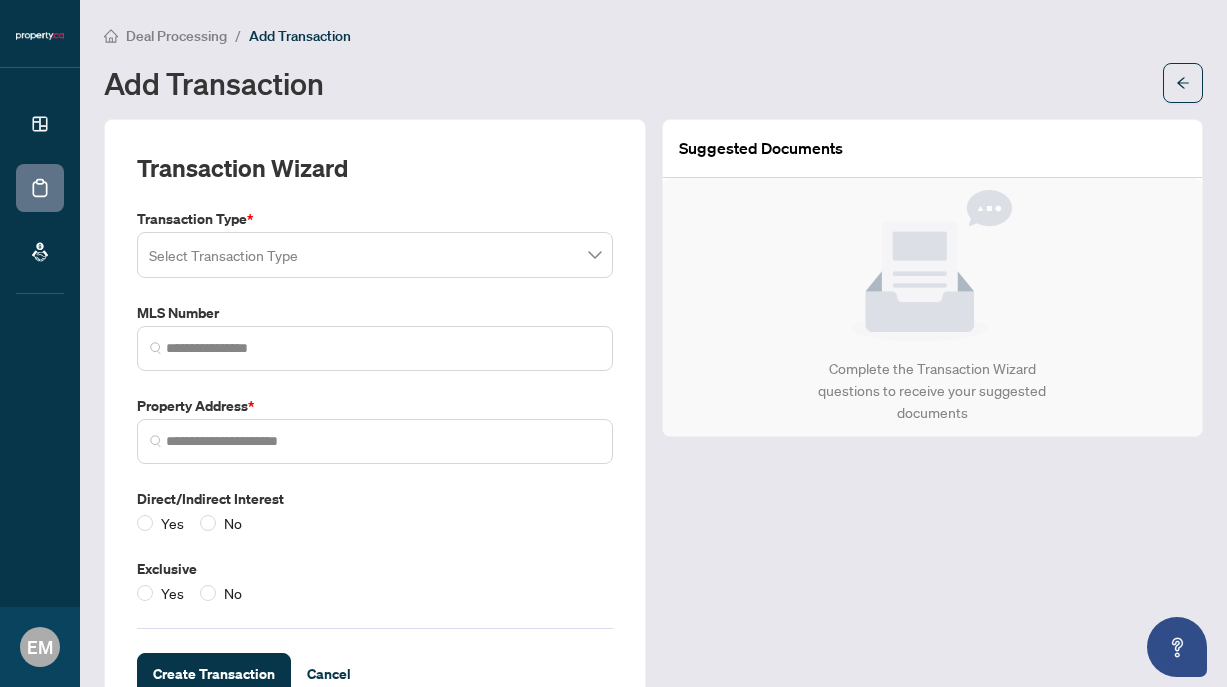 click at bounding box center [375, 255] 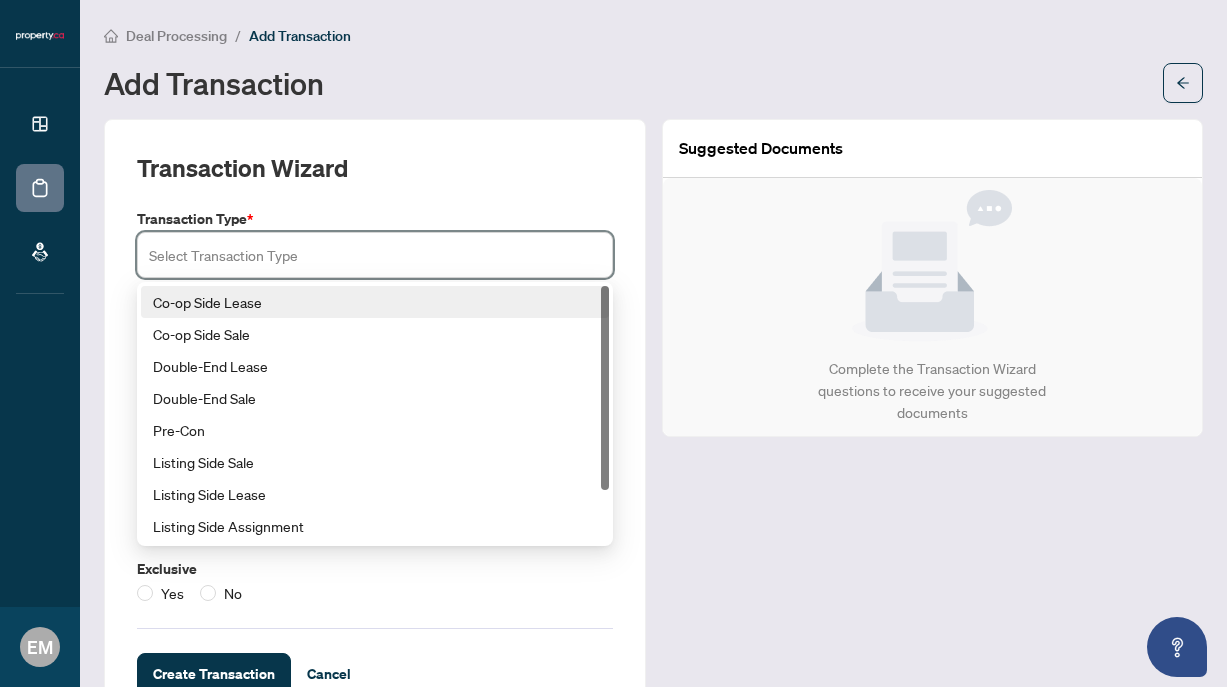click on "Co-op Side Lease" at bounding box center [375, 302] 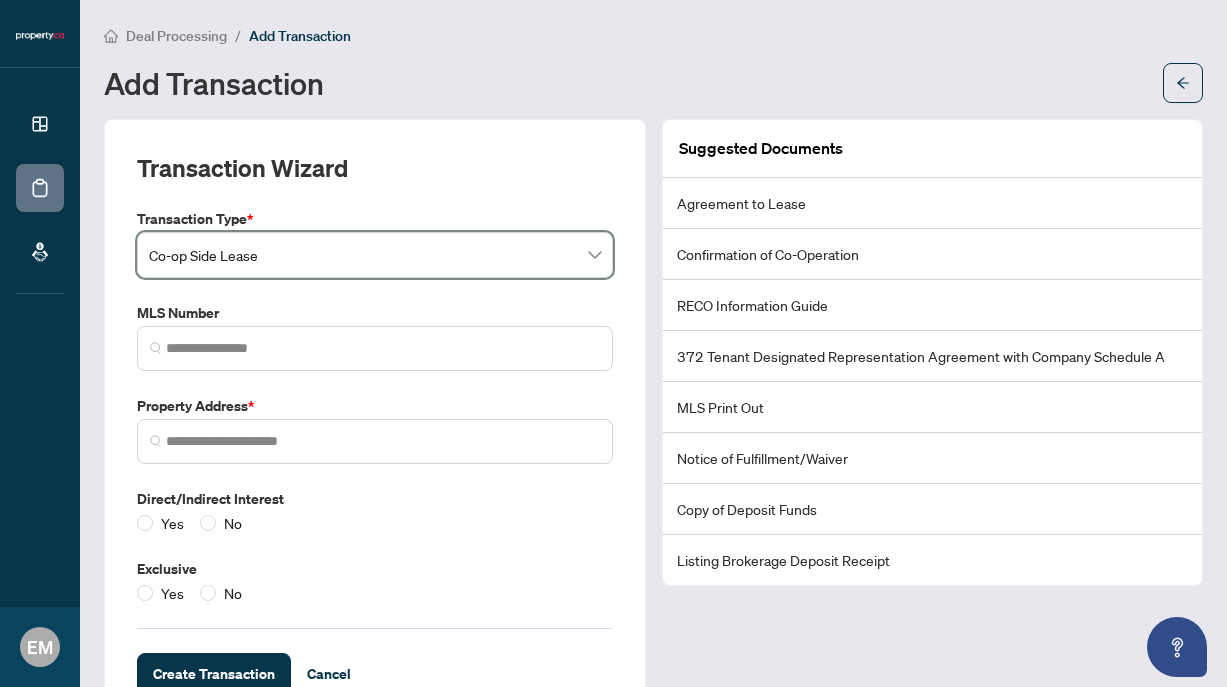 click at bounding box center (375, 348) 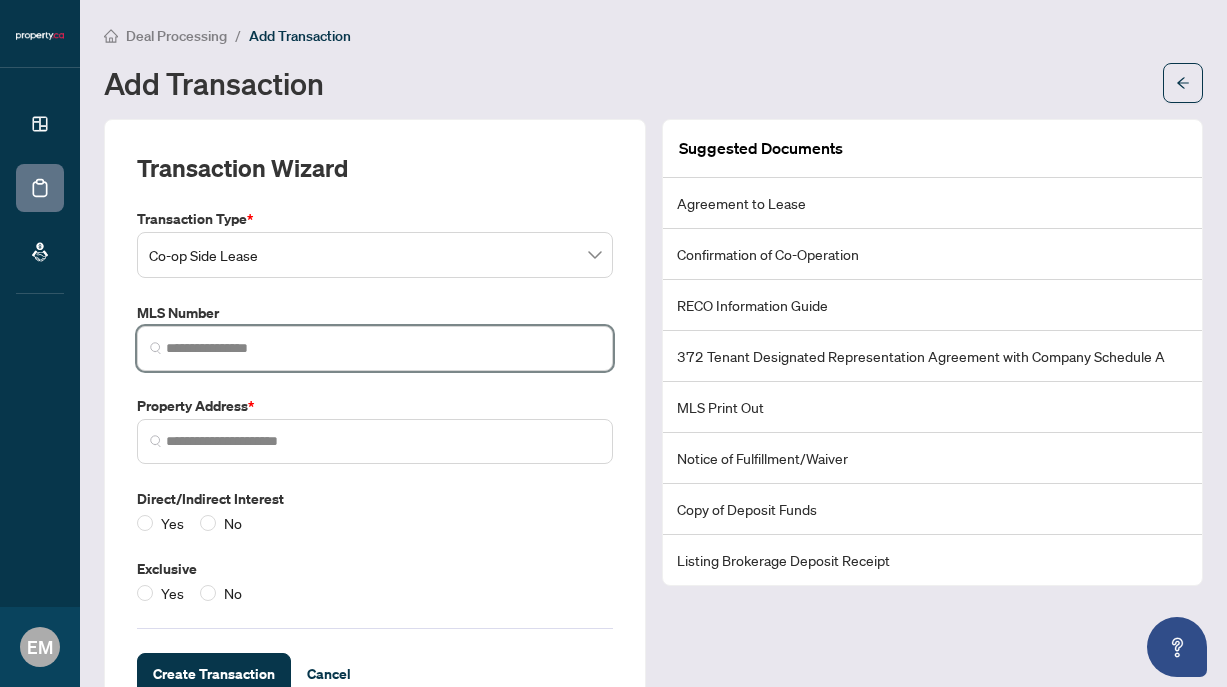 paste on "*********" 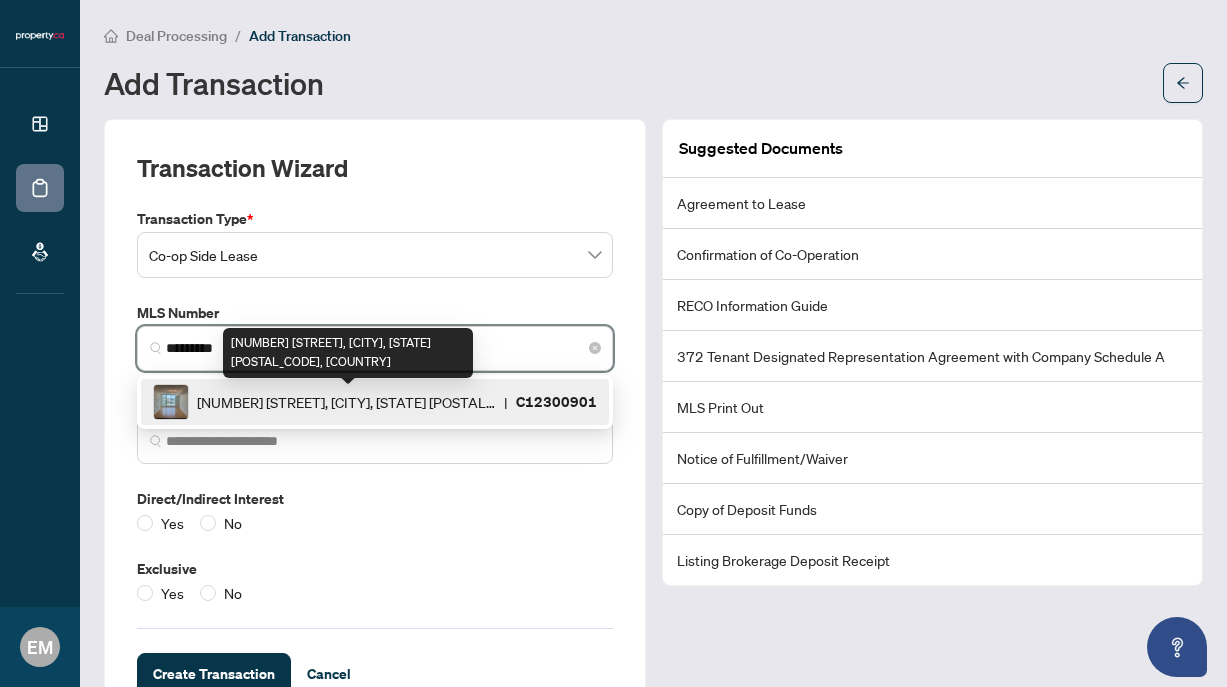 click on "[NUMBER] [STREET], [CITY], [STATE] [POSTAL_CODE], [COUNTRY]" at bounding box center [346, 402] 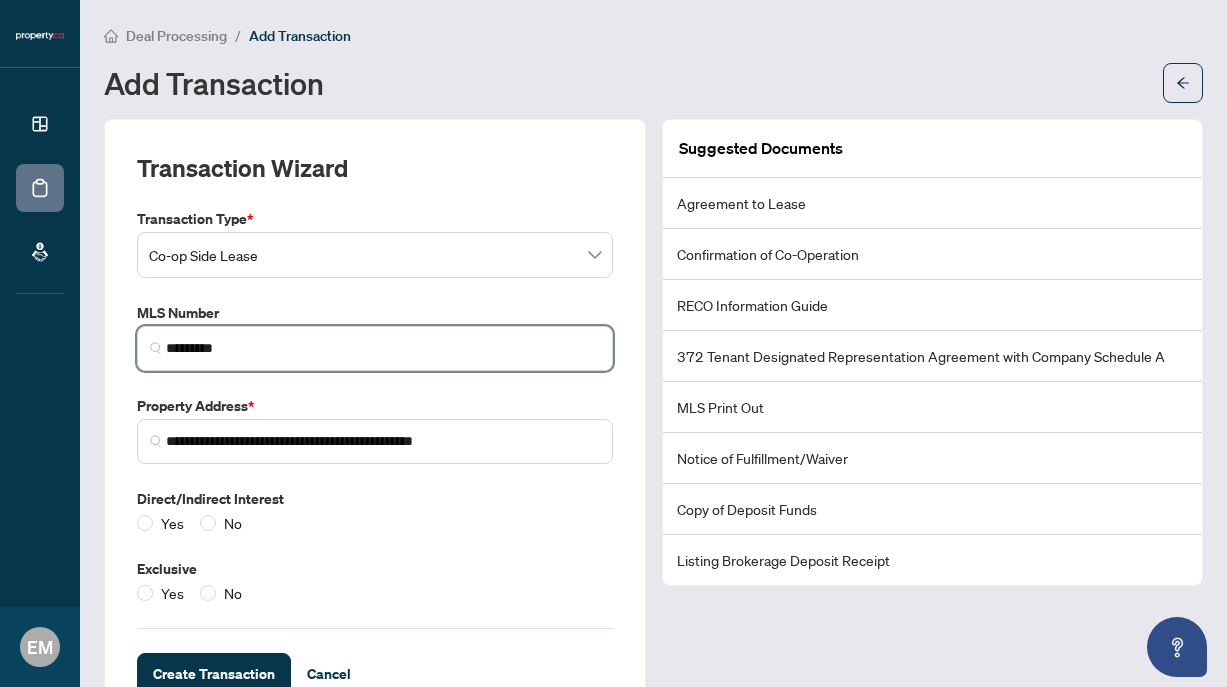 type on "*********" 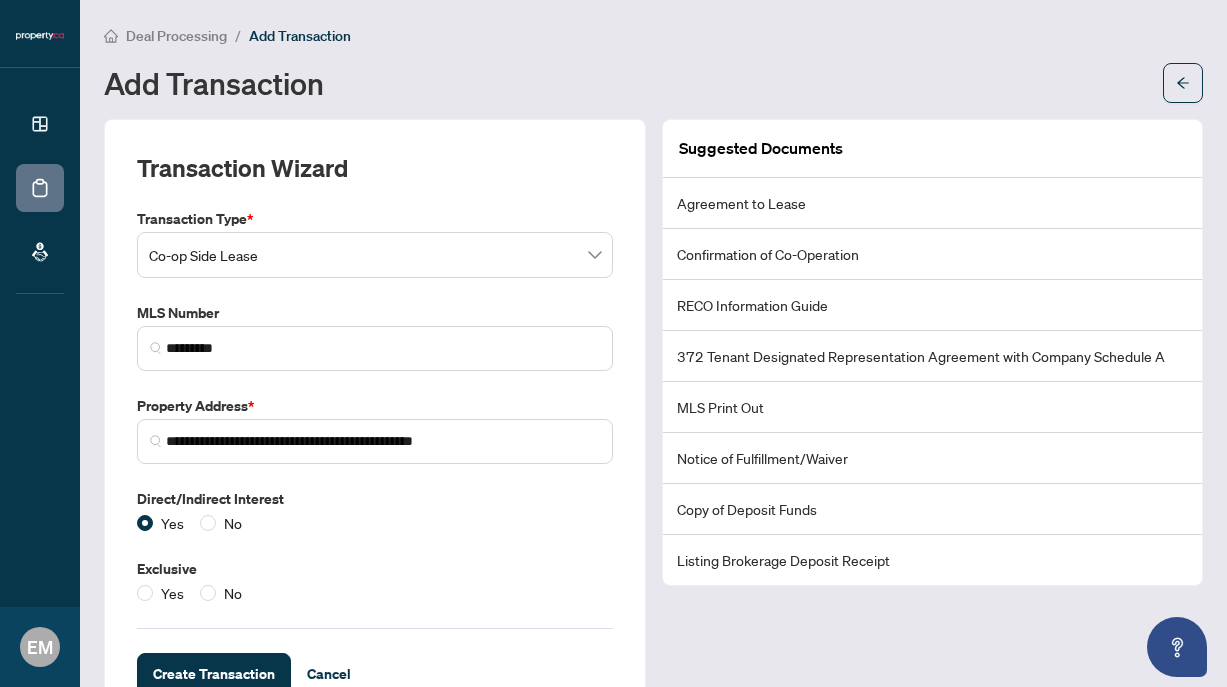 scroll, scrollTop: 64, scrollLeft: 0, axis: vertical 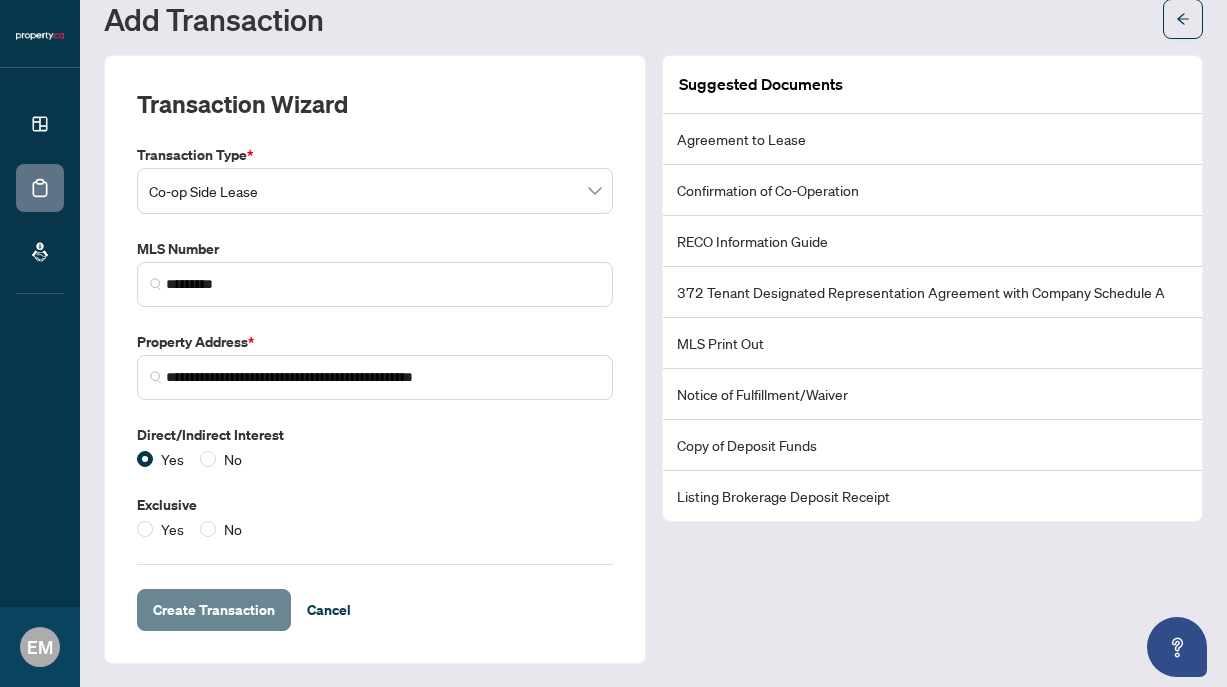 click on "Create Transaction" at bounding box center (214, 610) 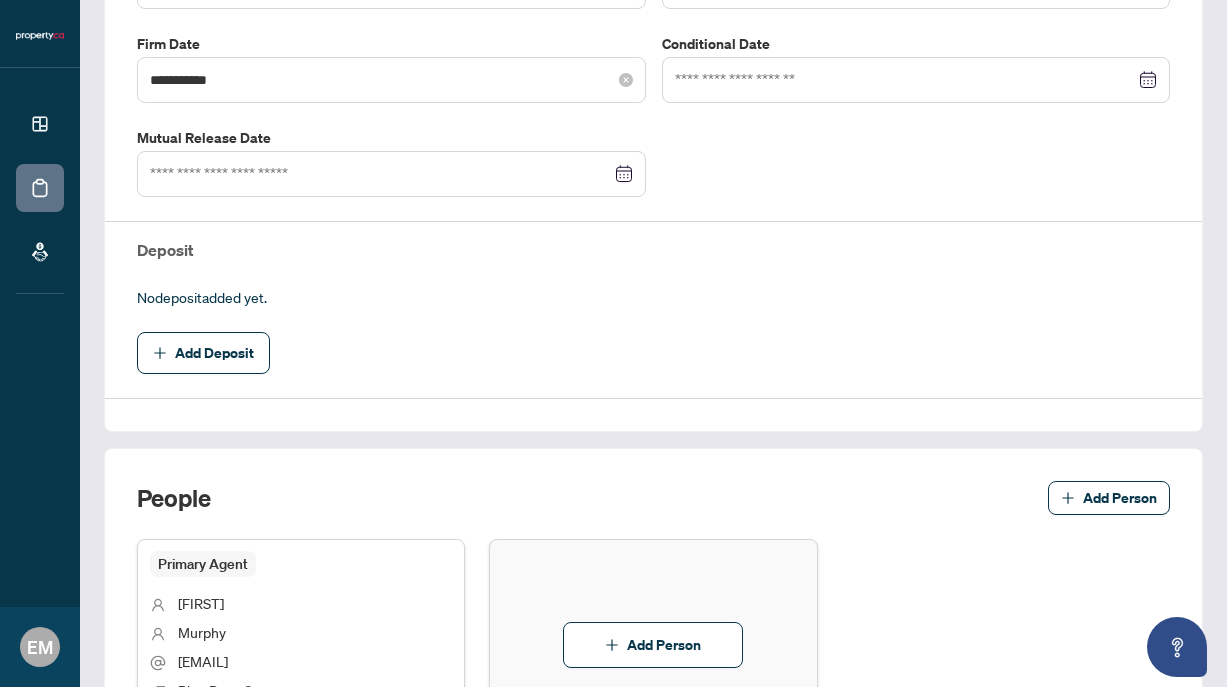scroll, scrollTop: 621, scrollLeft: 0, axis: vertical 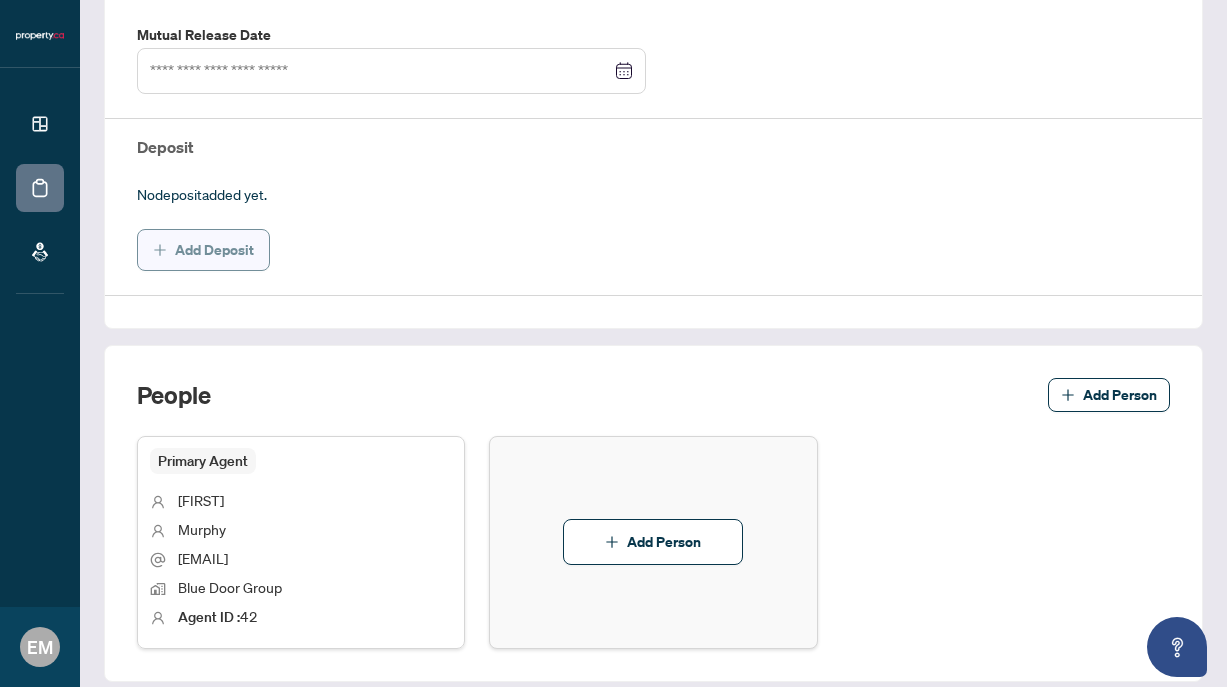 click on "Add Deposit" at bounding box center [214, 250] 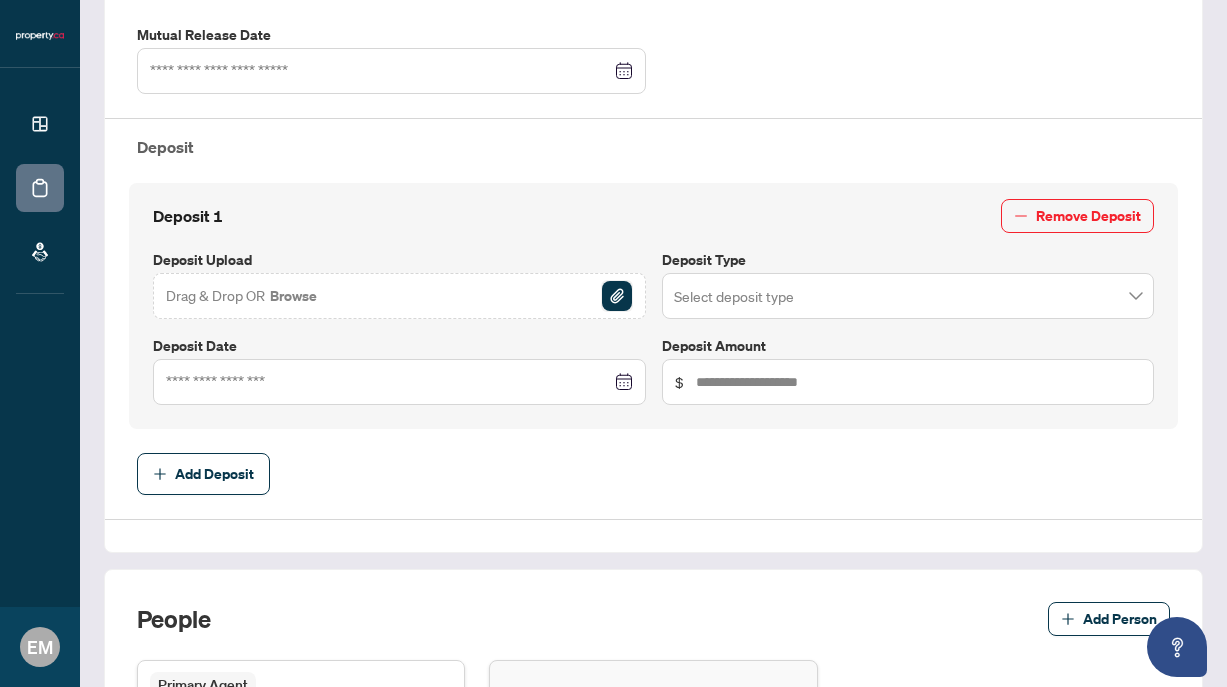 click at bounding box center [617, 296] 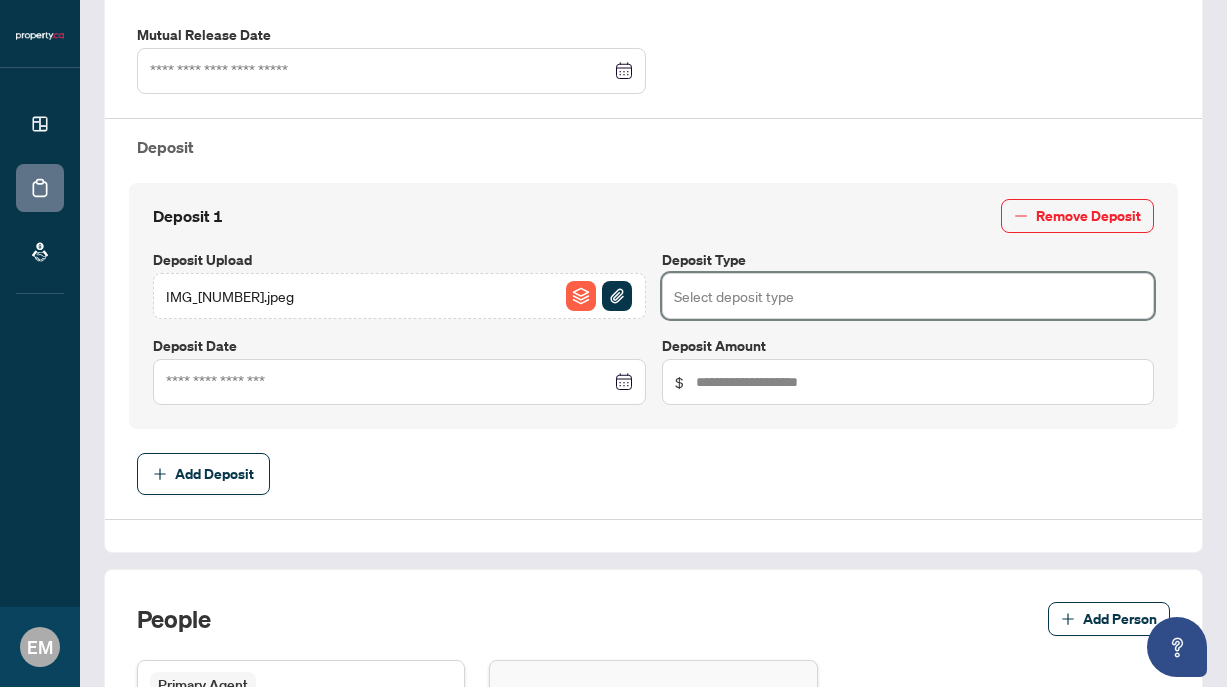 click at bounding box center [908, 296] 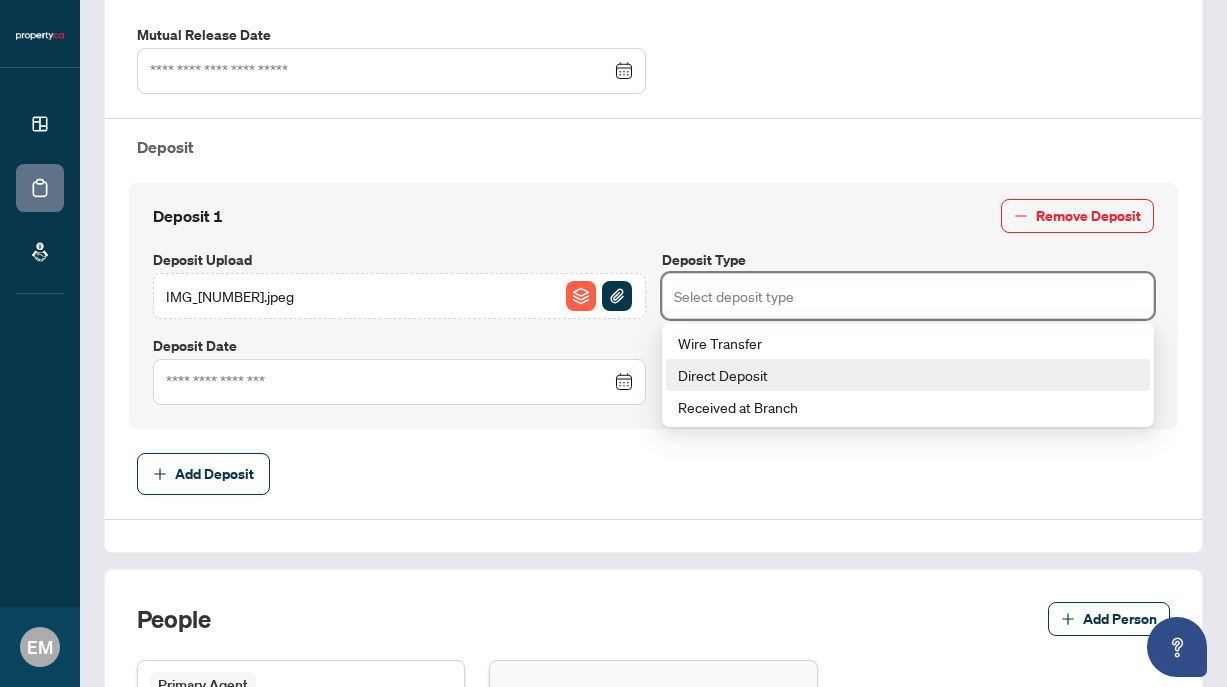 click on "Direct Deposit" at bounding box center [908, 375] 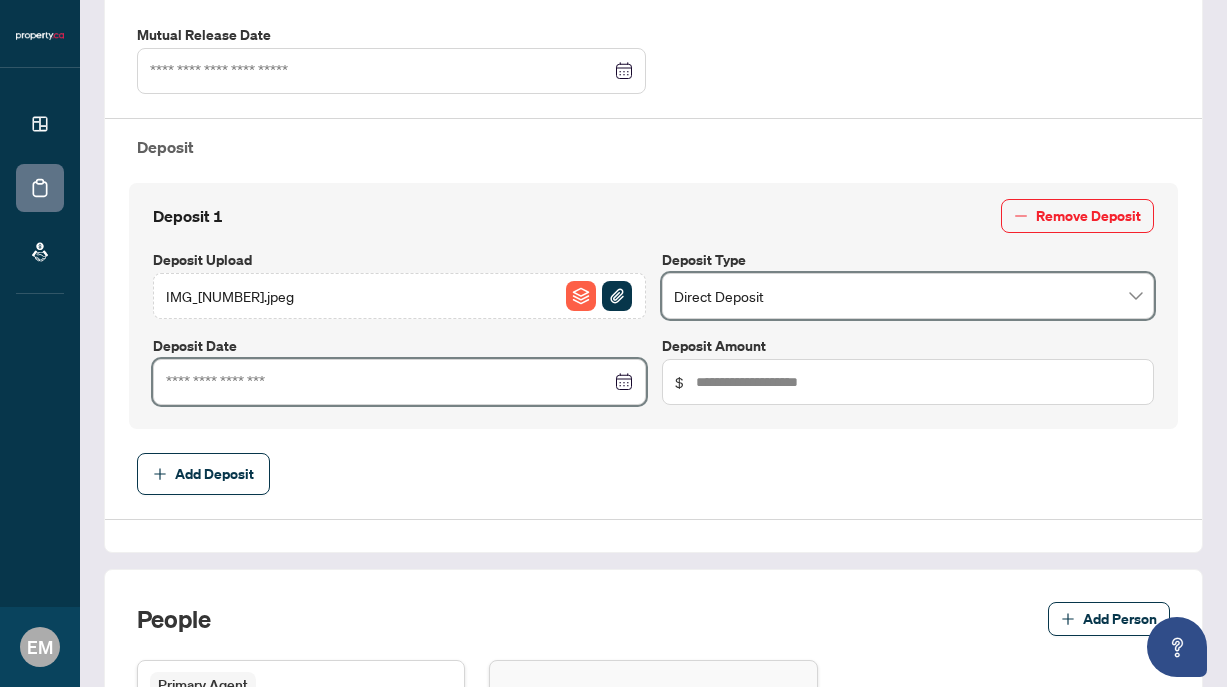 click at bounding box center [388, 382] 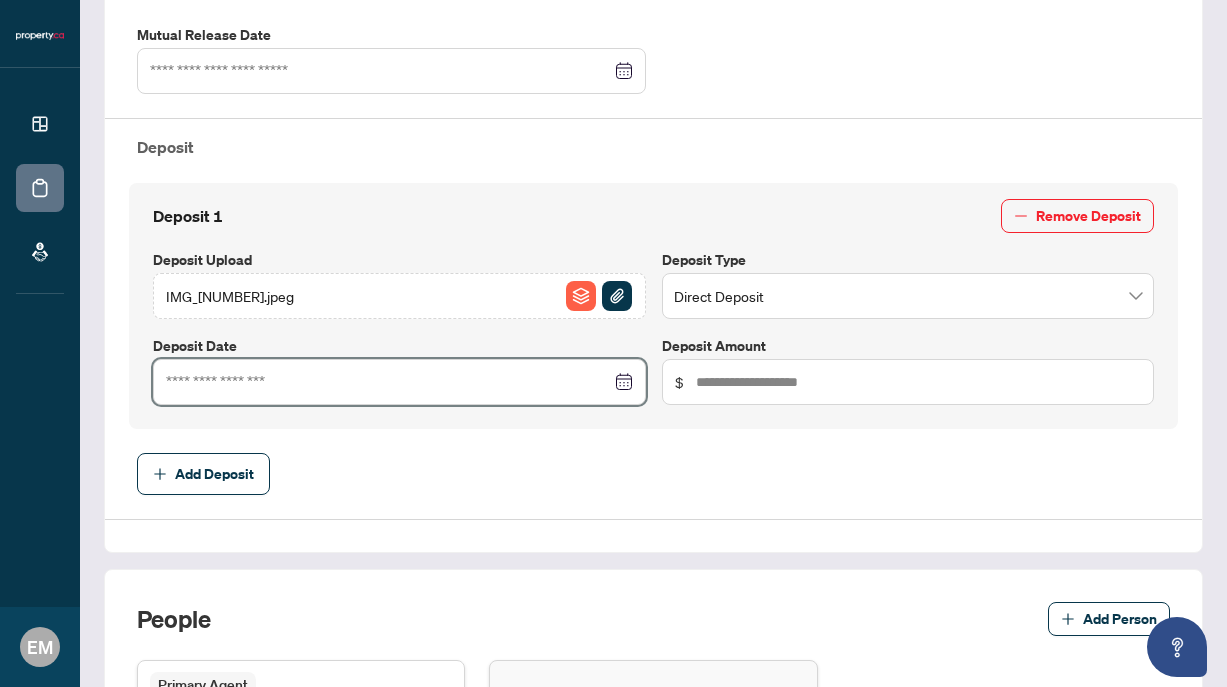 click at bounding box center [399, 382] 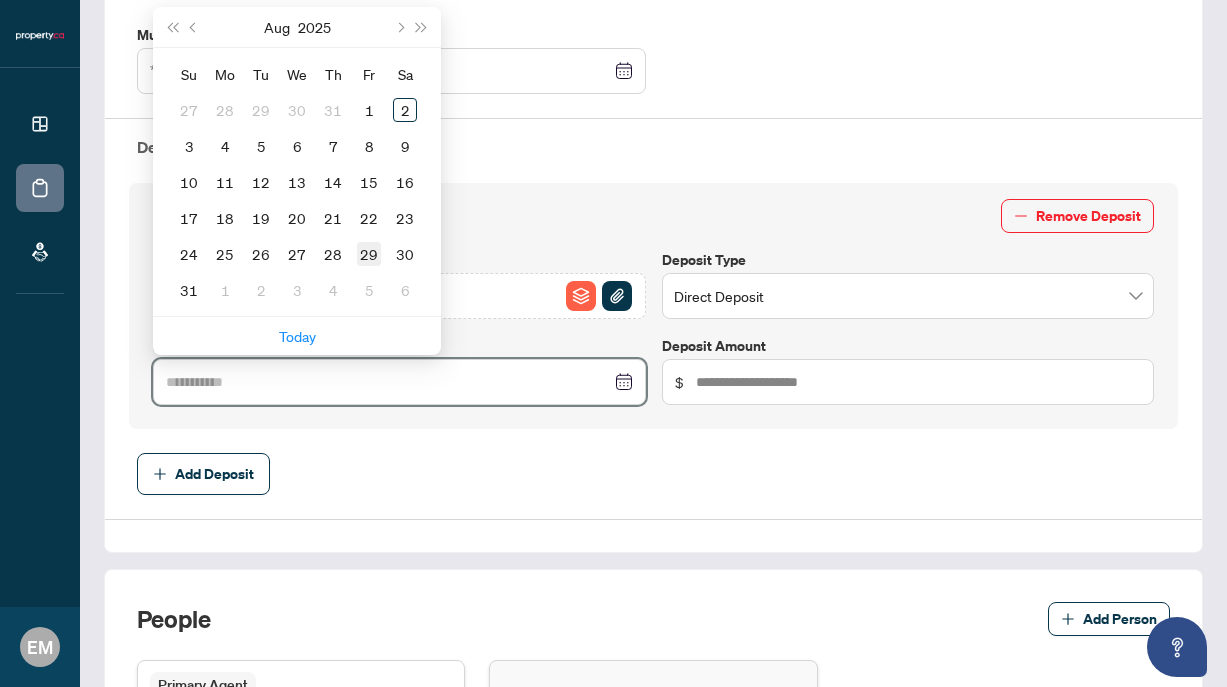 type on "**********" 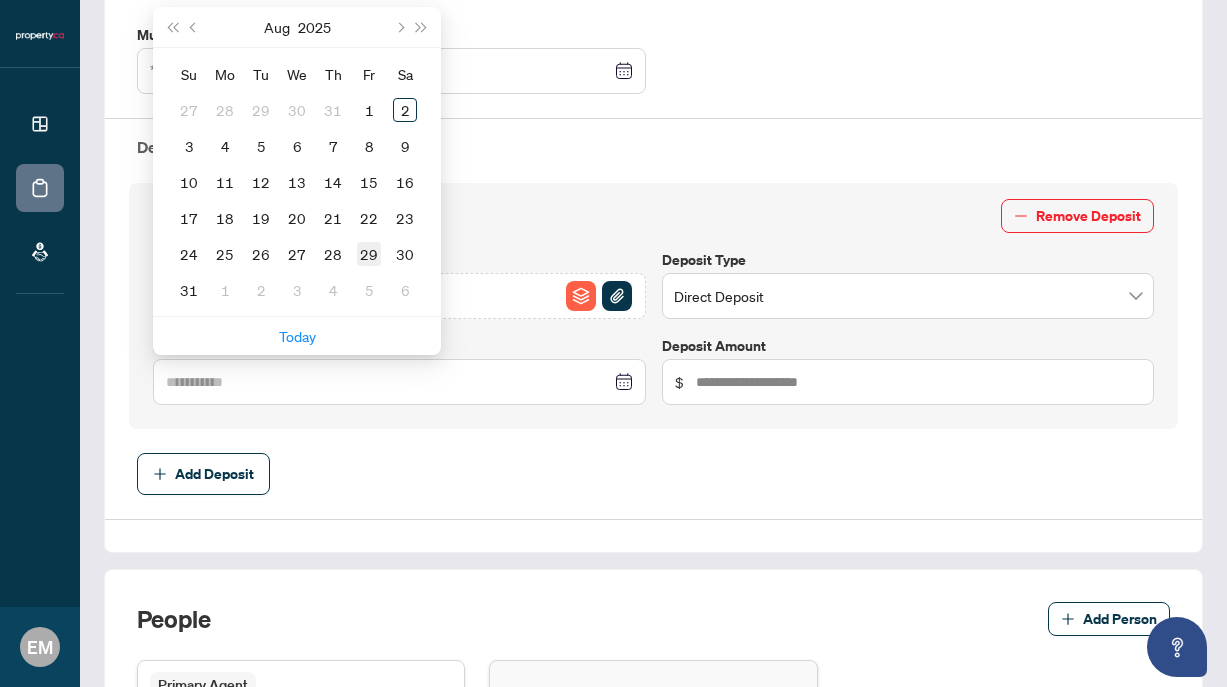 click on "29" at bounding box center (369, 254) 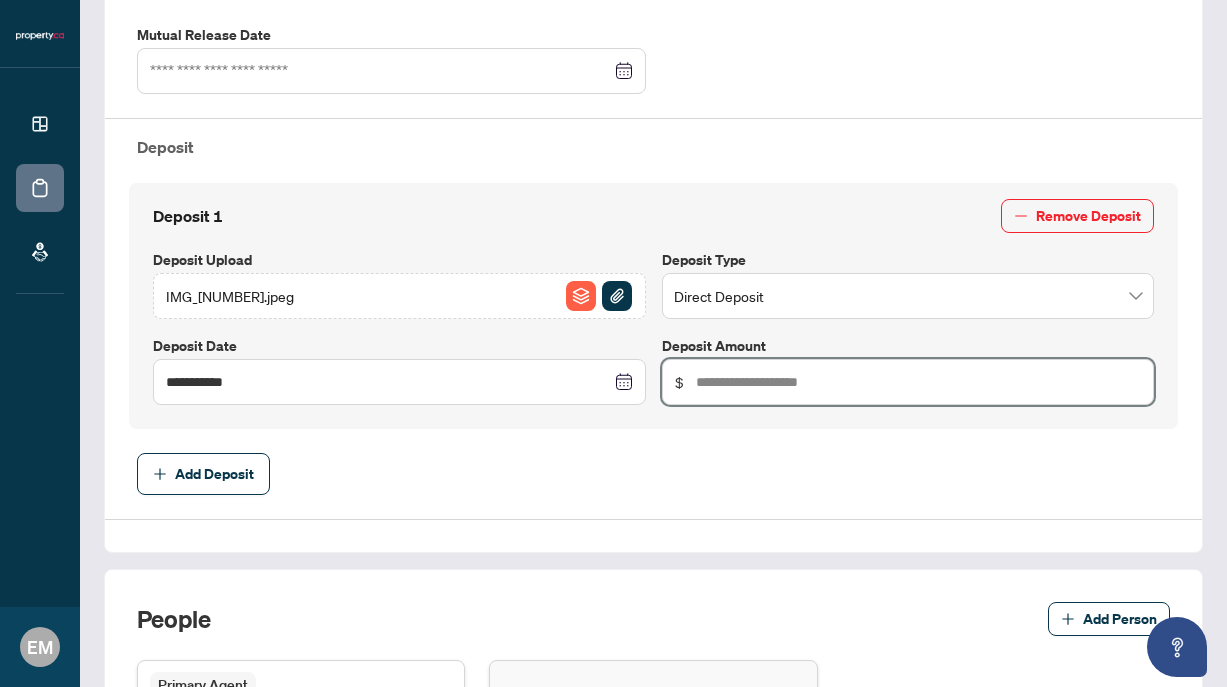 click at bounding box center [919, 382] 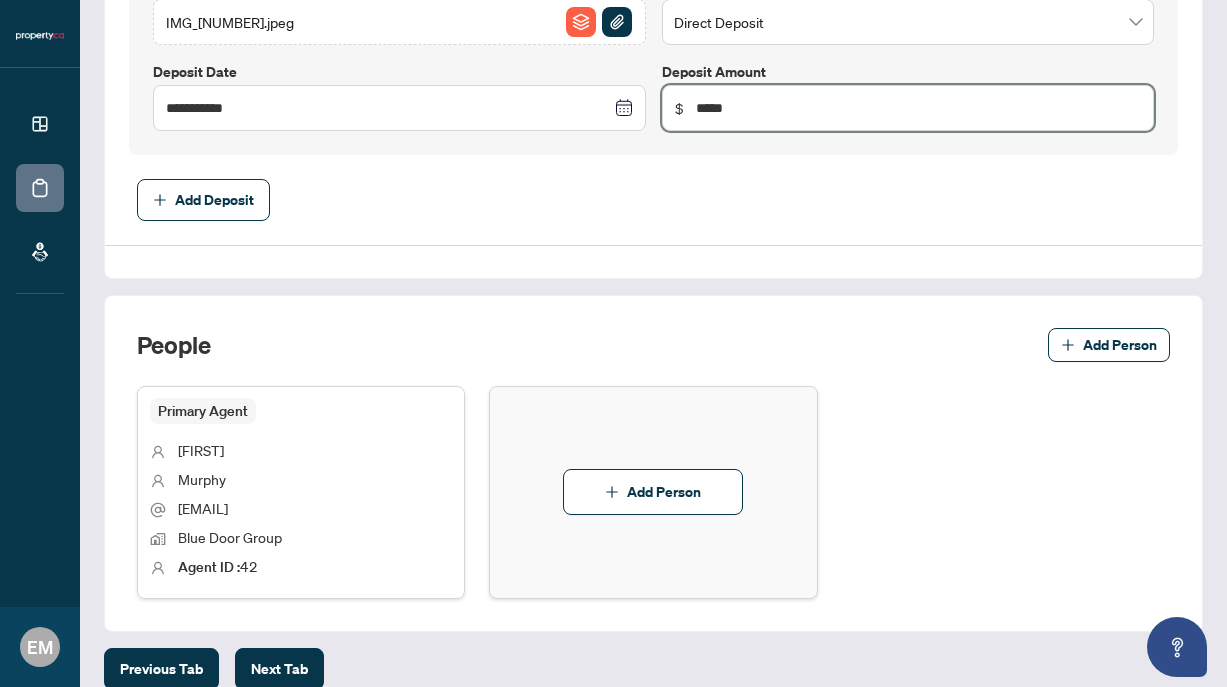 scroll, scrollTop: 988, scrollLeft: 0, axis: vertical 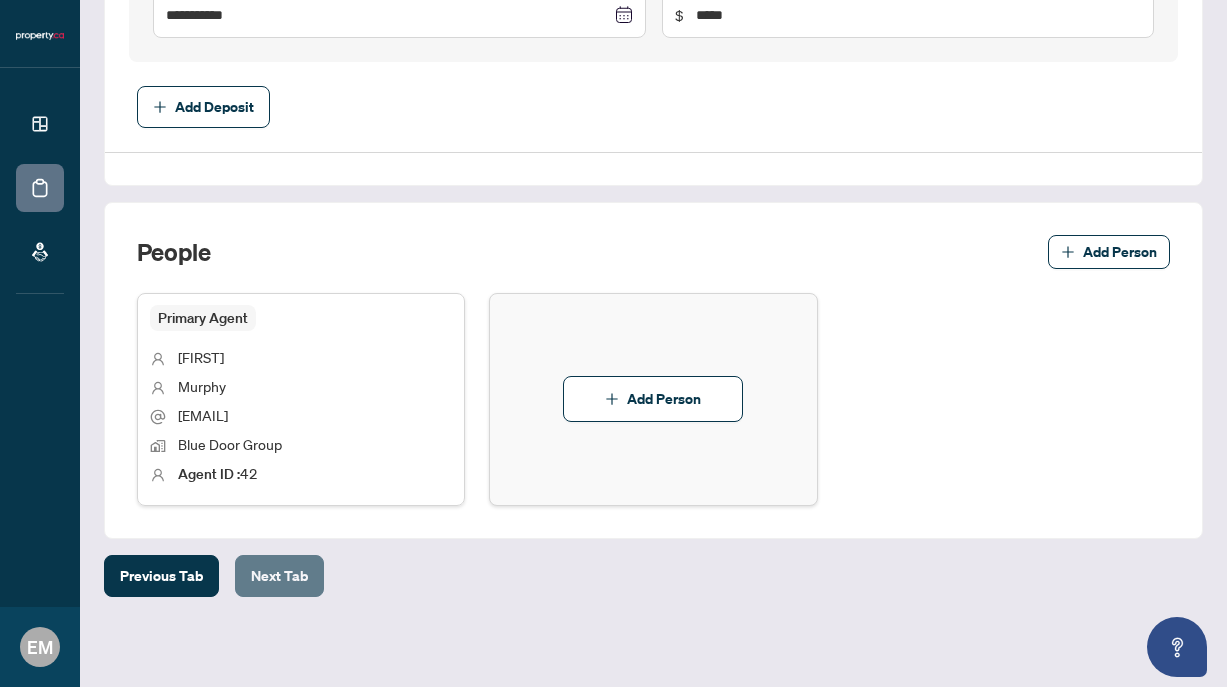 click on "Next Tab" at bounding box center [279, 576] 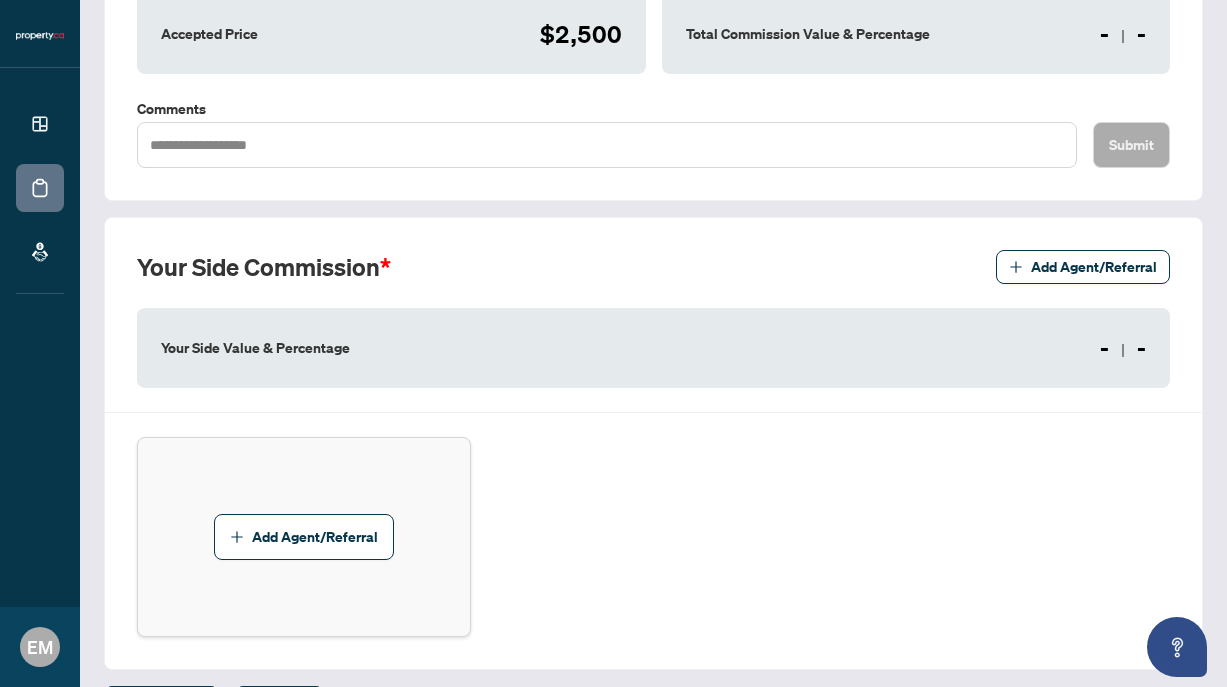 scroll, scrollTop: 416, scrollLeft: 0, axis: vertical 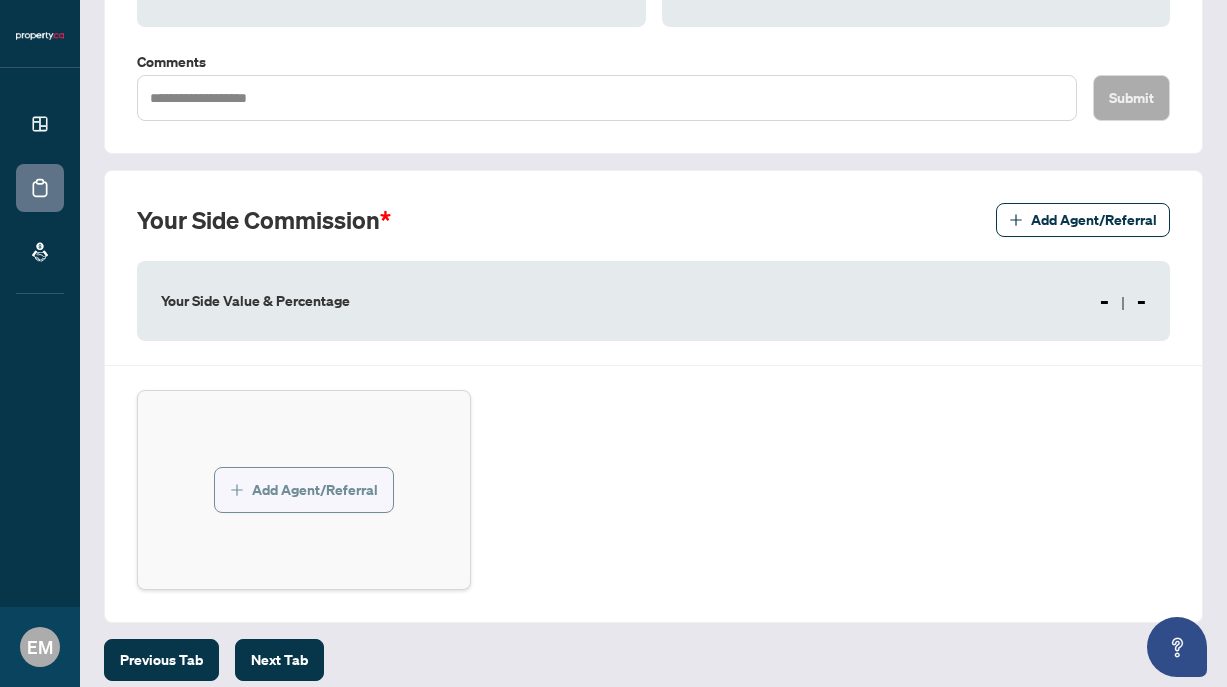 click on "Add Agent/Referral" at bounding box center (315, 490) 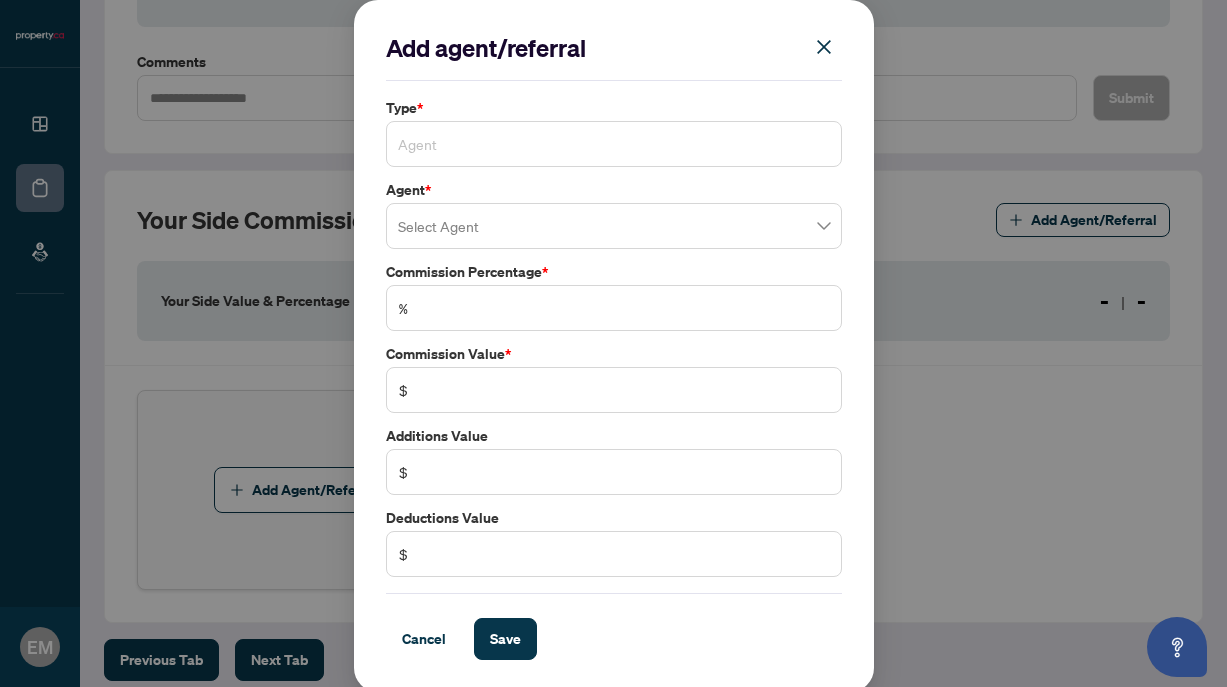 click on "Agent" at bounding box center (614, 144) 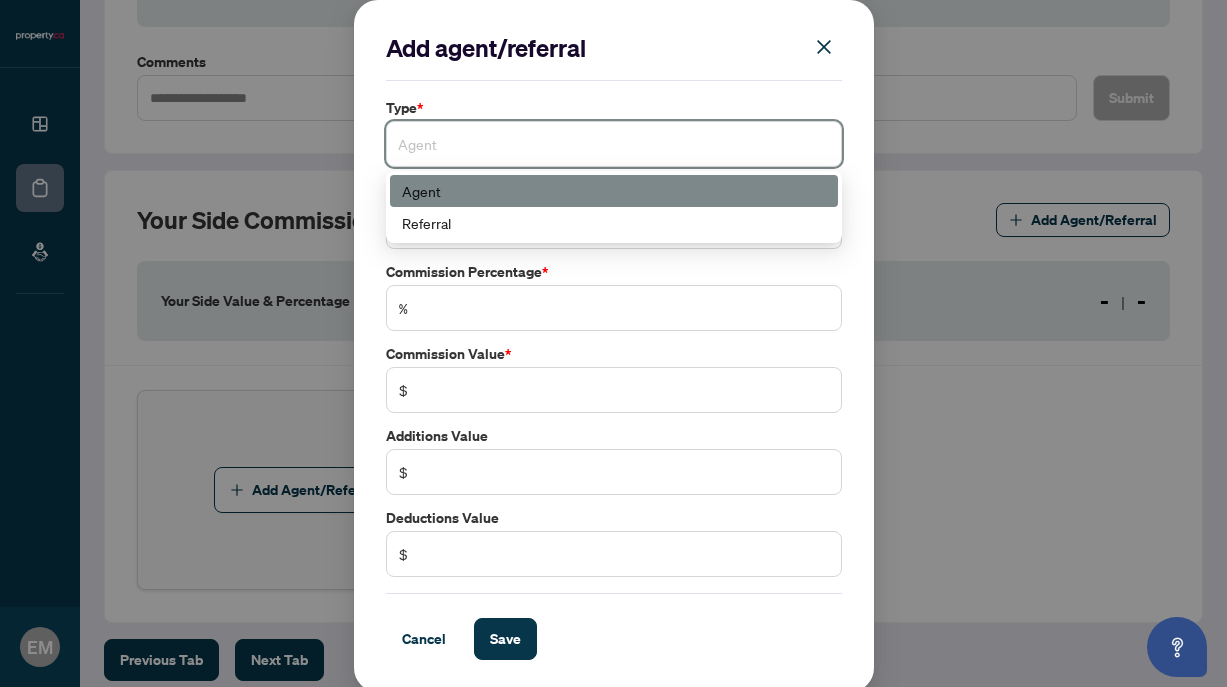 click on "Agent" at bounding box center (614, 191) 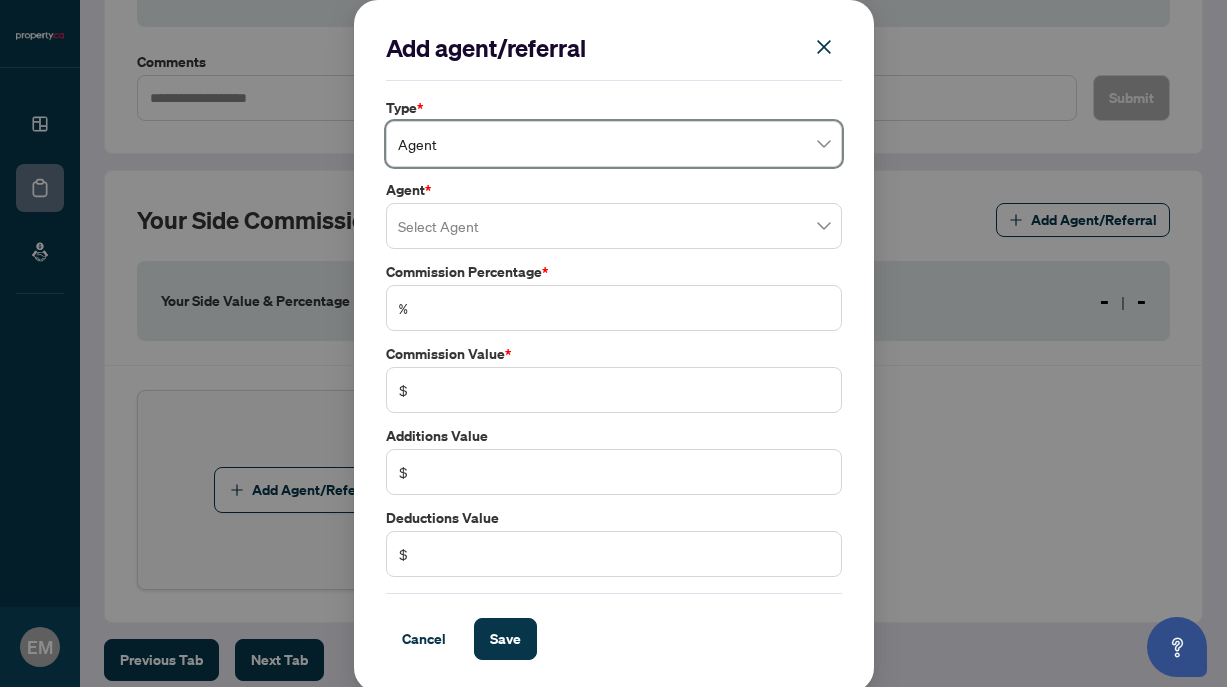 click at bounding box center (614, 226) 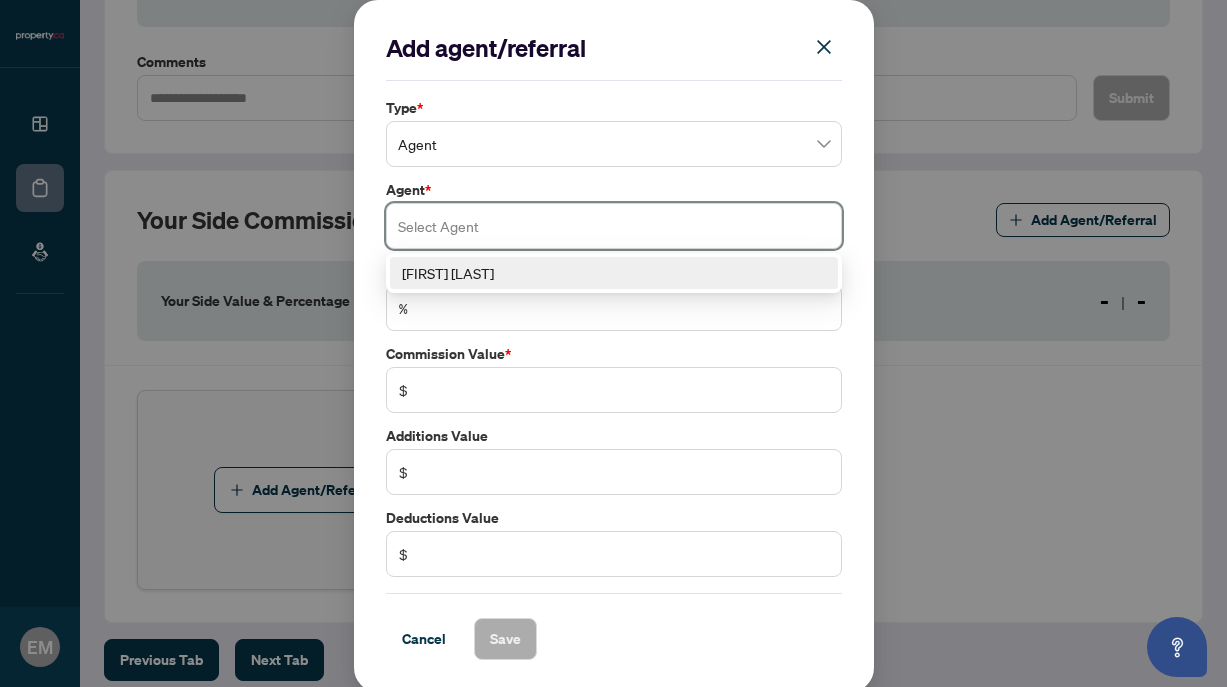 click on "[FIRST] [LAST]" at bounding box center [614, 273] 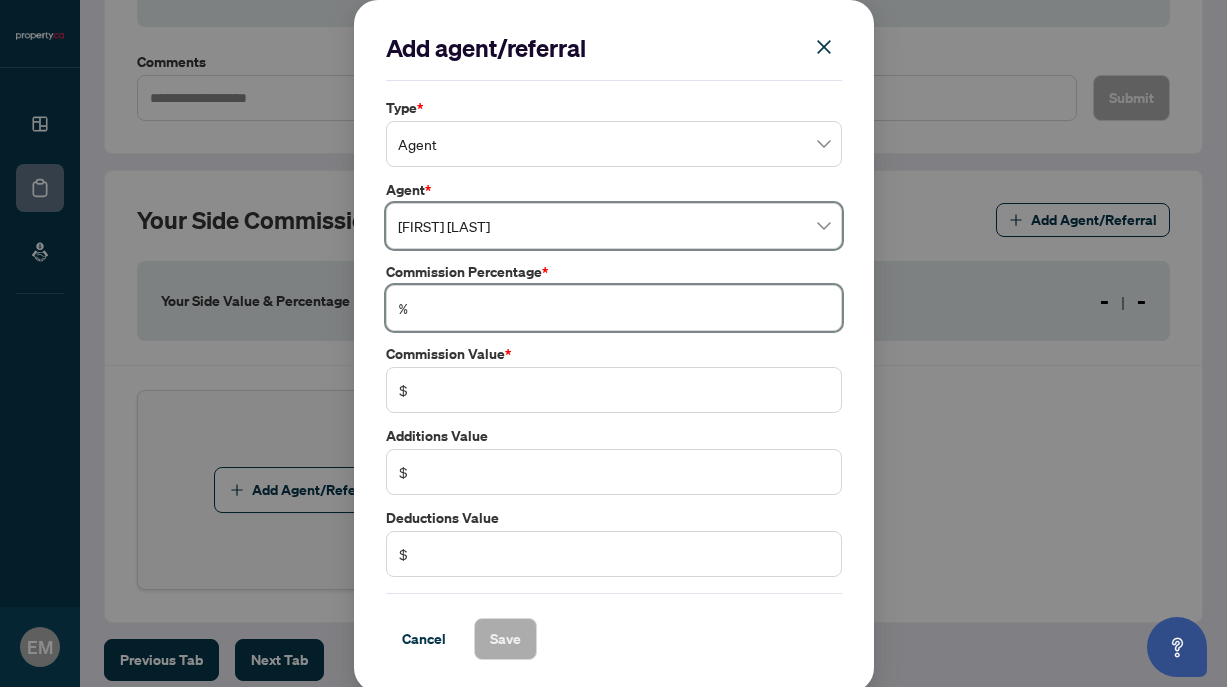 click at bounding box center (624, 308) 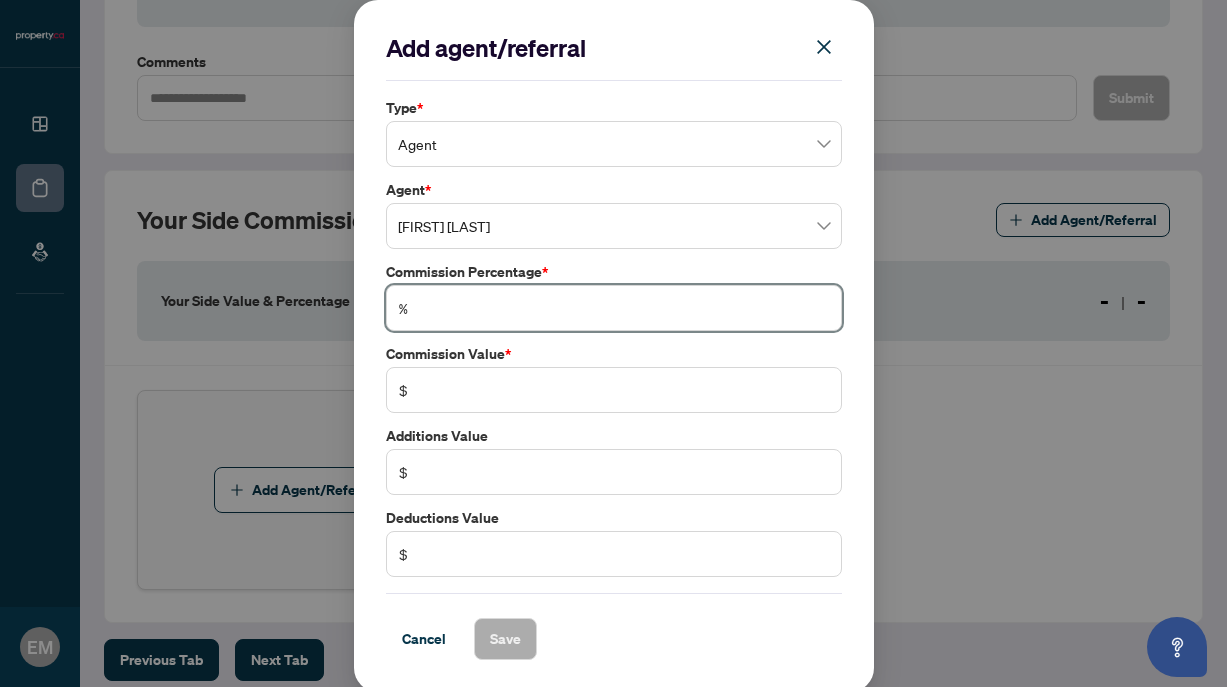 type on "*" 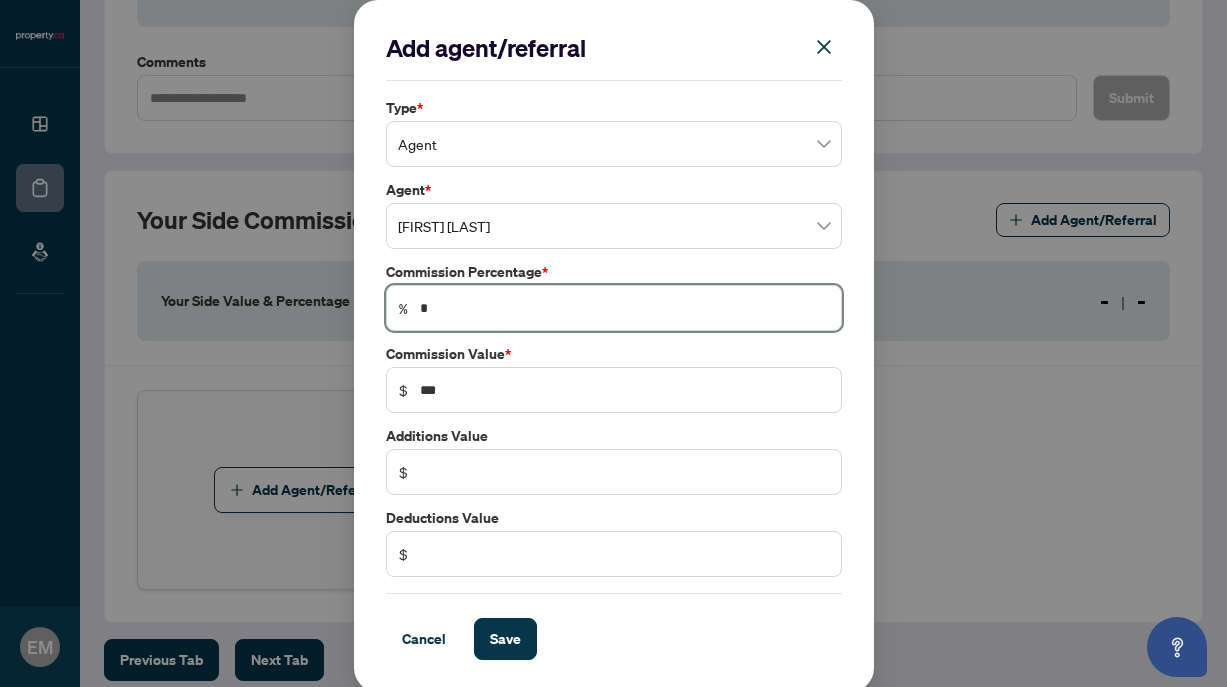 type on "**" 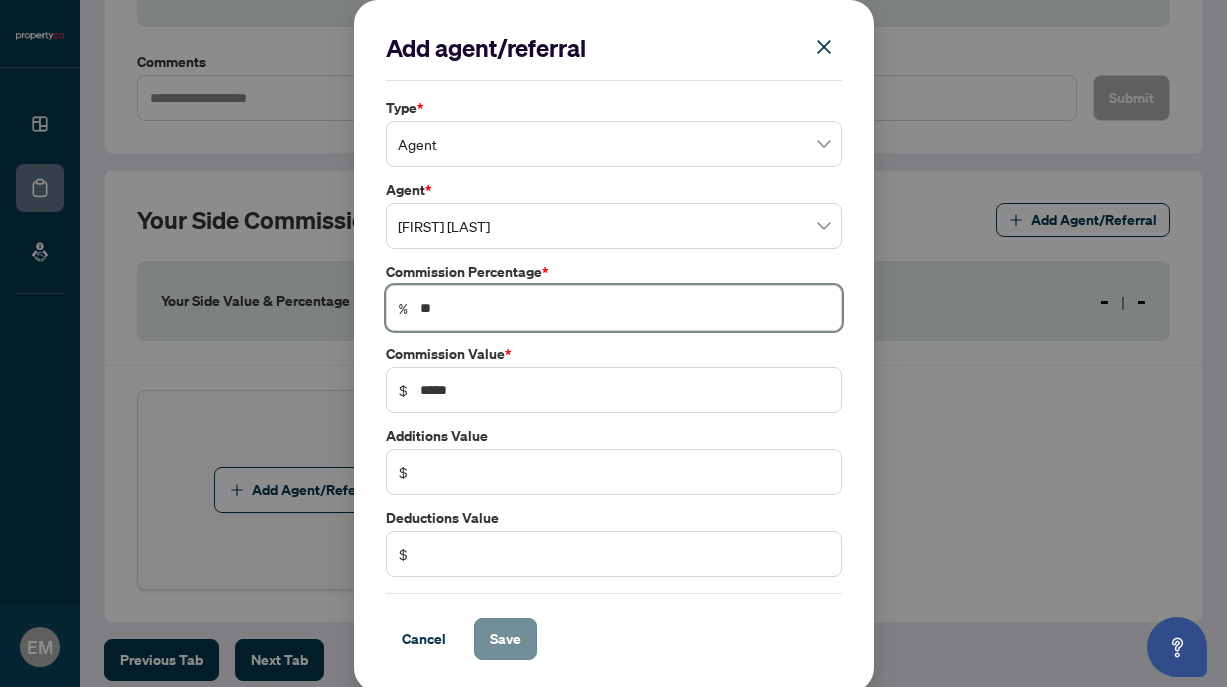 type on "**" 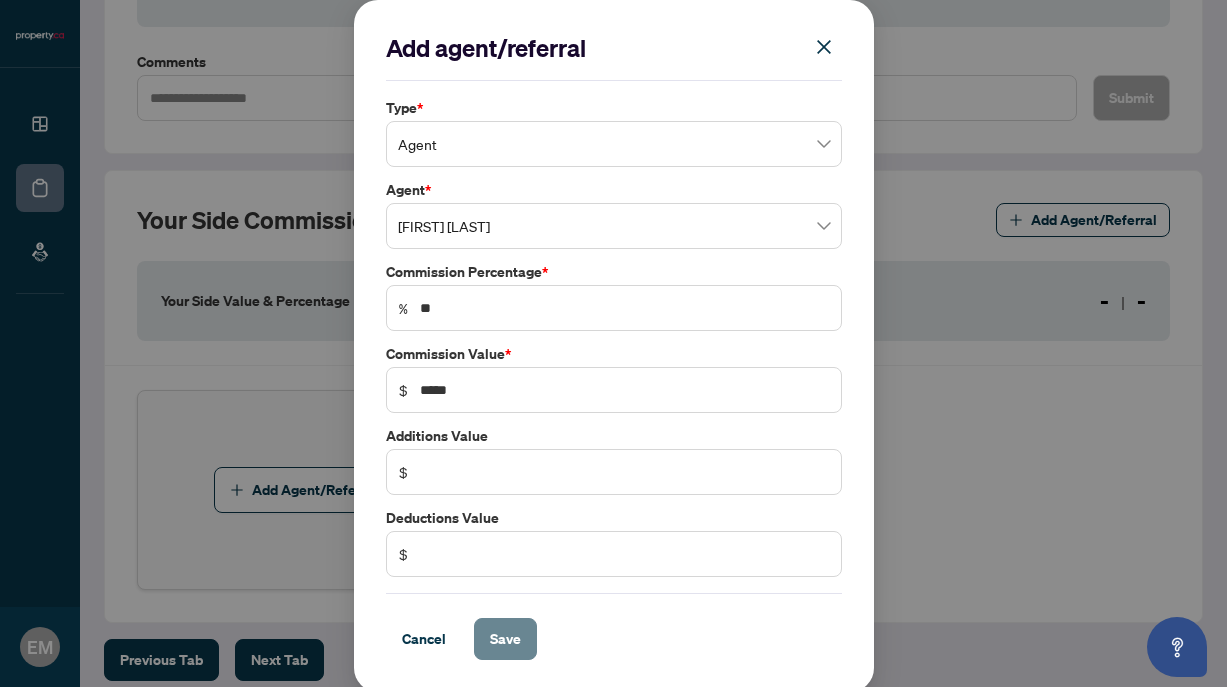 click on "Save" at bounding box center (505, 639) 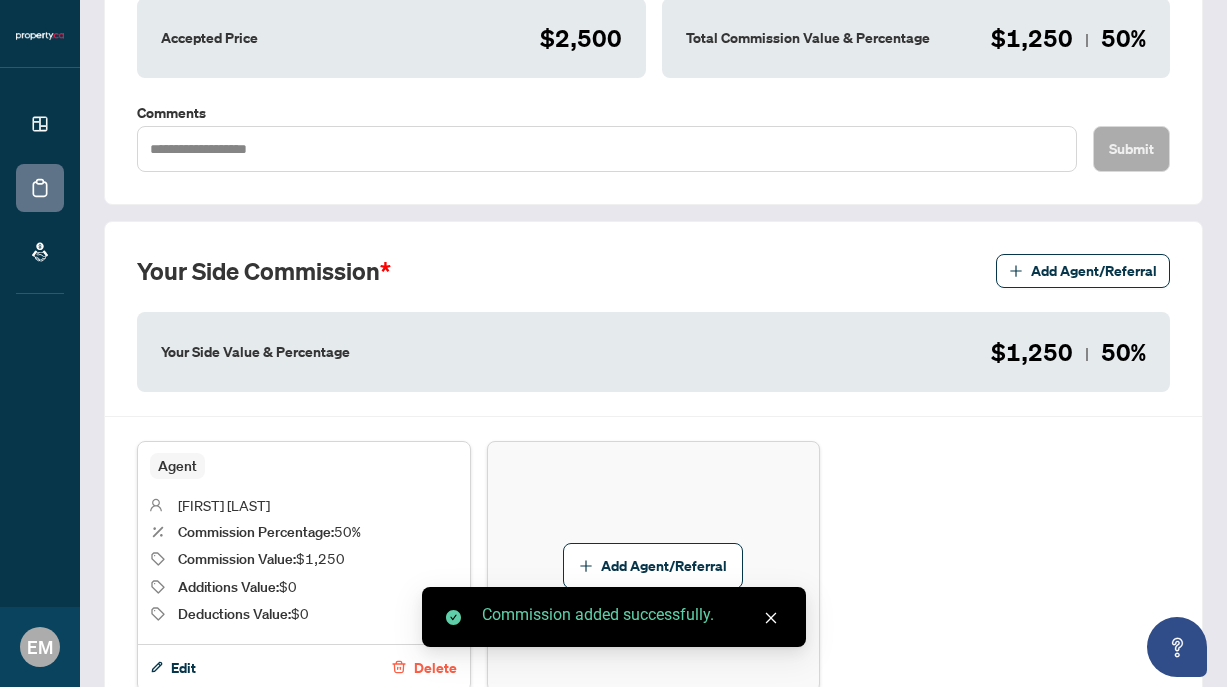 scroll, scrollTop: 357, scrollLeft: 0, axis: vertical 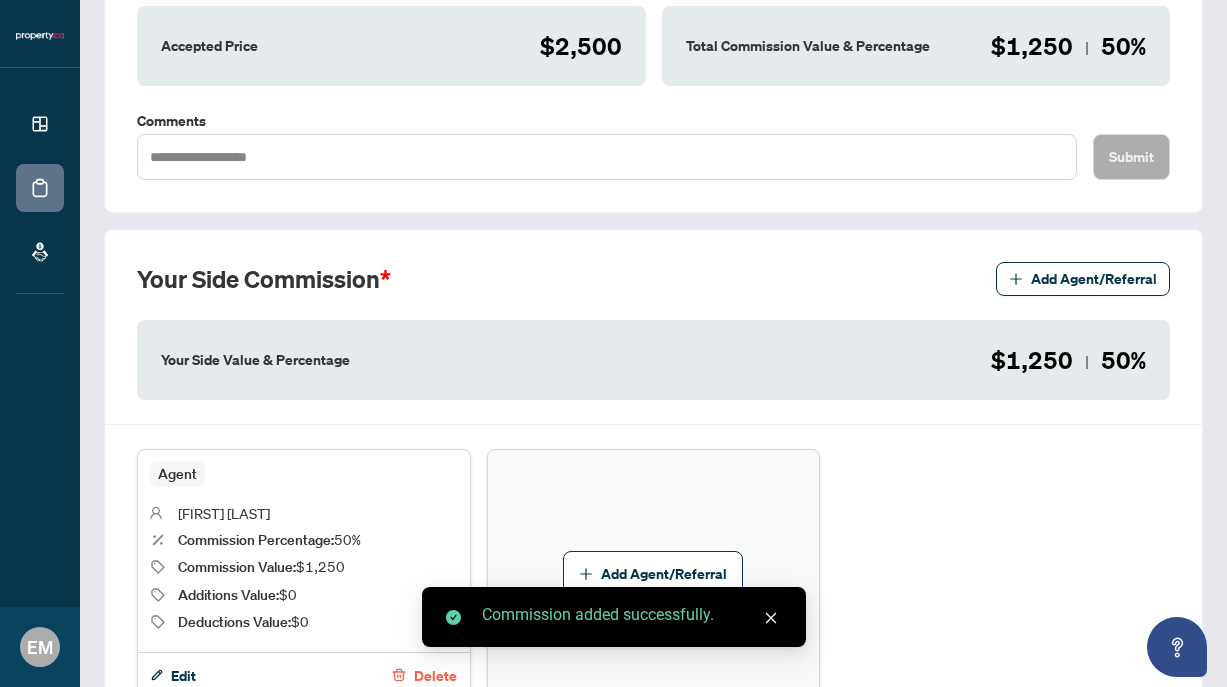click 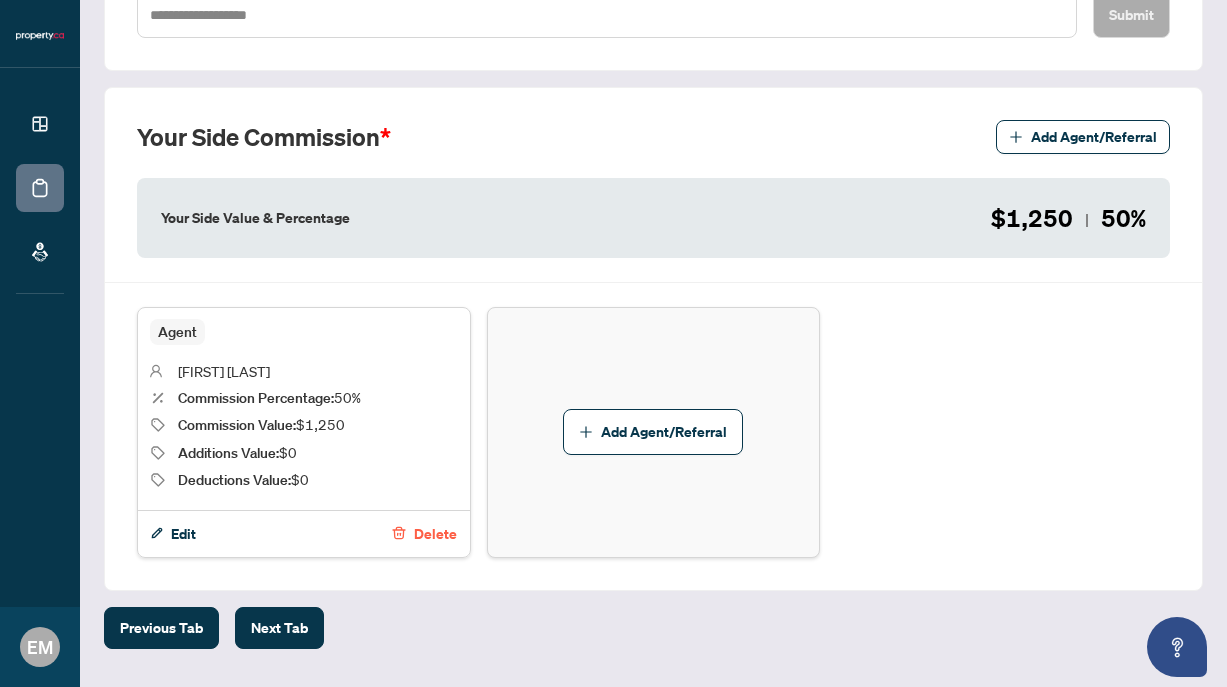 scroll, scrollTop: 547, scrollLeft: 0, axis: vertical 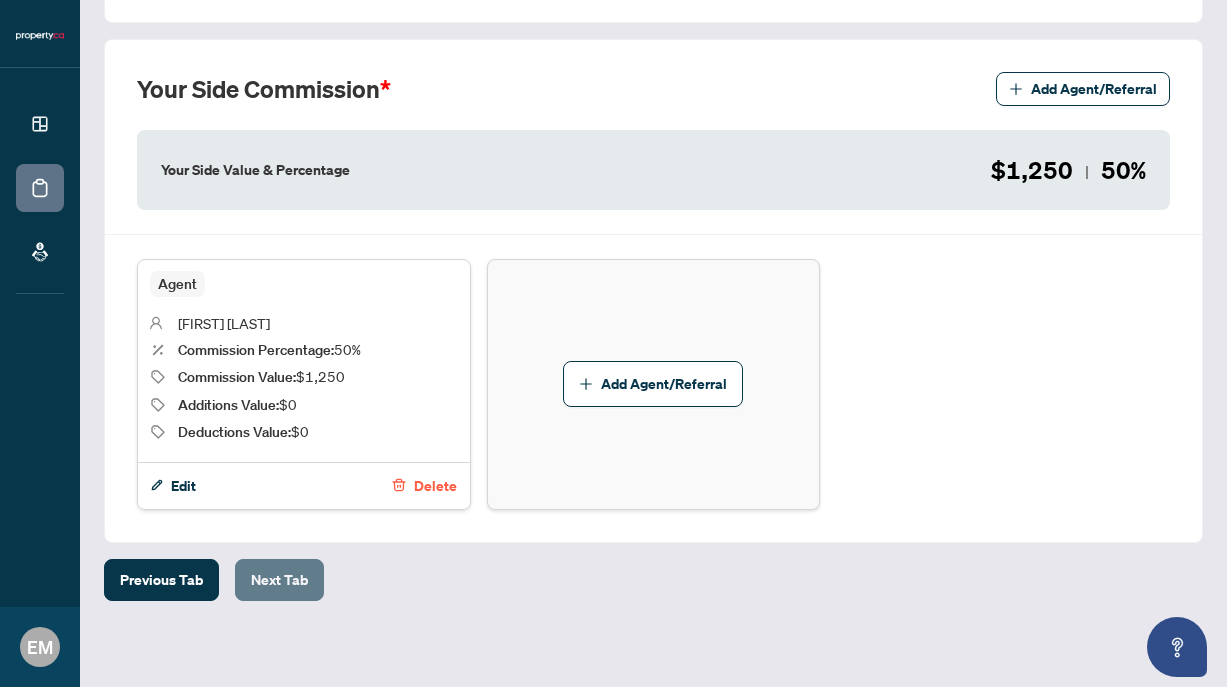 click on "Next Tab" at bounding box center [279, 580] 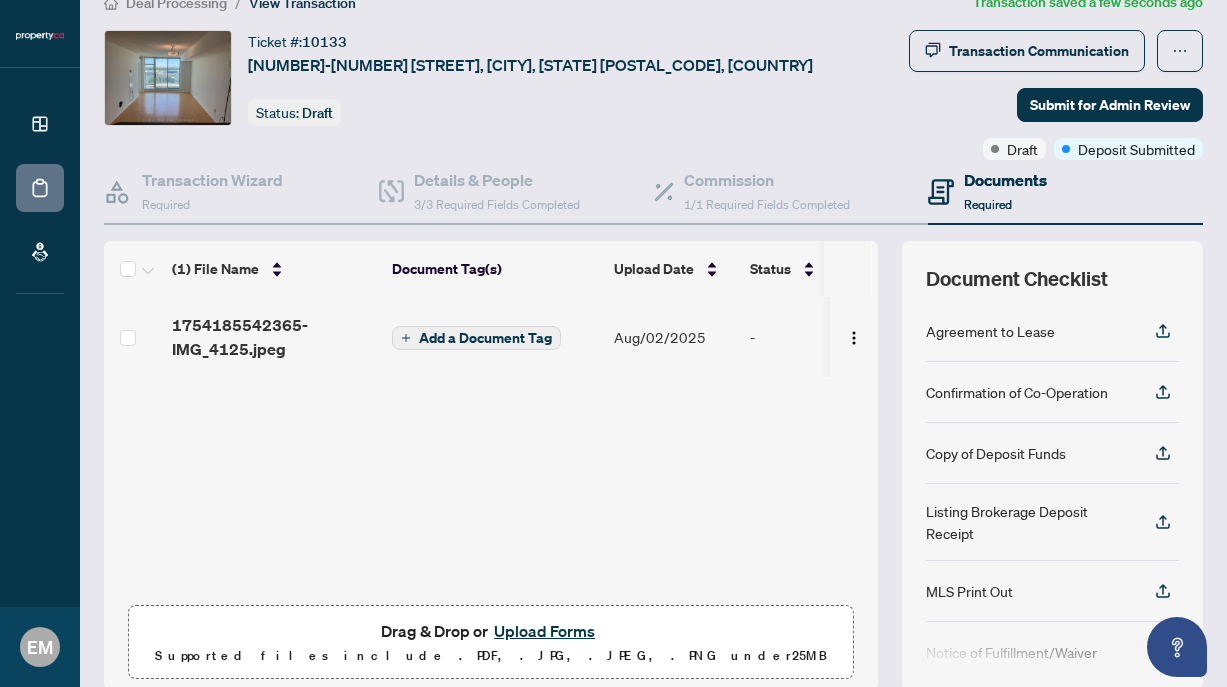 scroll, scrollTop: 46, scrollLeft: 0, axis: vertical 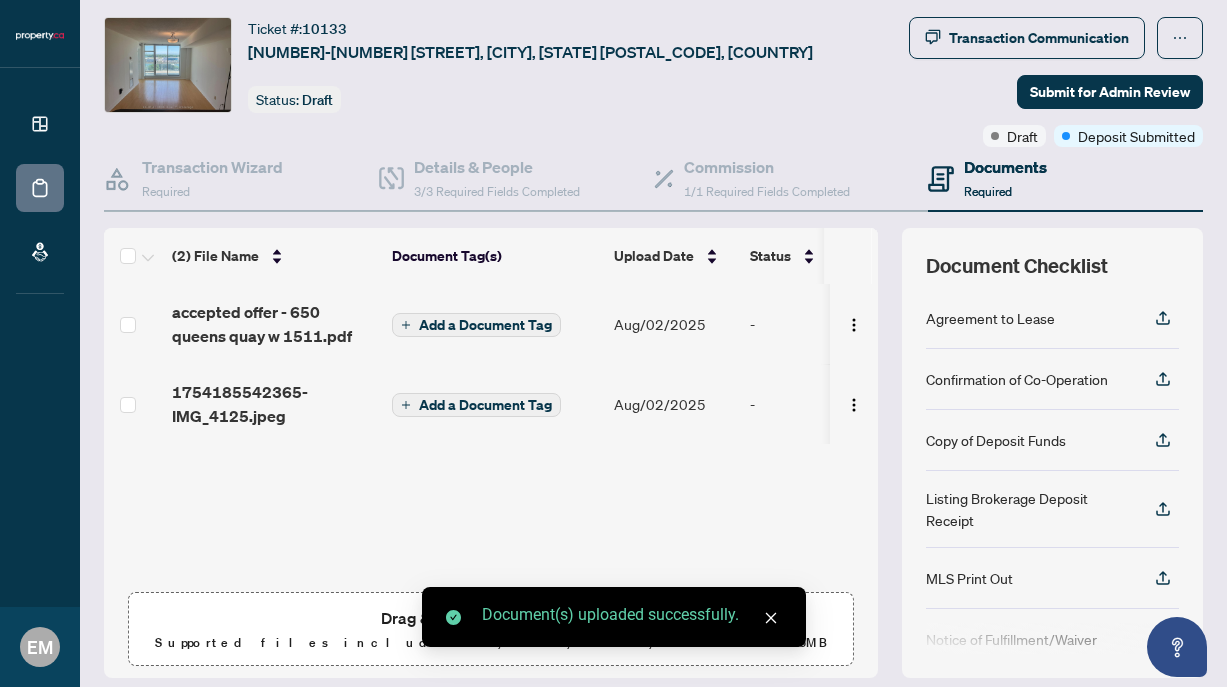 click on "Add a Document Tag" at bounding box center (485, 325) 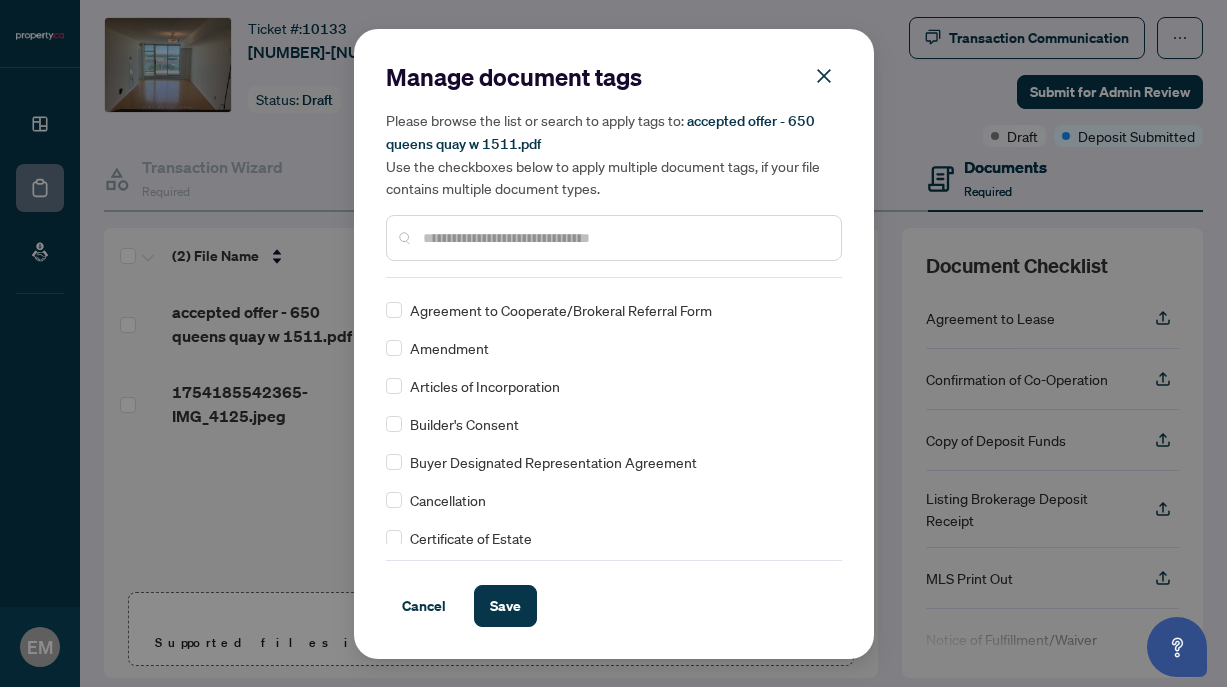 scroll, scrollTop: 448, scrollLeft: 0, axis: vertical 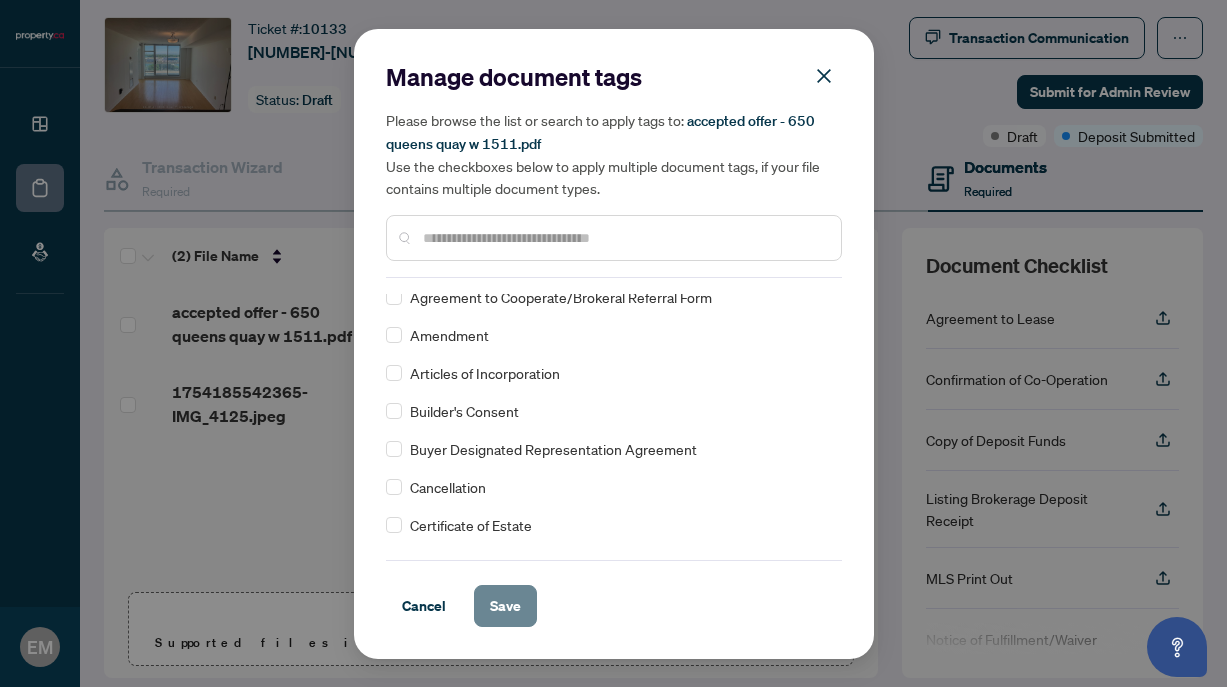 click on "Save" at bounding box center [505, 606] 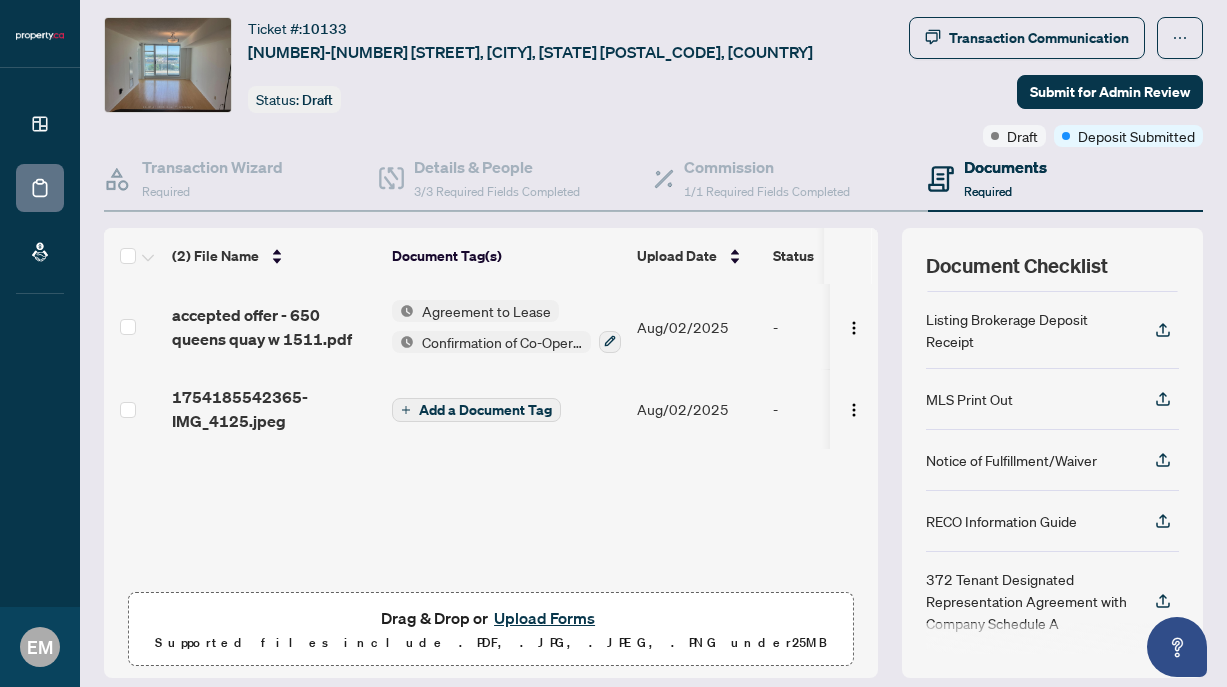 scroll, scrollTop: 171, scrollLeft: 0, axis: vertical 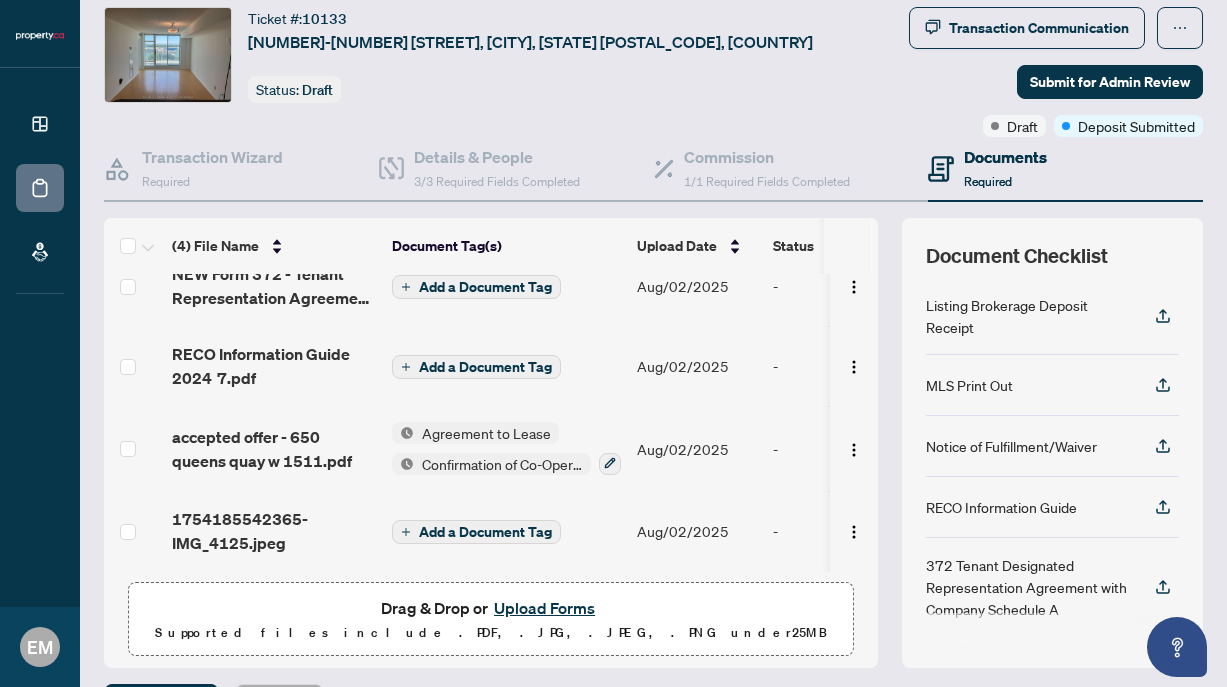 click on "Add a Document Tag" at bounding box center (485, 367) 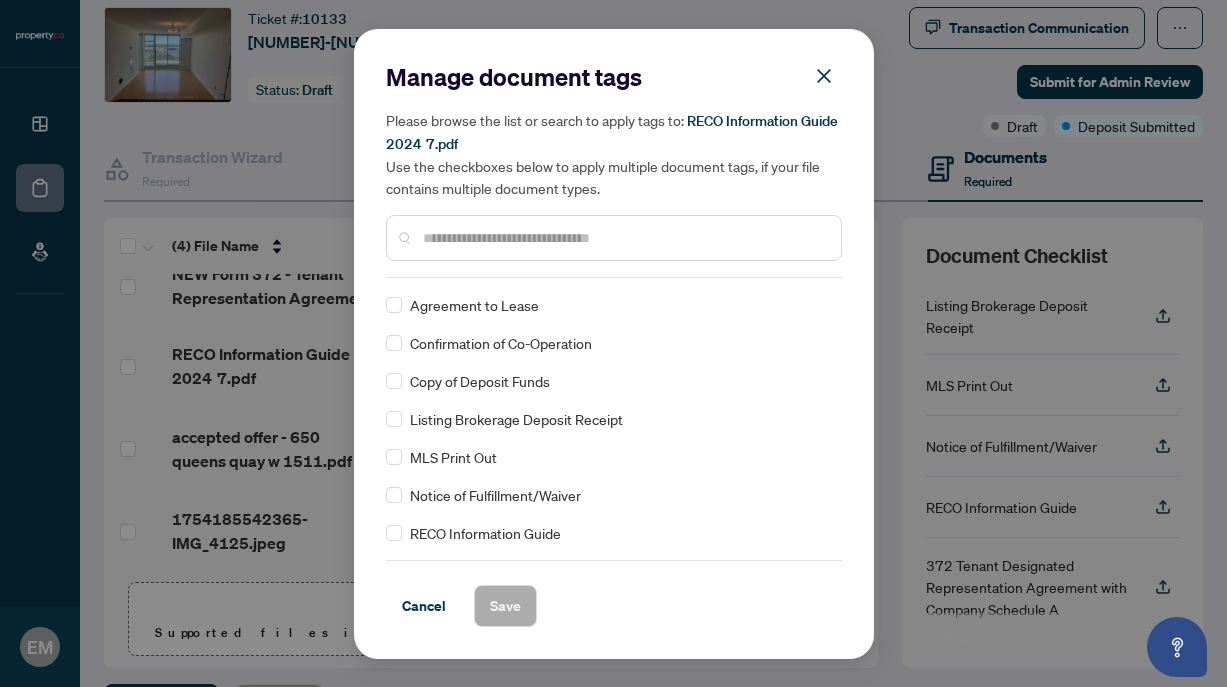 click at bounding box center (624, 238) 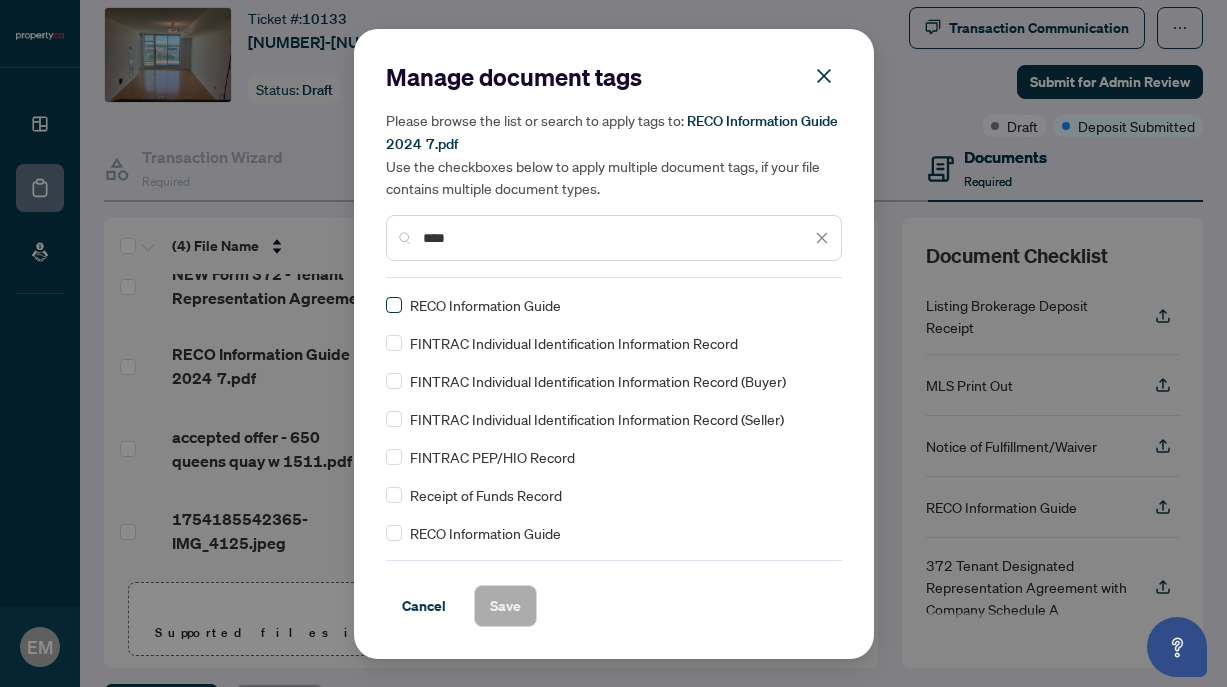 type on "****" 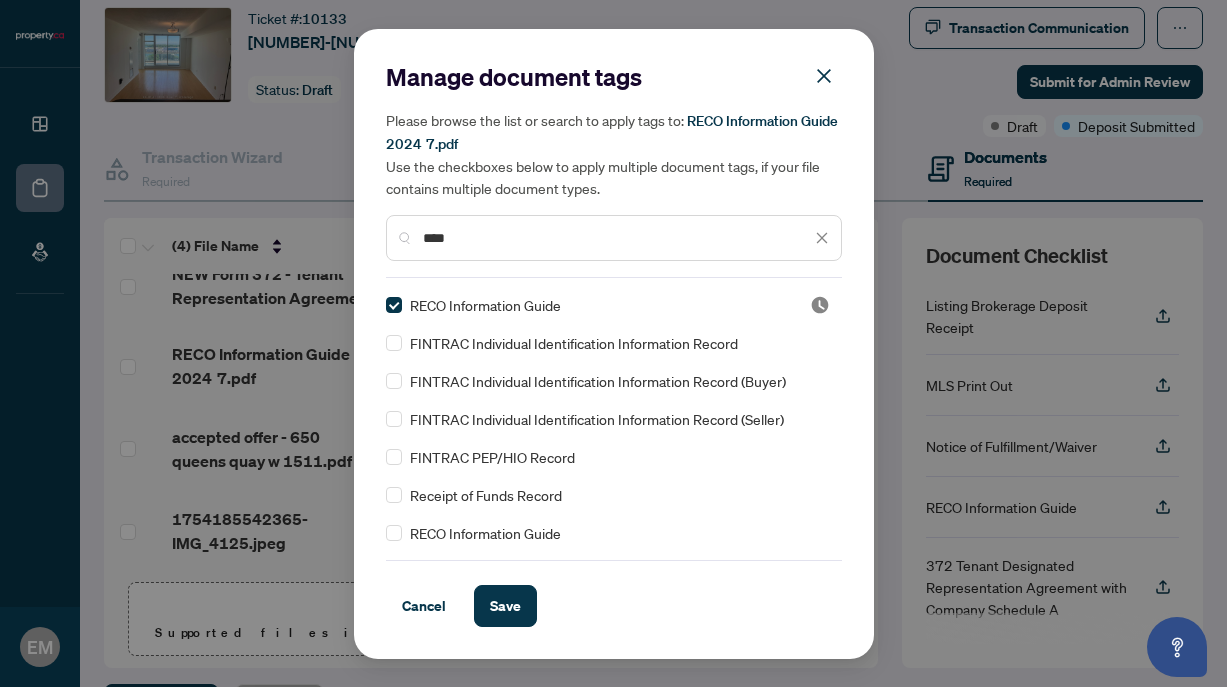 click on "Cancel Save" at bounding box center [614, 593] 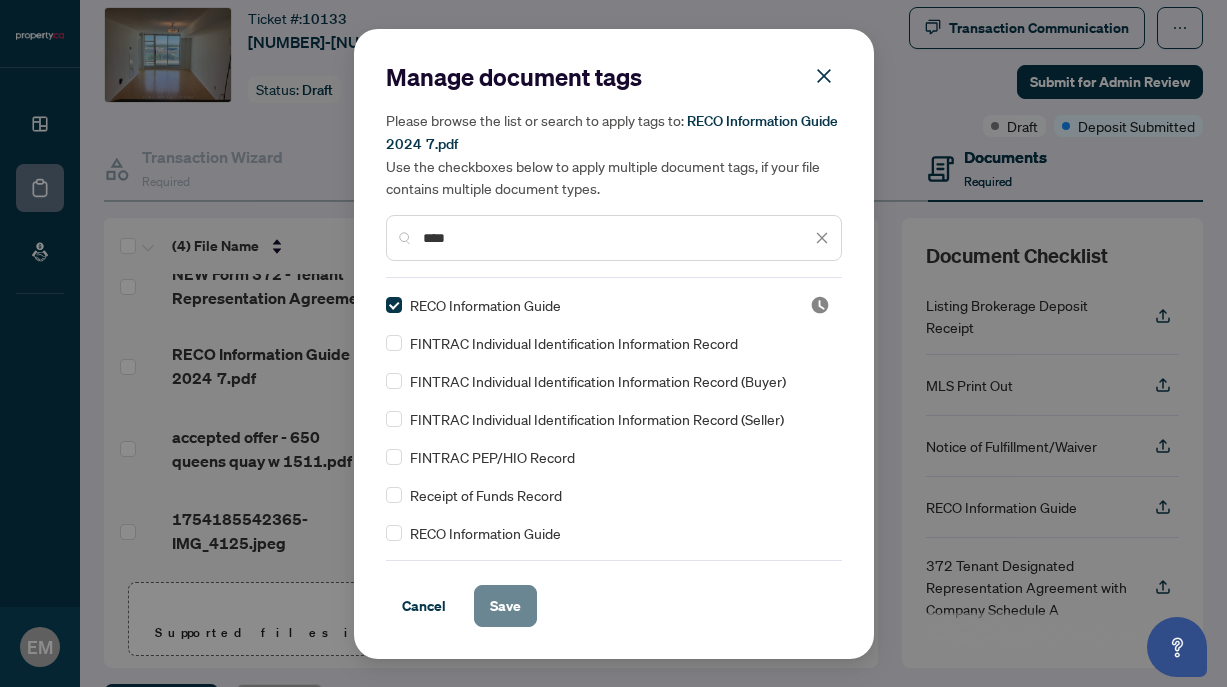 click on "Save" at bounding box center (505, 606) 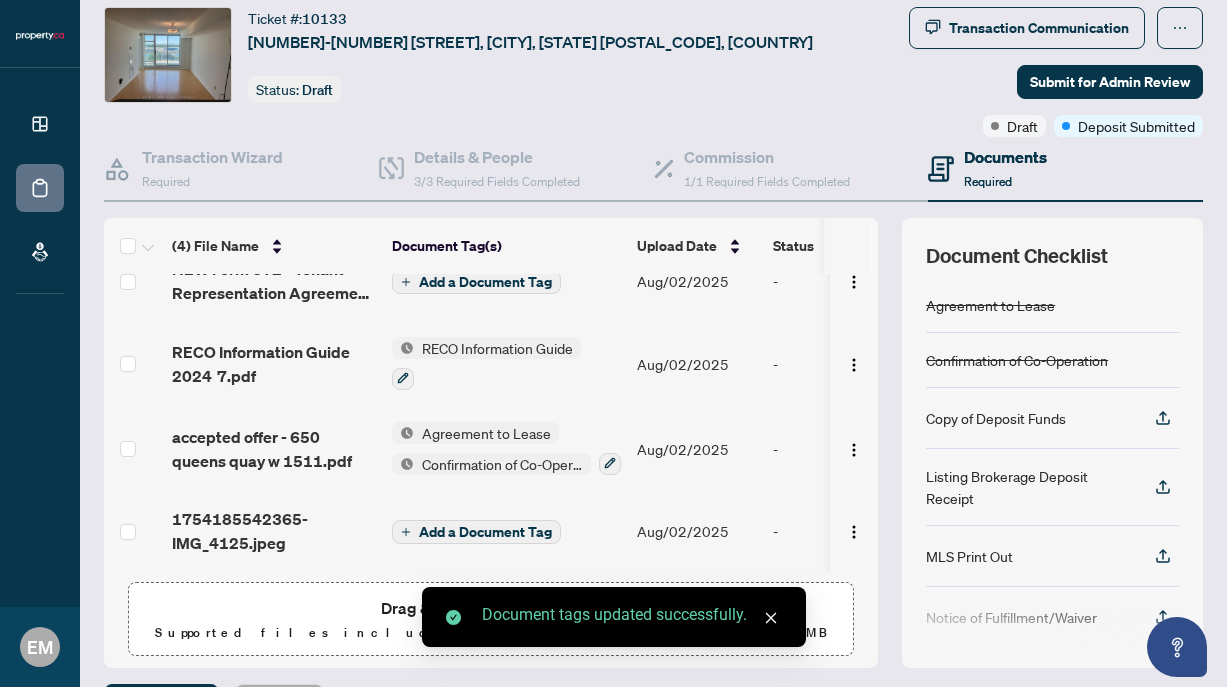 click on "Add a Document Tag" at bounding box center [485, 282] 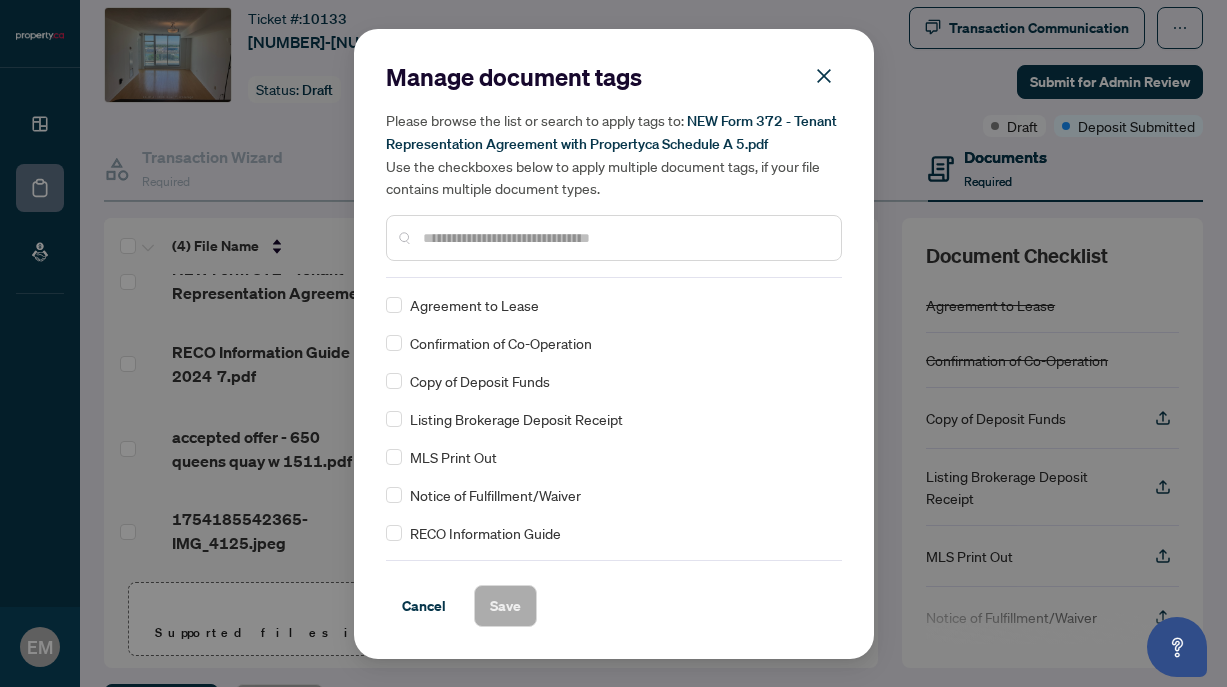 click at bounding box center [624, 238] 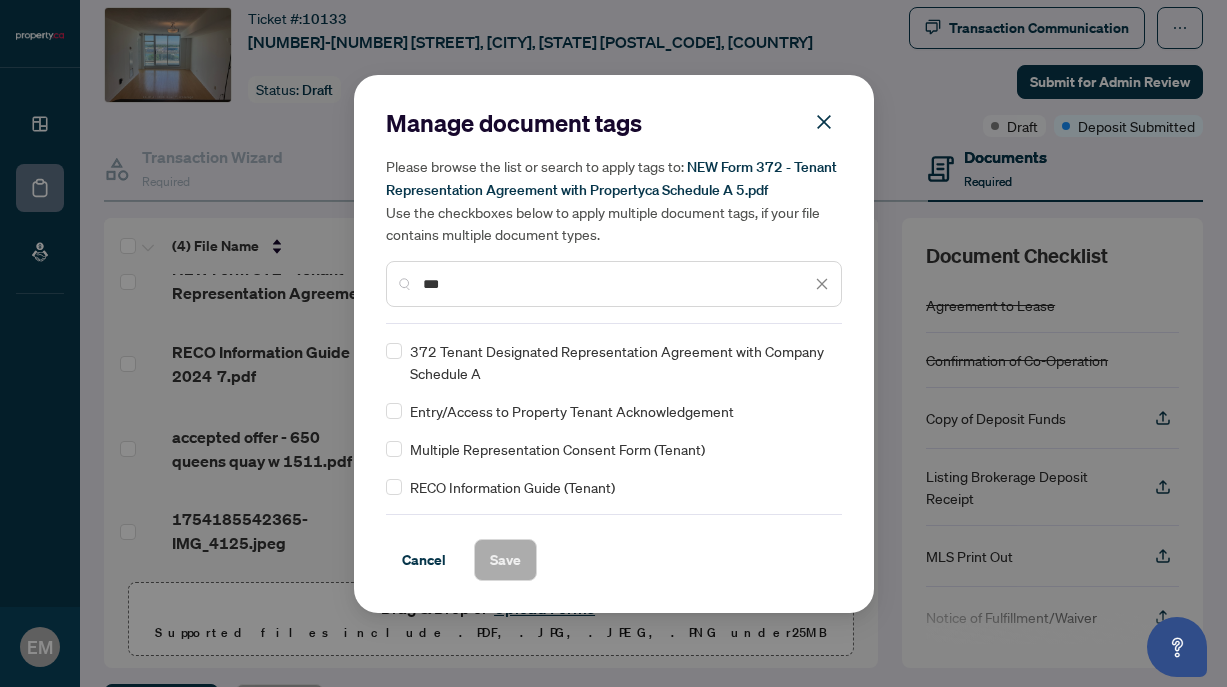 type on "***" 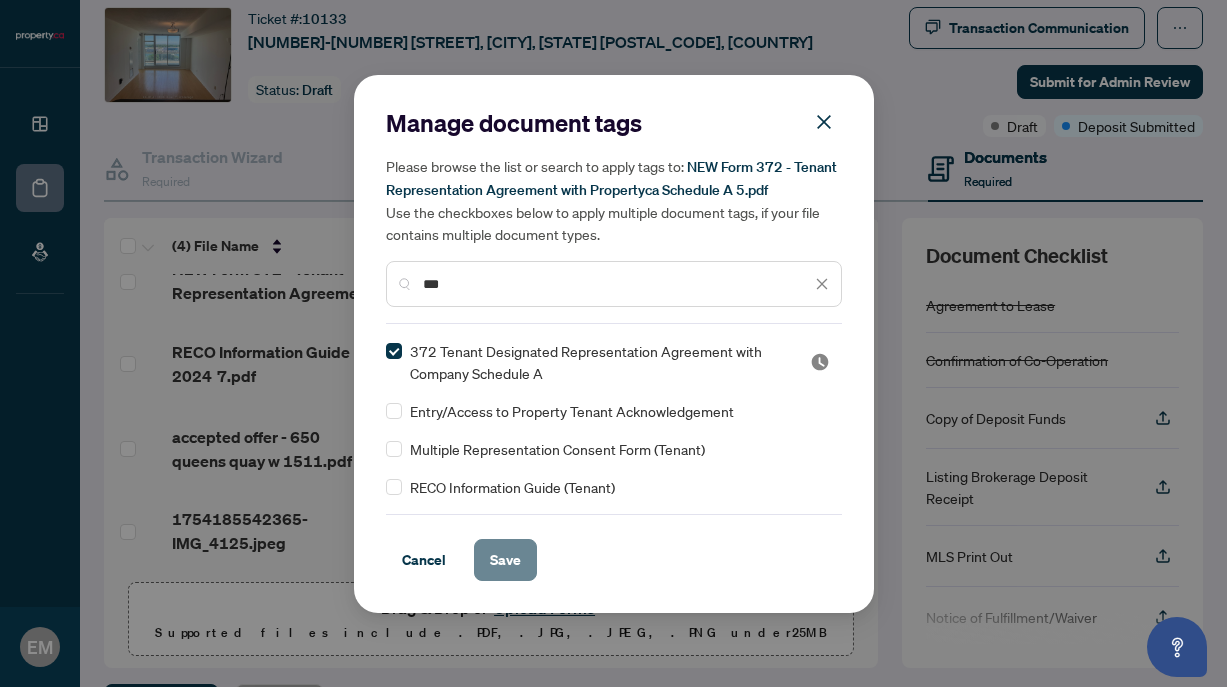 click on "Save" at bounding box center (505, 560) 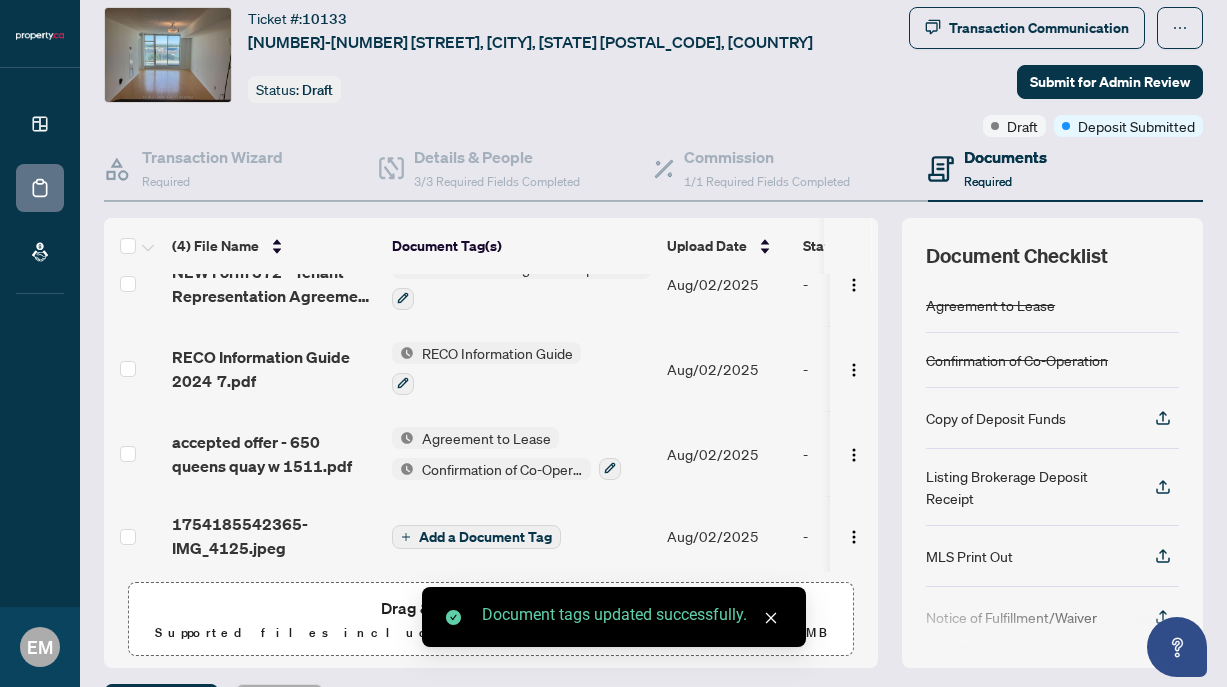 scroll, scrollTop: 0, scrollLeft: 0, axis: both 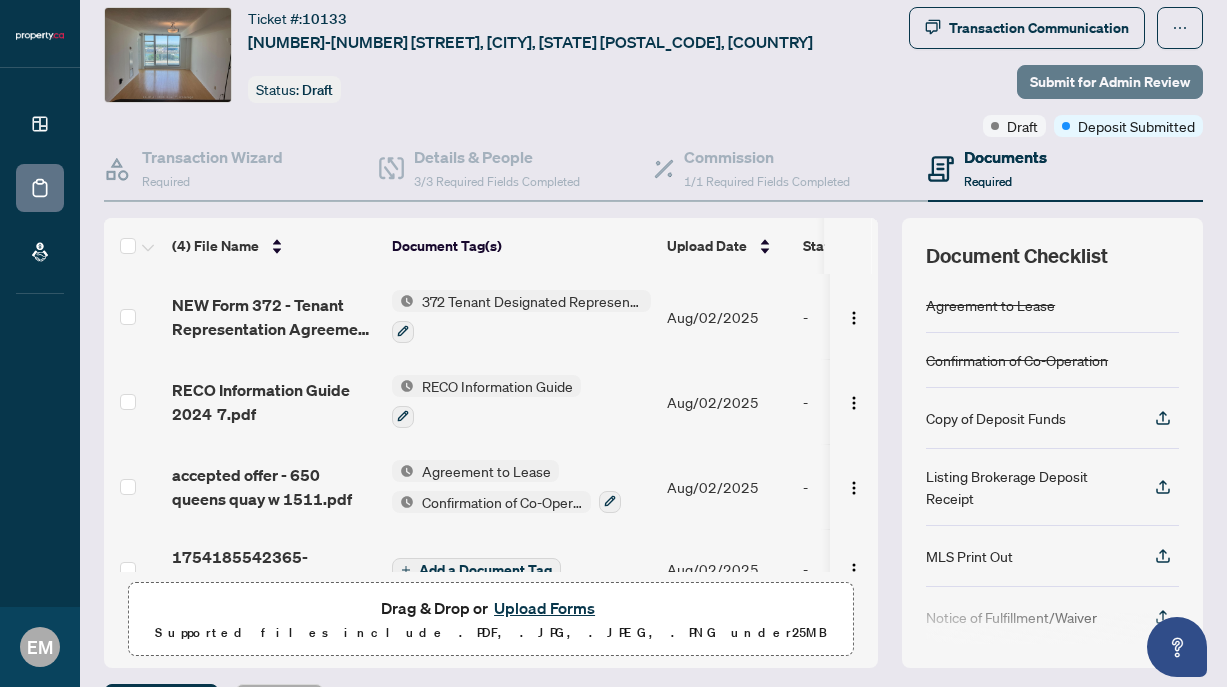 click on "Submit for Admin Review" at bounding box center (1110, 82) 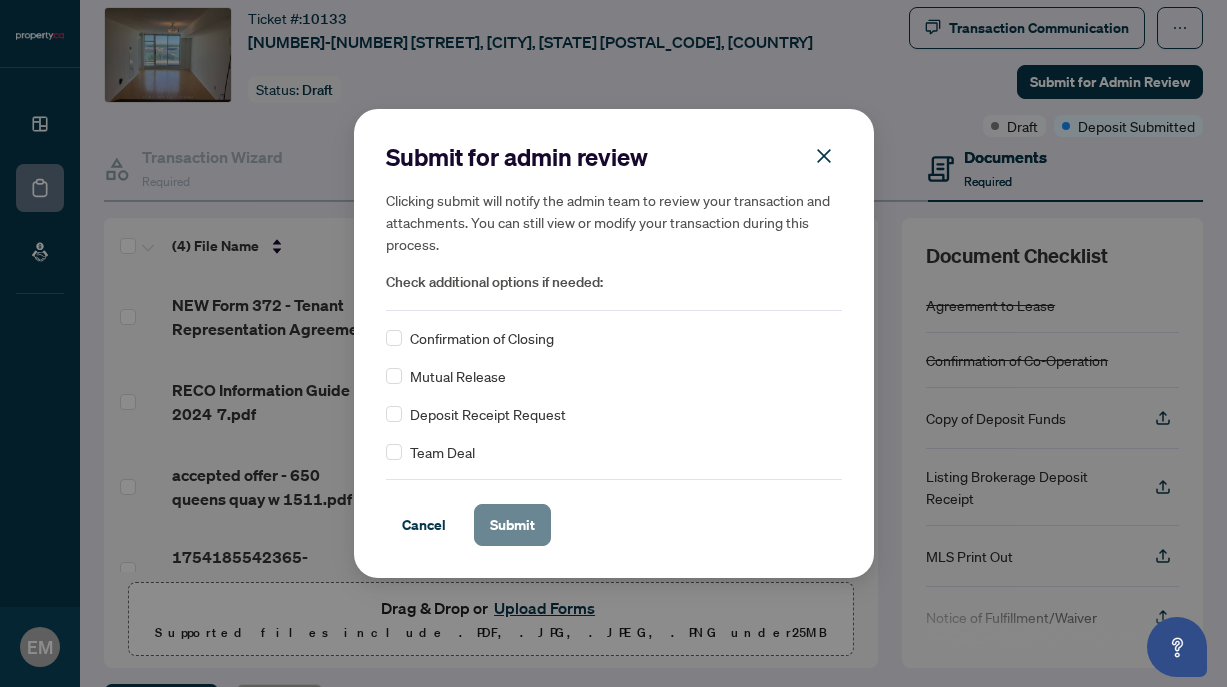 click on "Submit" at bounding box center (512, 525) 